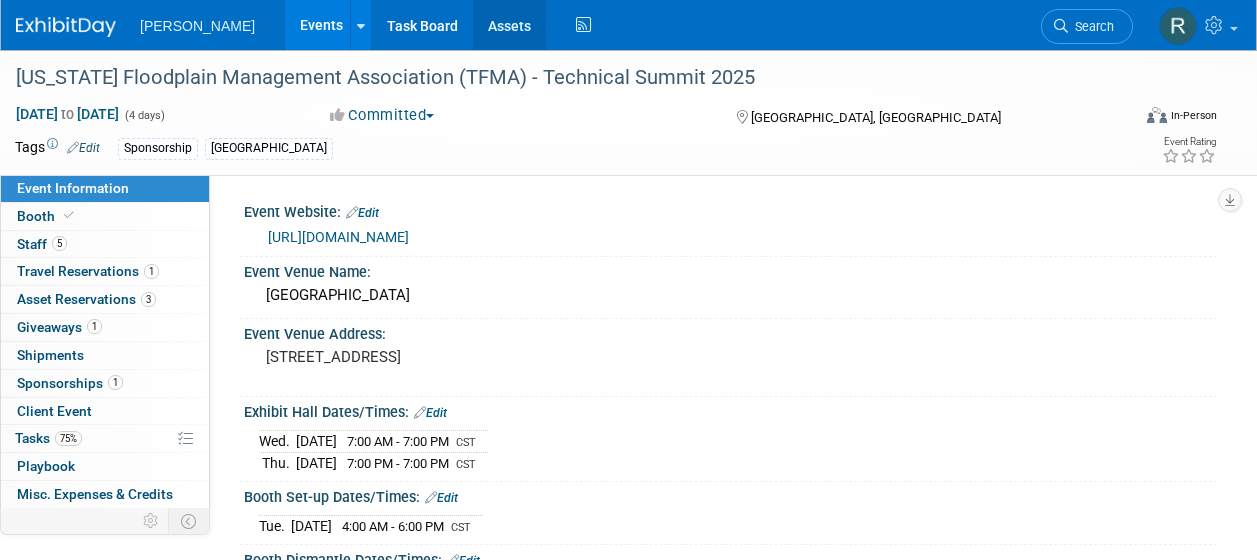 scroll, scrollTop: 0, scrollLeft: 0, axis: both 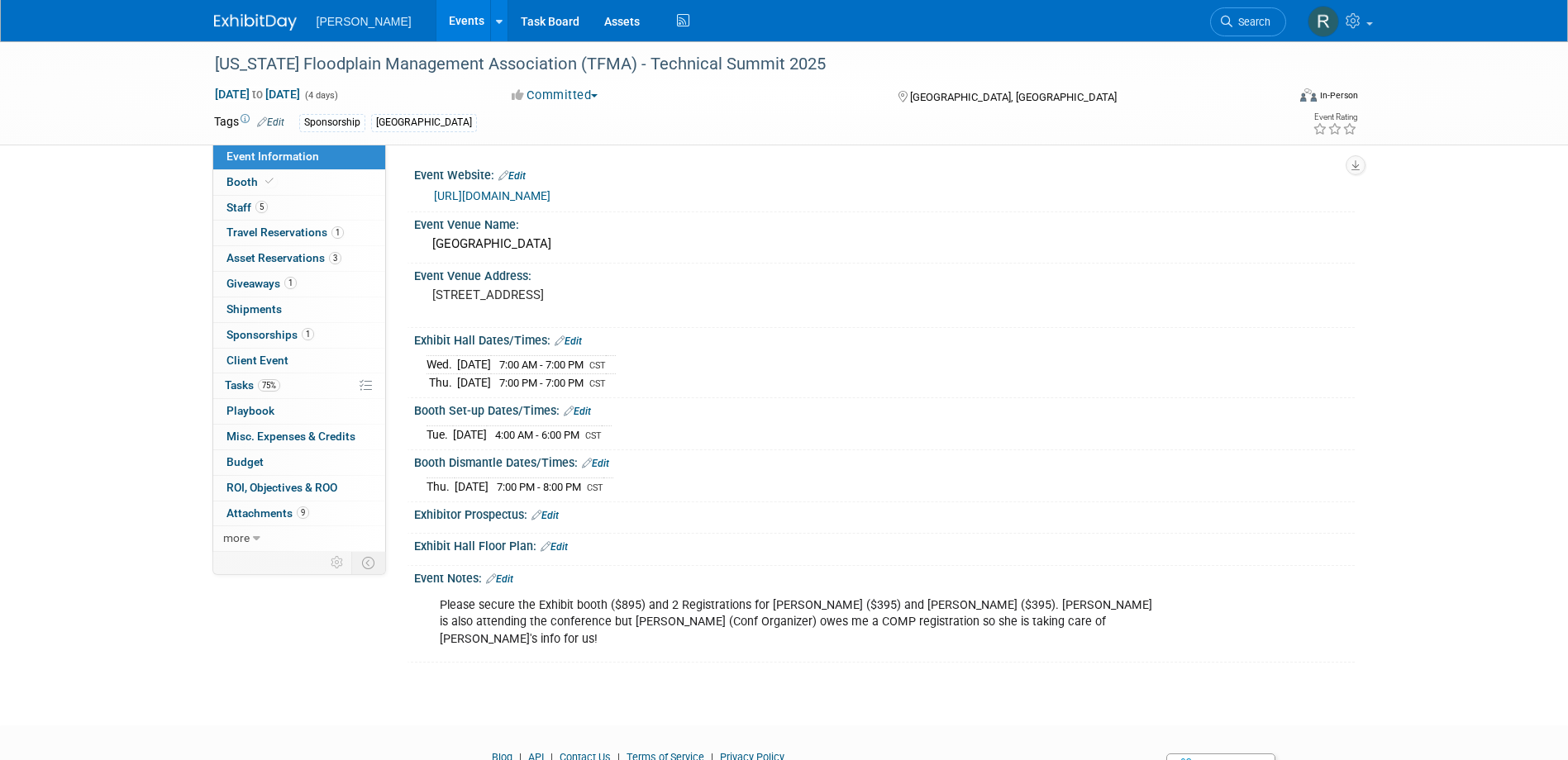 click on "Events" at bounding box center [466, 21] 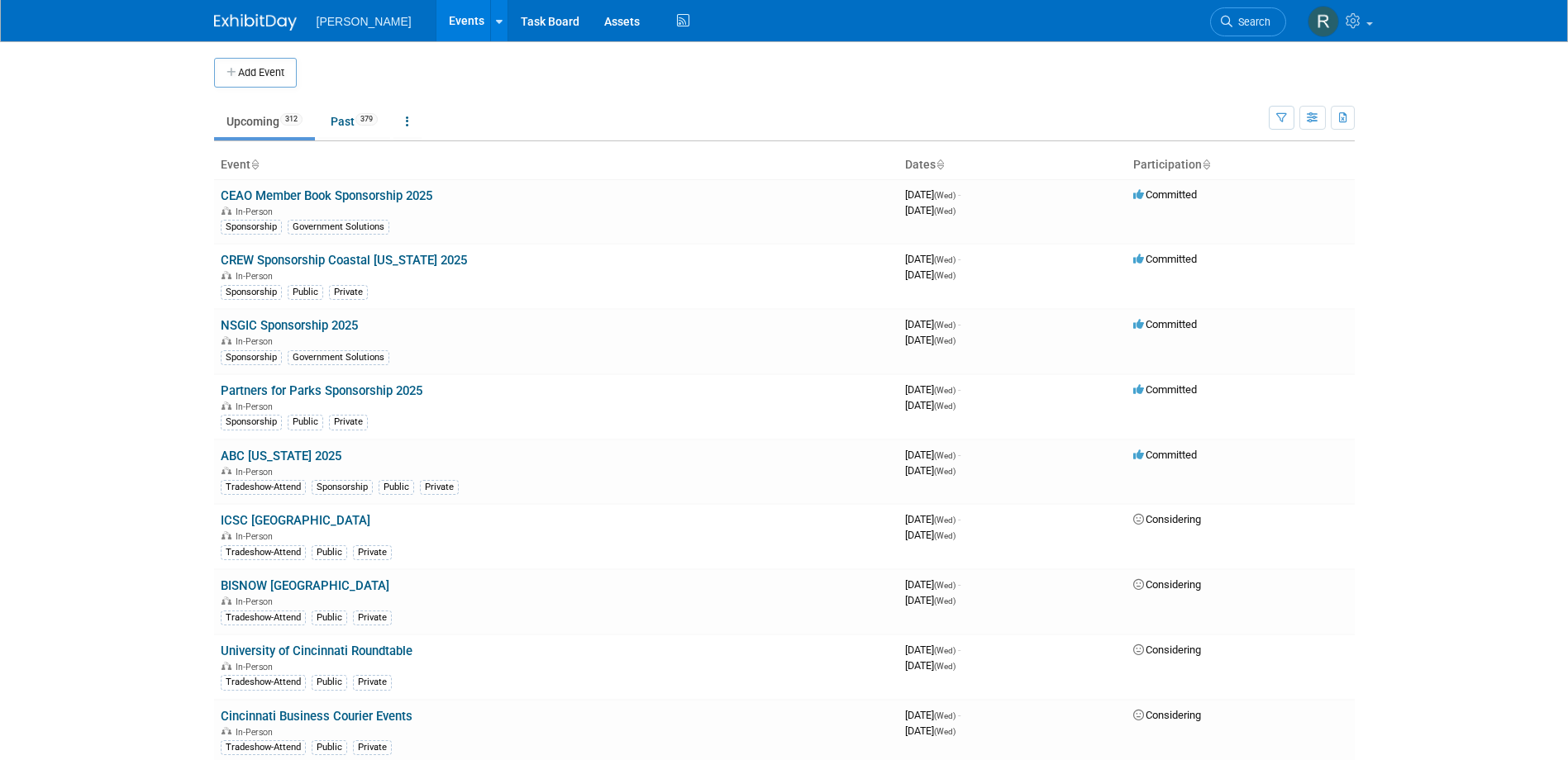 scroll, scrollTop: 0, scrollLeft: 0, axis: both 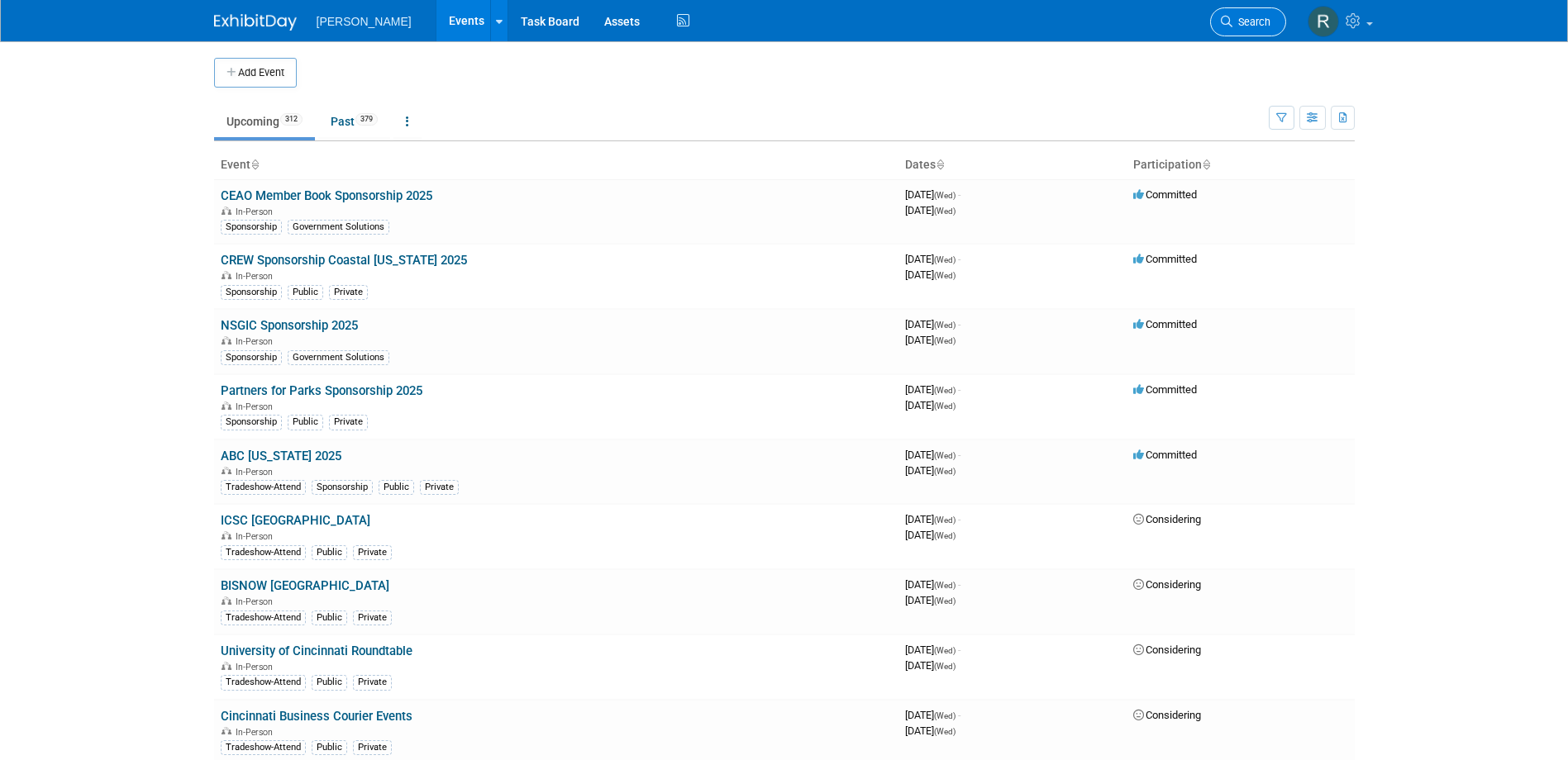 click on "Search" at bounding box center [1251, 21] 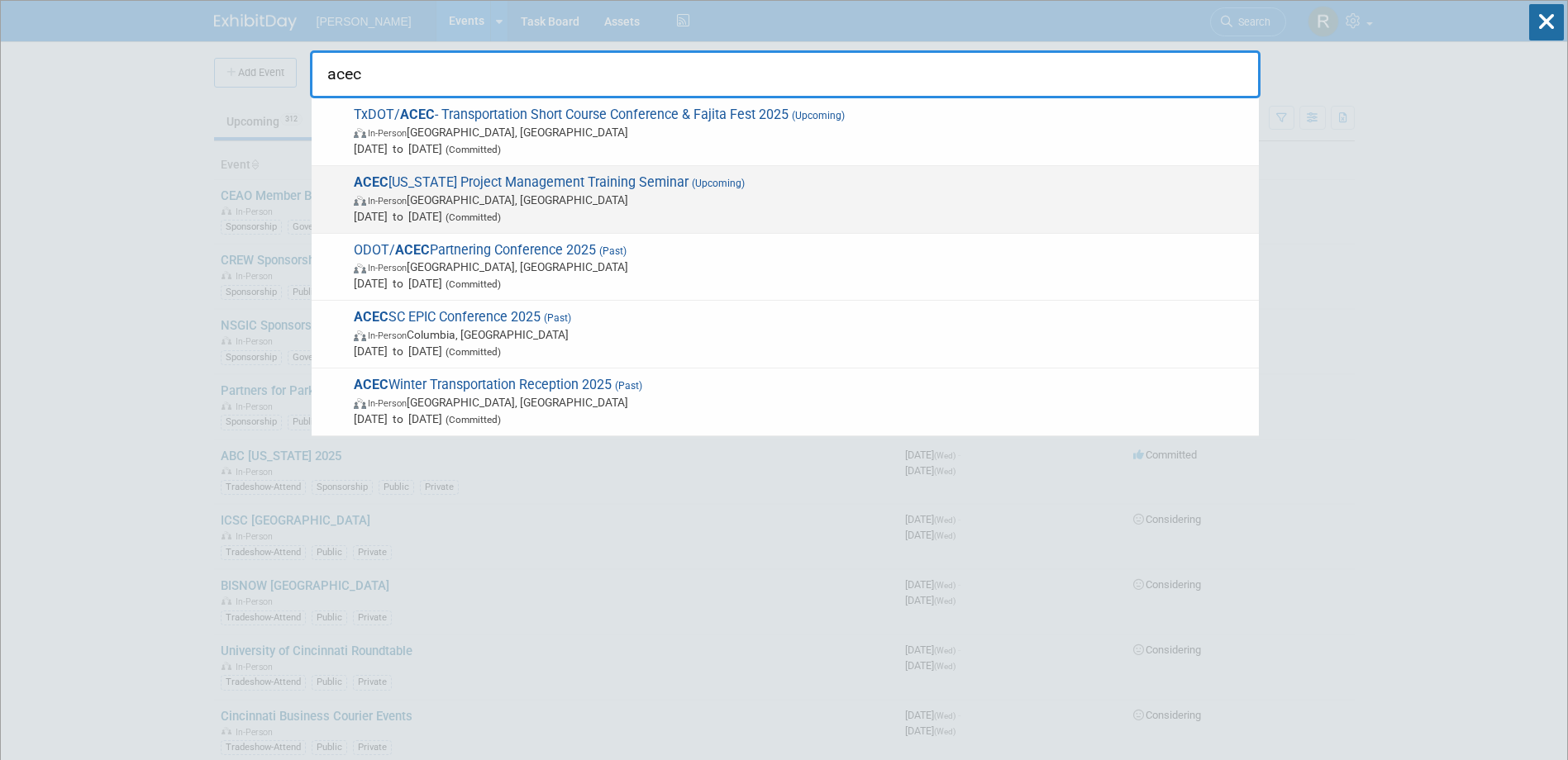 type on "acec" 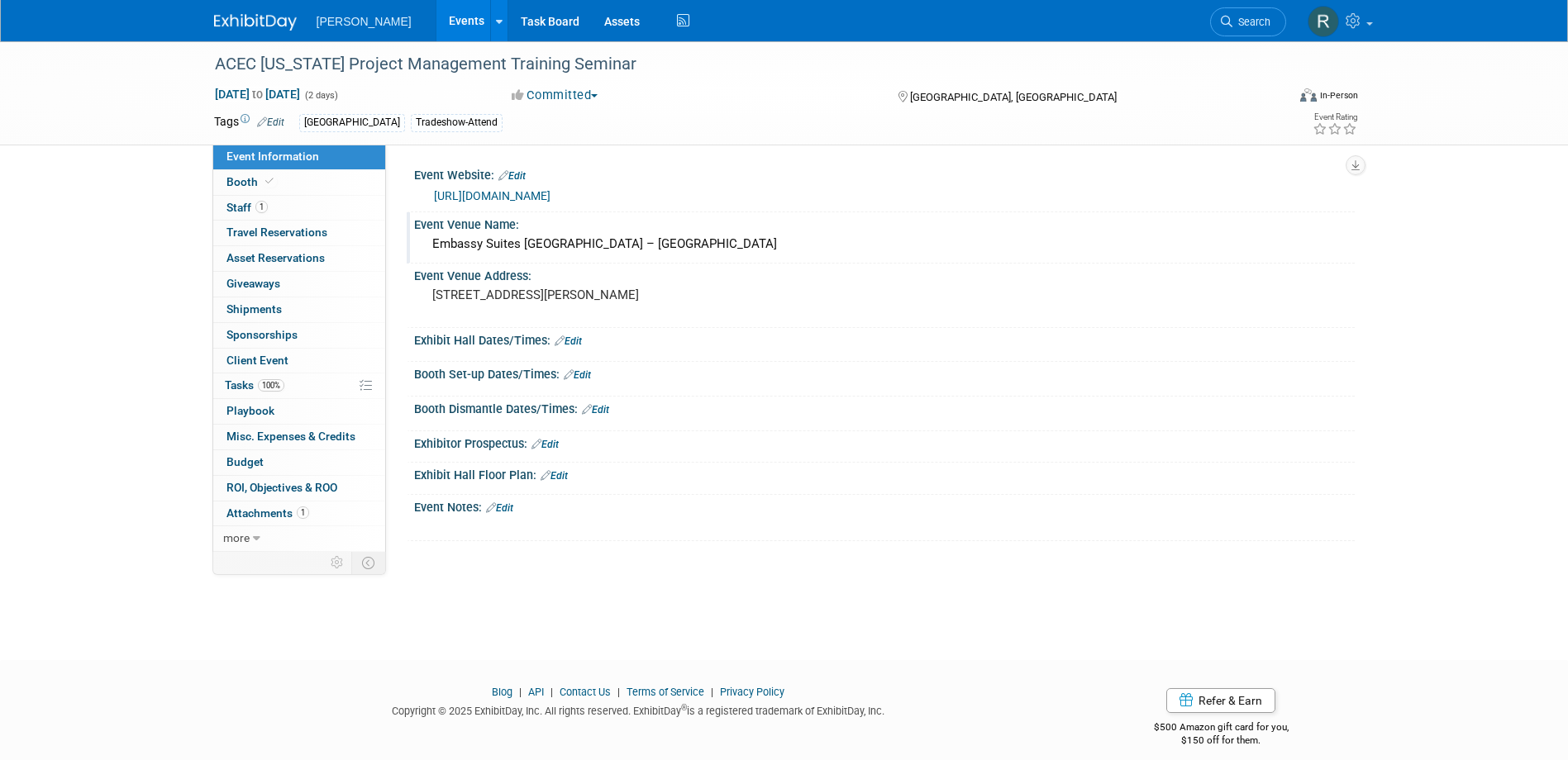 scroll, scrollTop: 0, scrollLeft: 0, axis: both 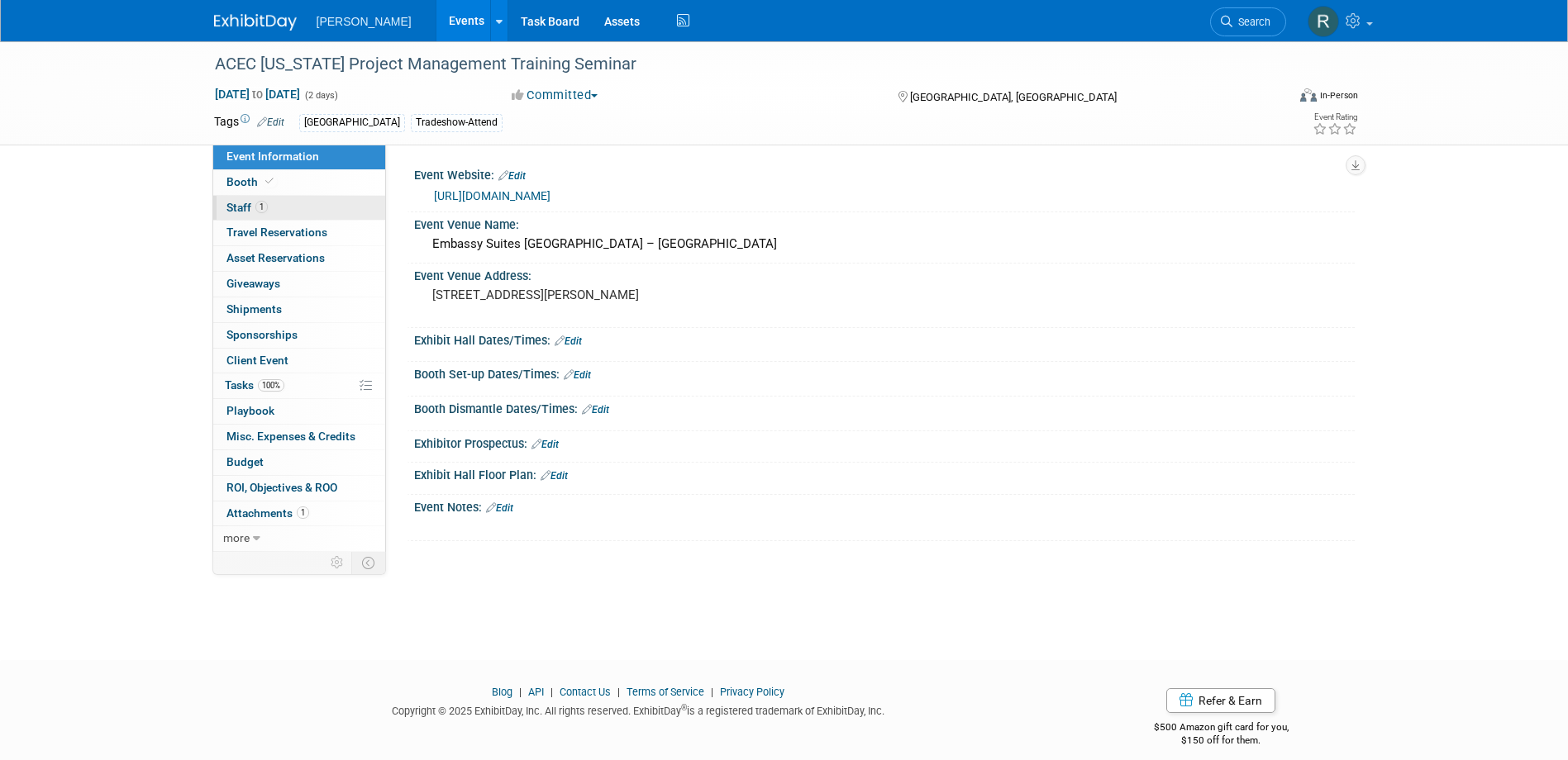 click on "1
Staff 1" at bounding box center [299, 208] 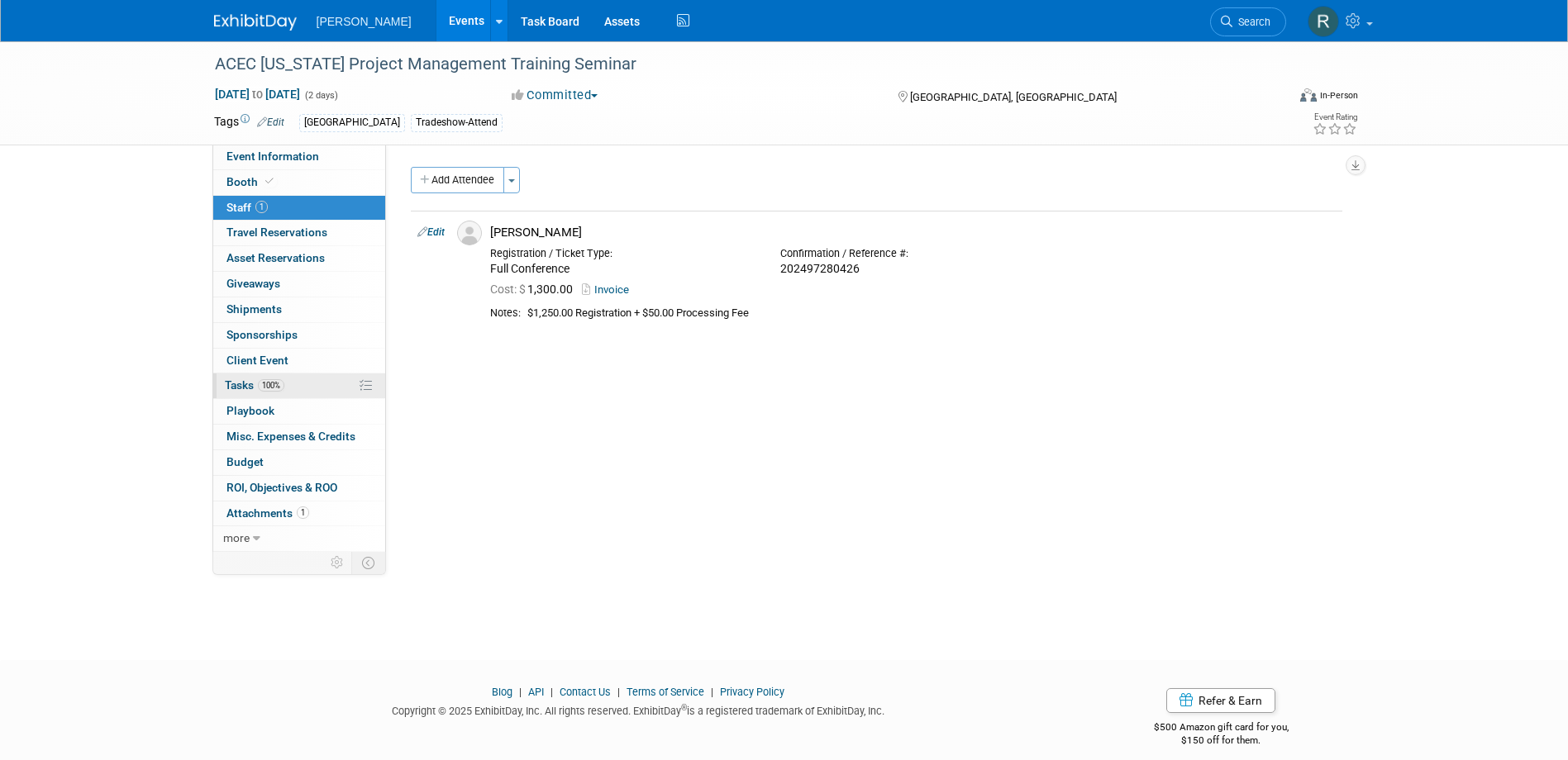click on "100%" at bounding box center (271, 385) 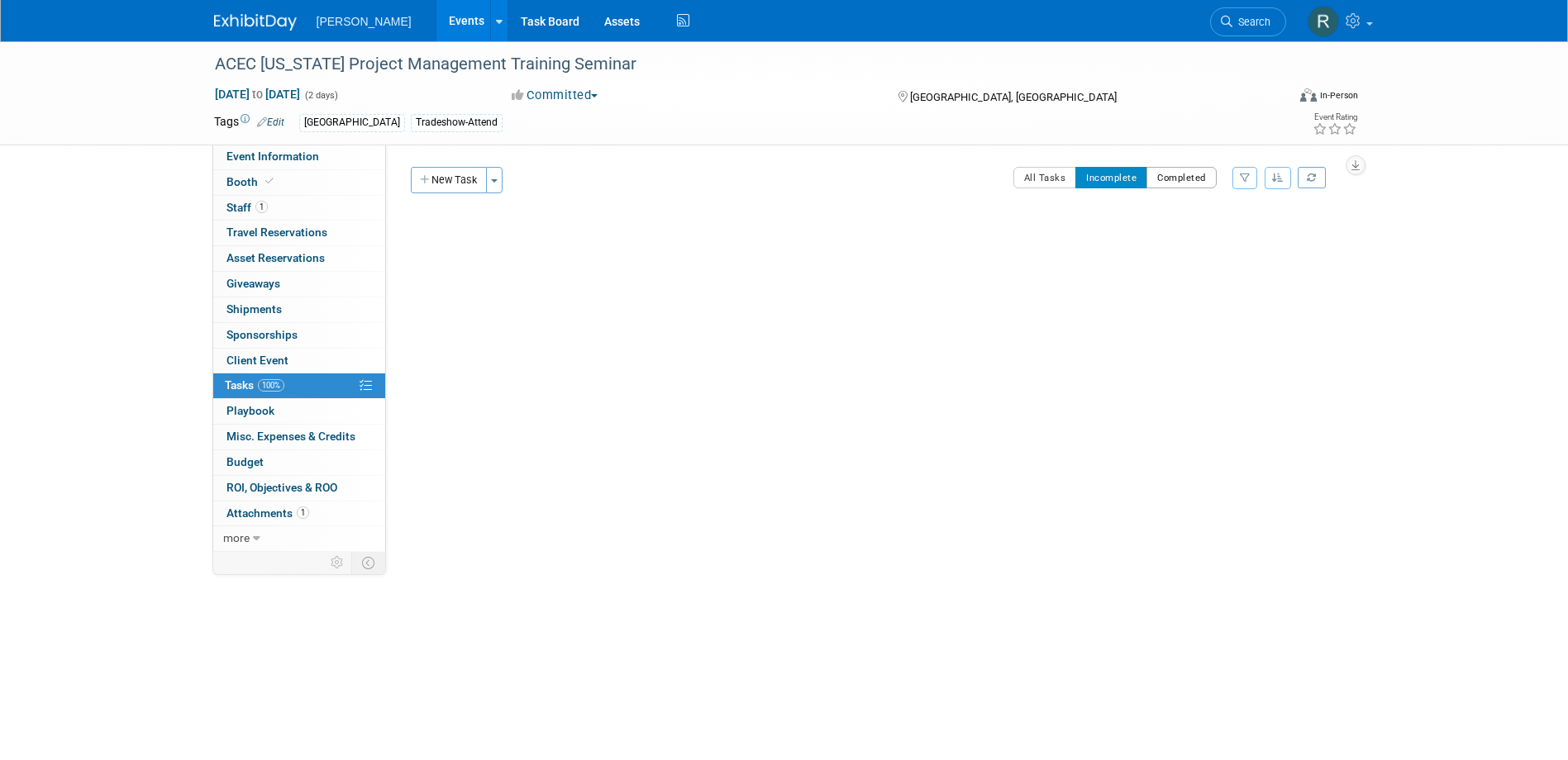 click on "Completed" at bounding box center (1181, 178) 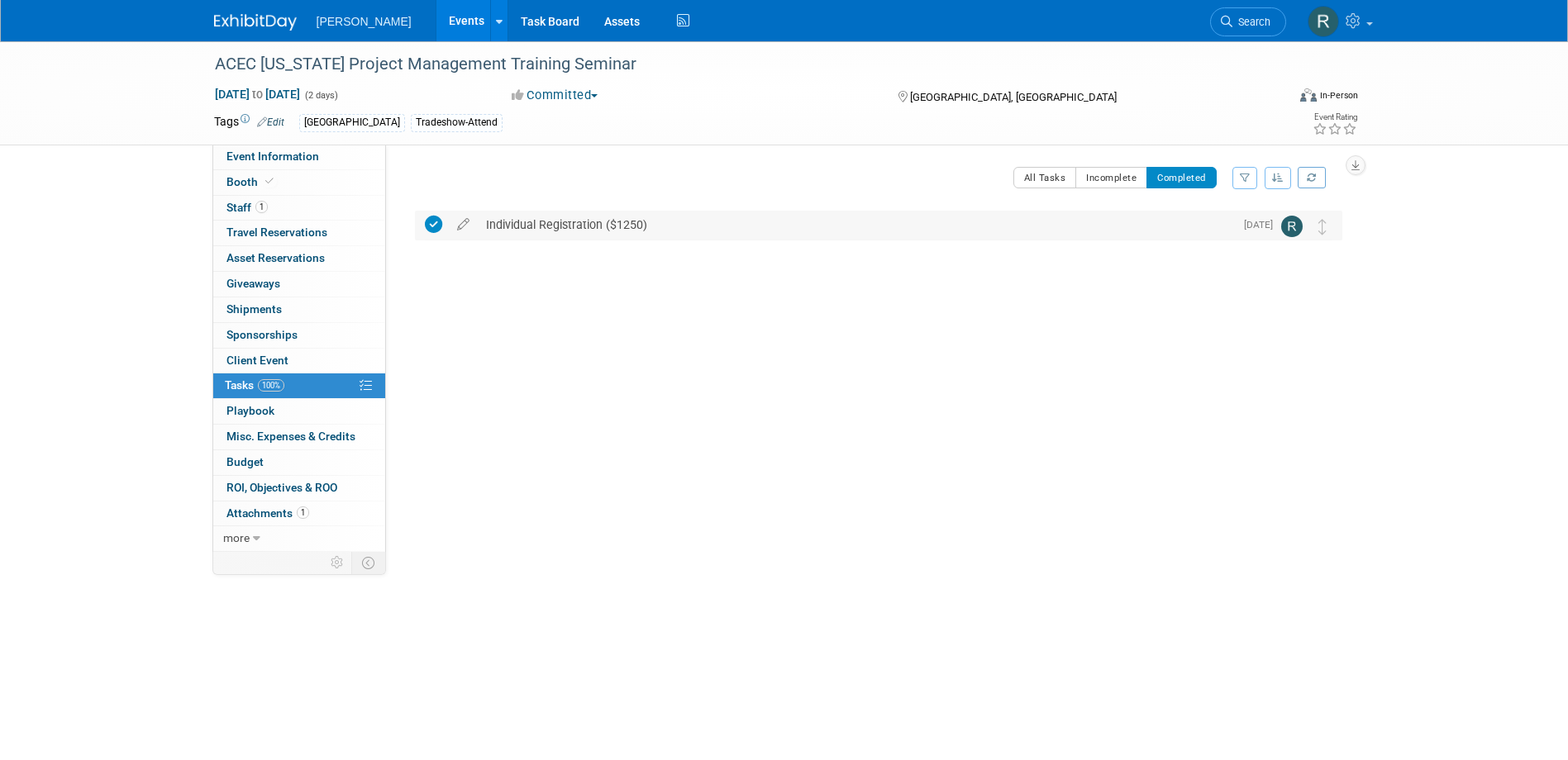click on "Individual Registration ($1250)" at bounding box center (855, 225) 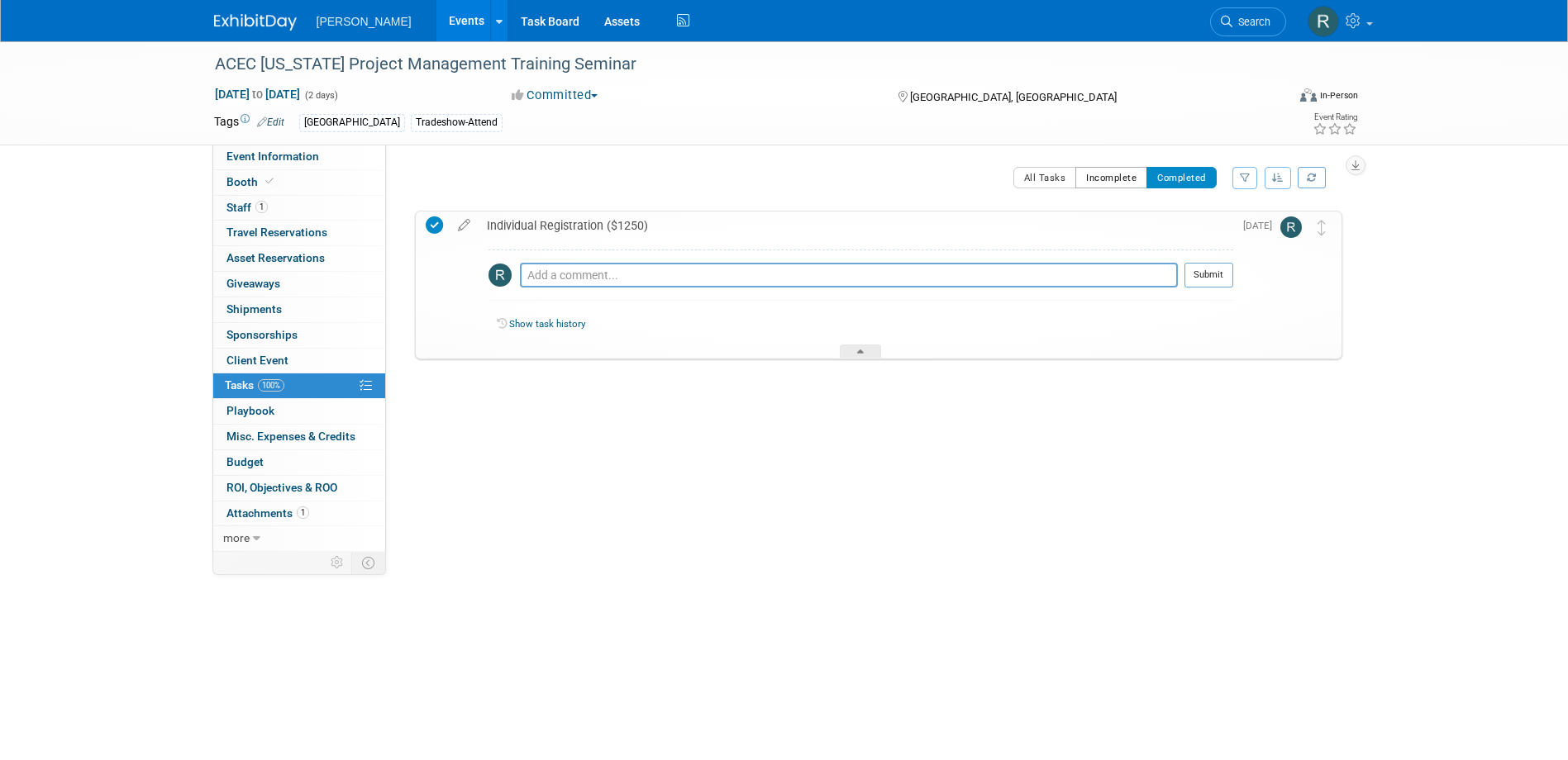 click on "Incomplete" at bounding box center [1111, 178] 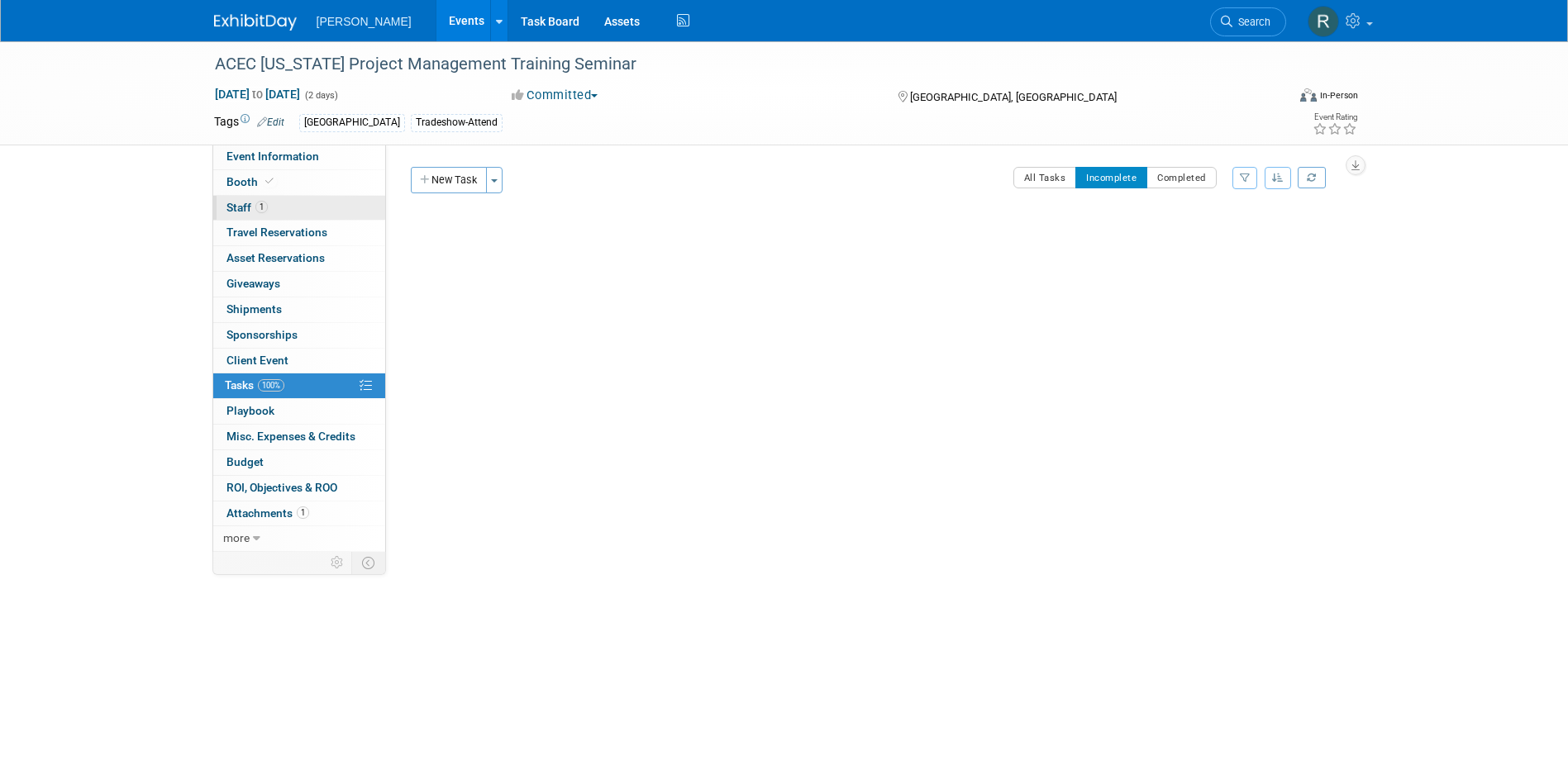 click on "Staff 1" at bounding box center (247, 207) 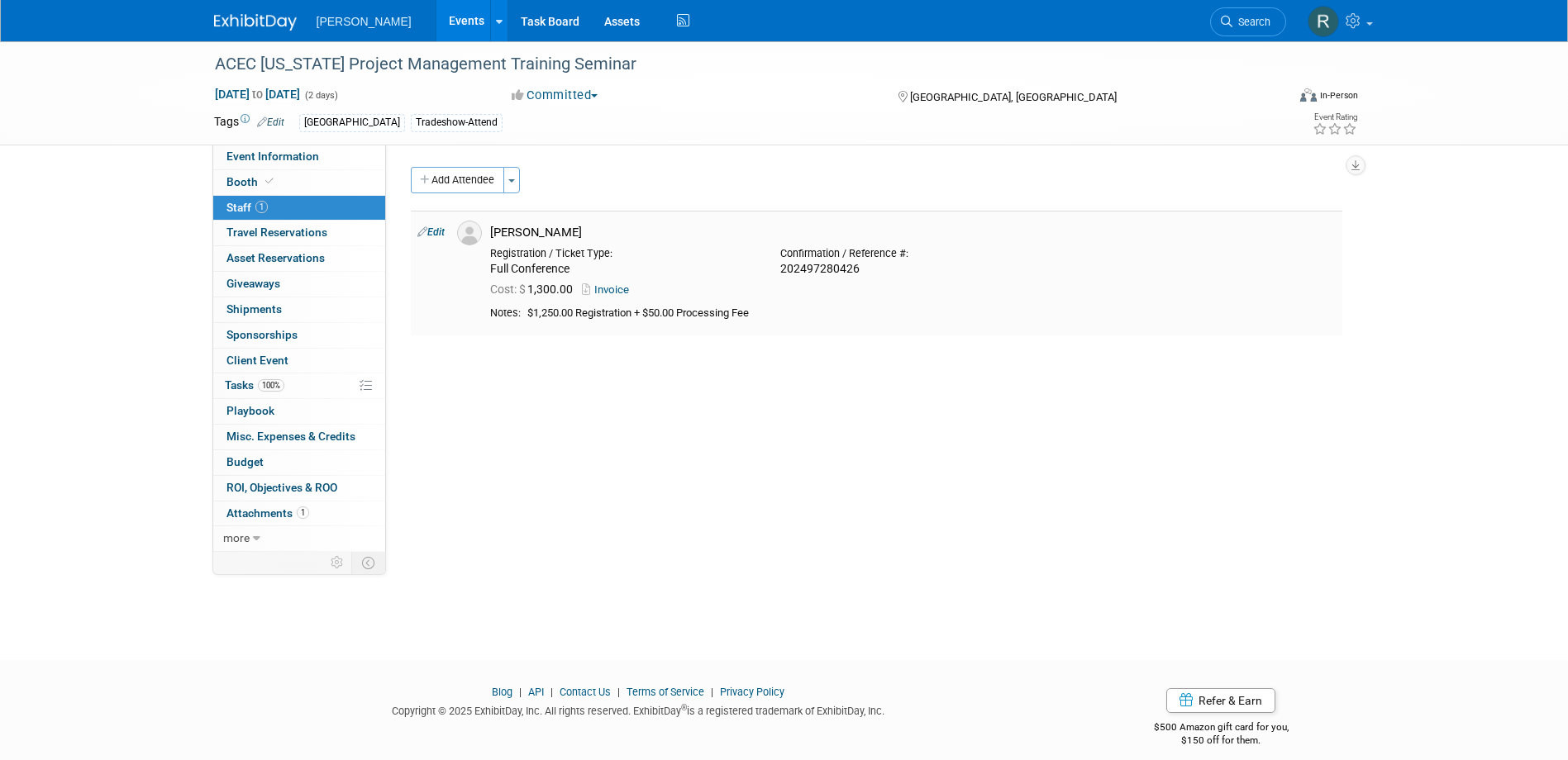 click on "Invoice" at bounding box center [608, 289] 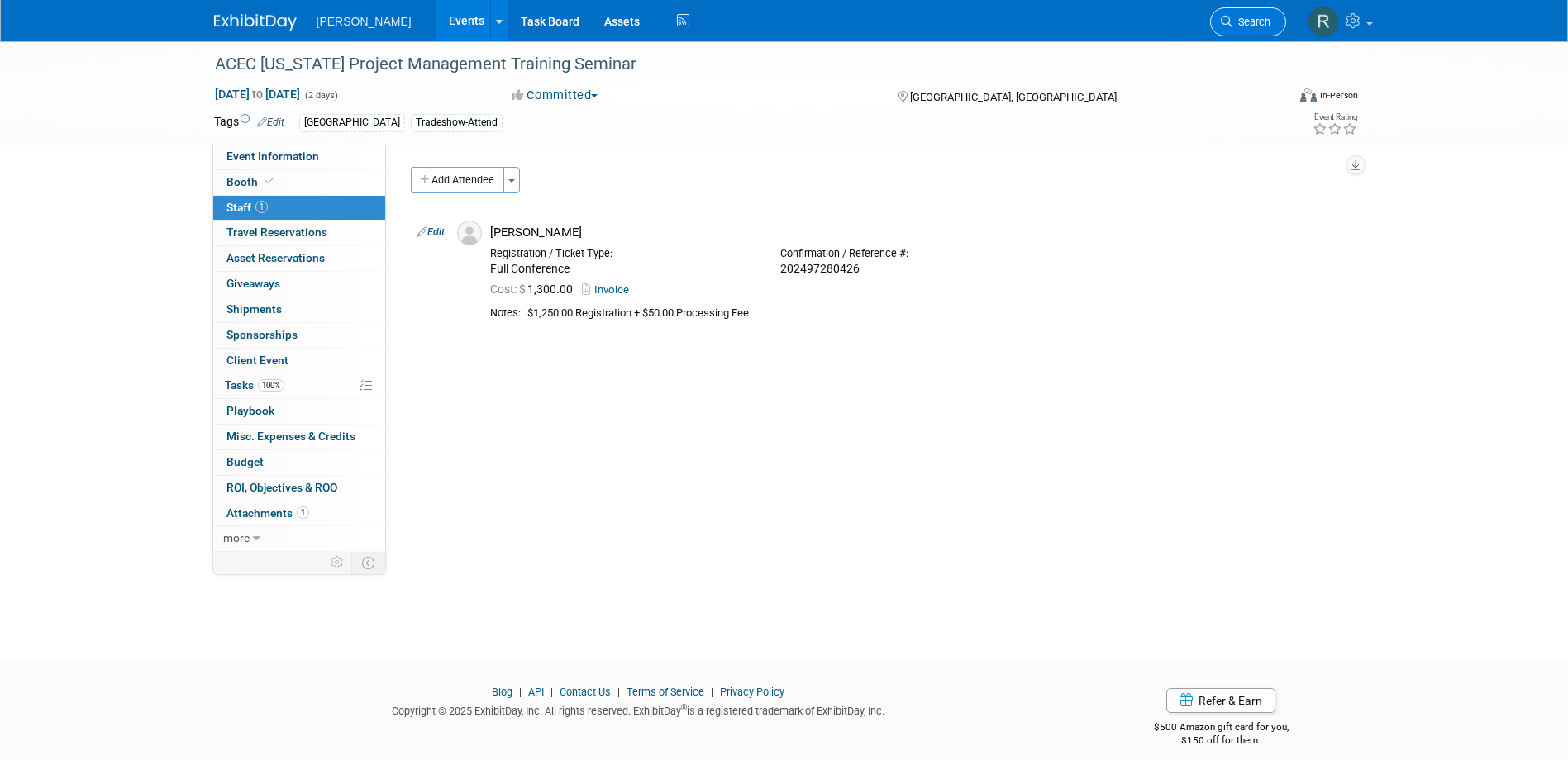 click on "Search" at bounding box center [1248, 21] 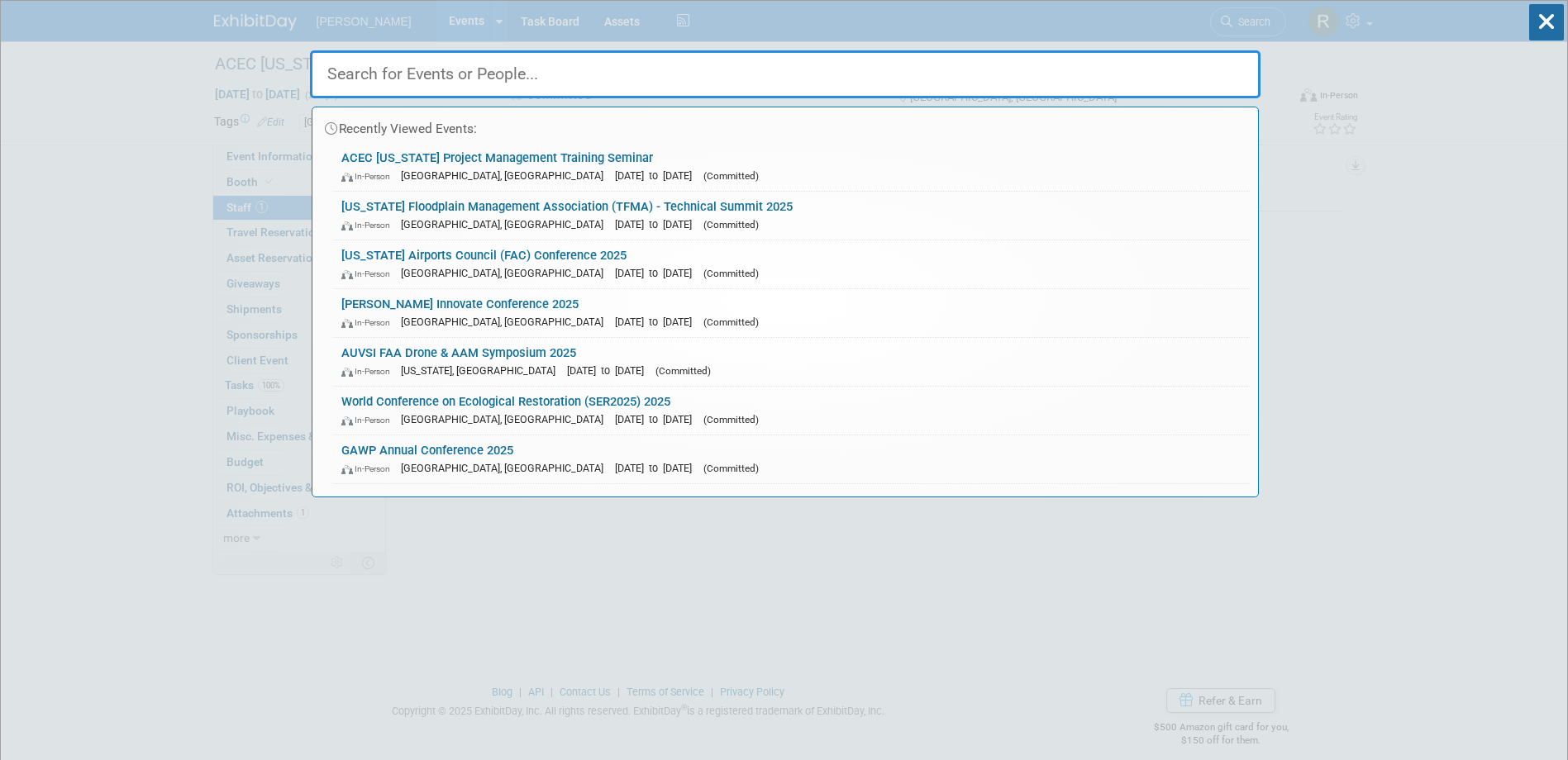 click at bounding box center [785, 74] 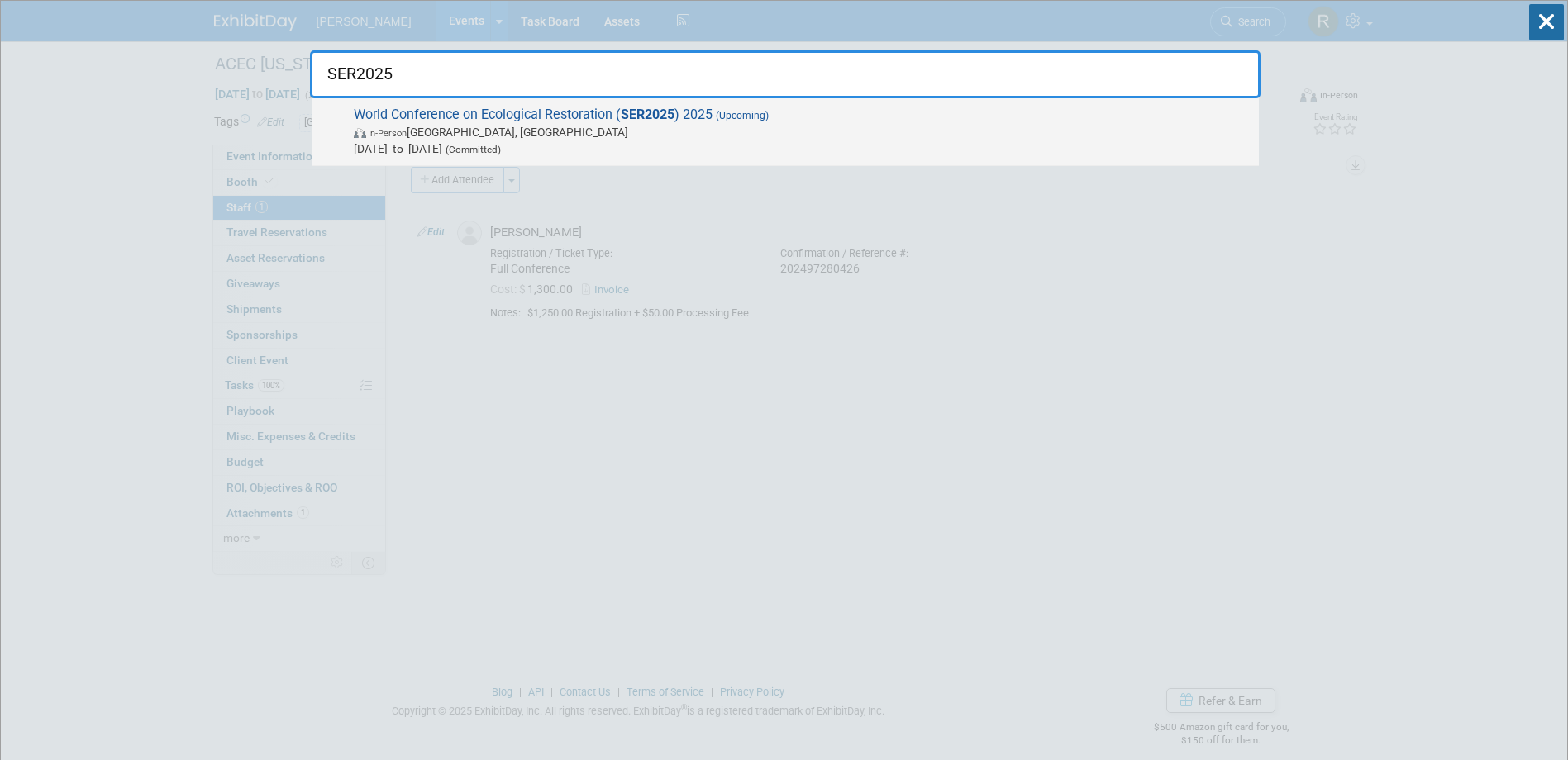 type on "SER2025" 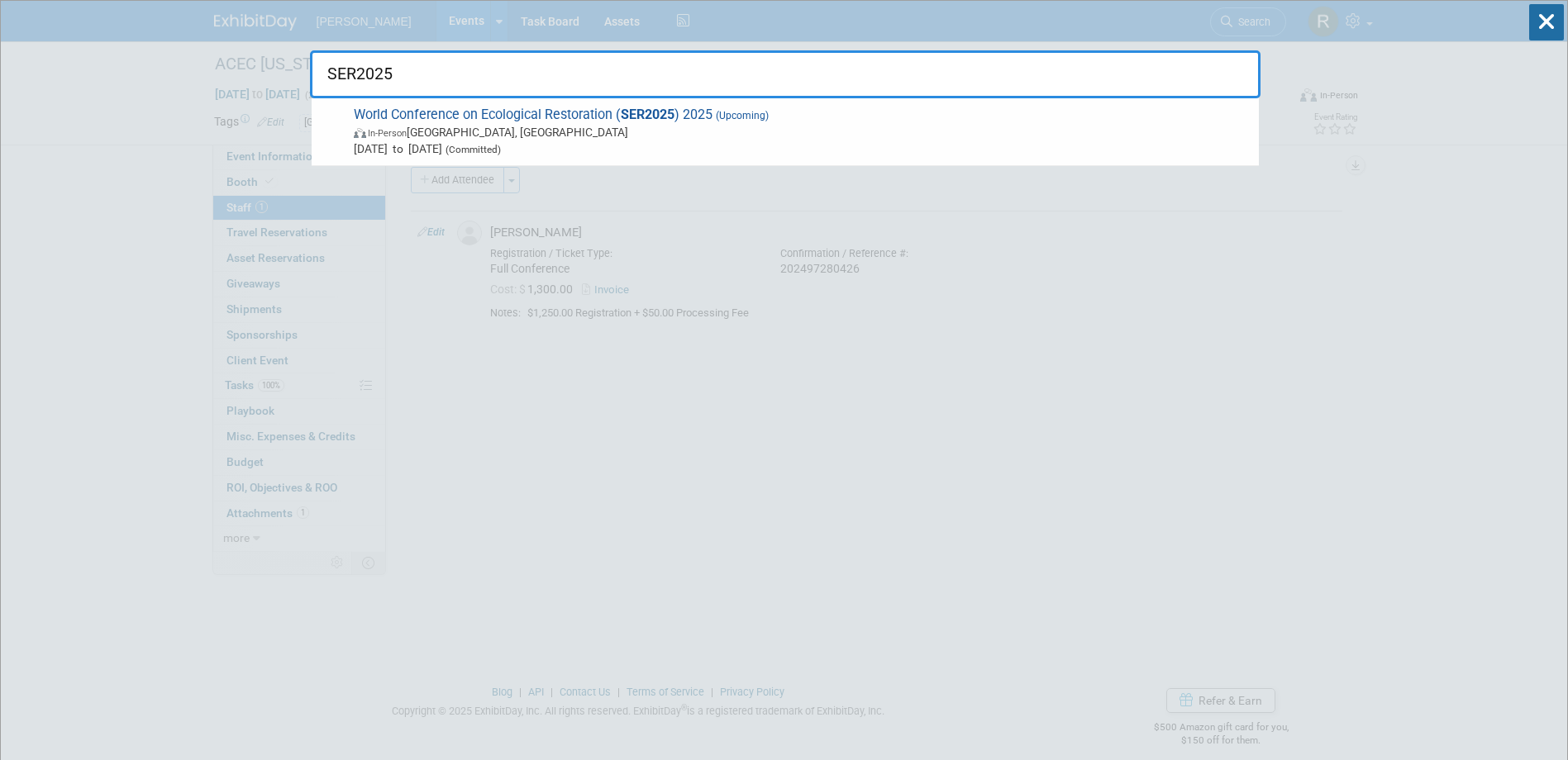 click on "World Conference on Ecological Restoration ( SER2025 ) 2025  (Upcoming)  In-Person     Denver, CO Sep 30, 2025  to  Oct 4, 2025  (Committed)" at bounding box center [799, 131] 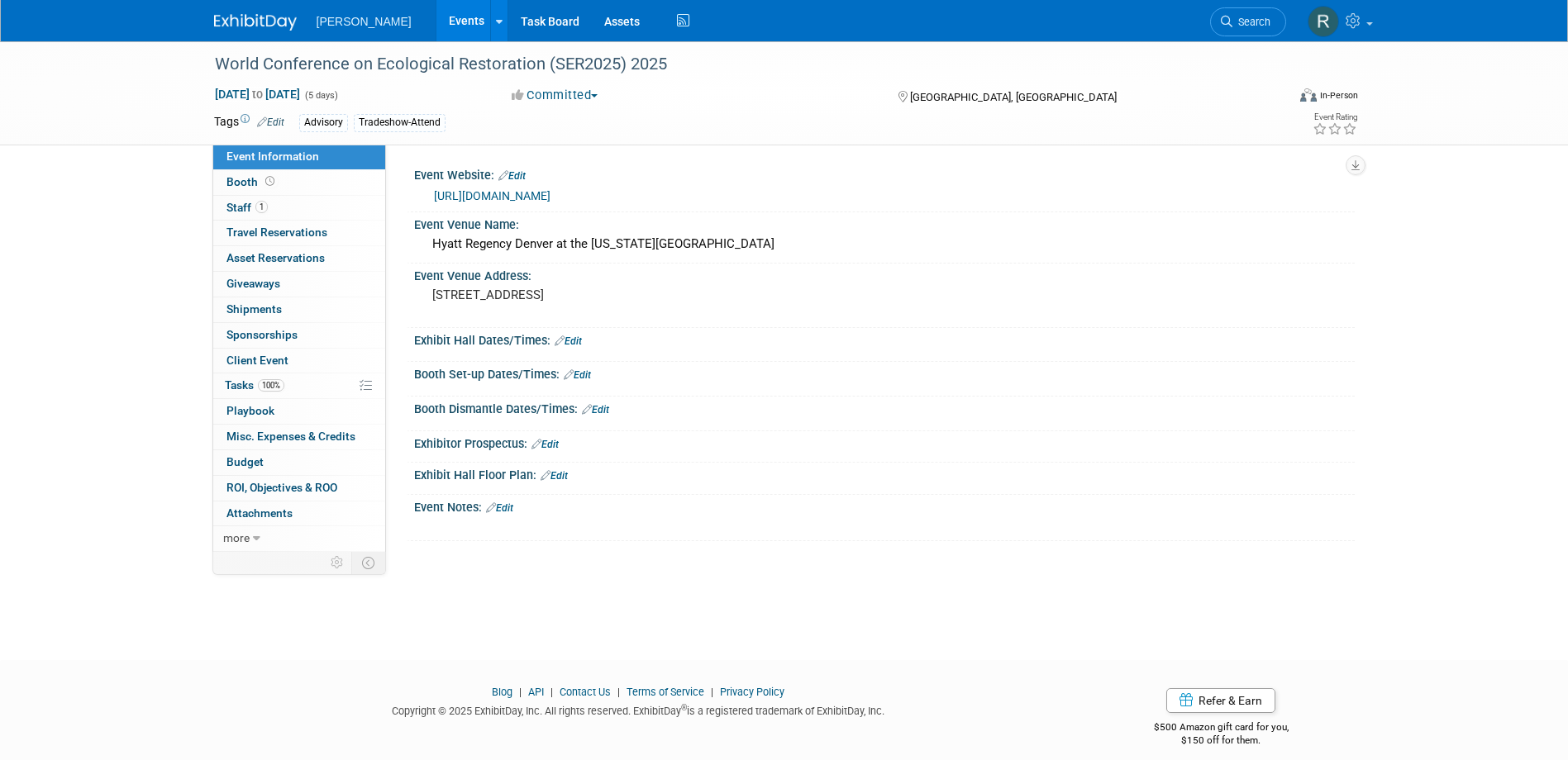 scroll, scrollTop: 0, scrollLeft: 0, axis: both 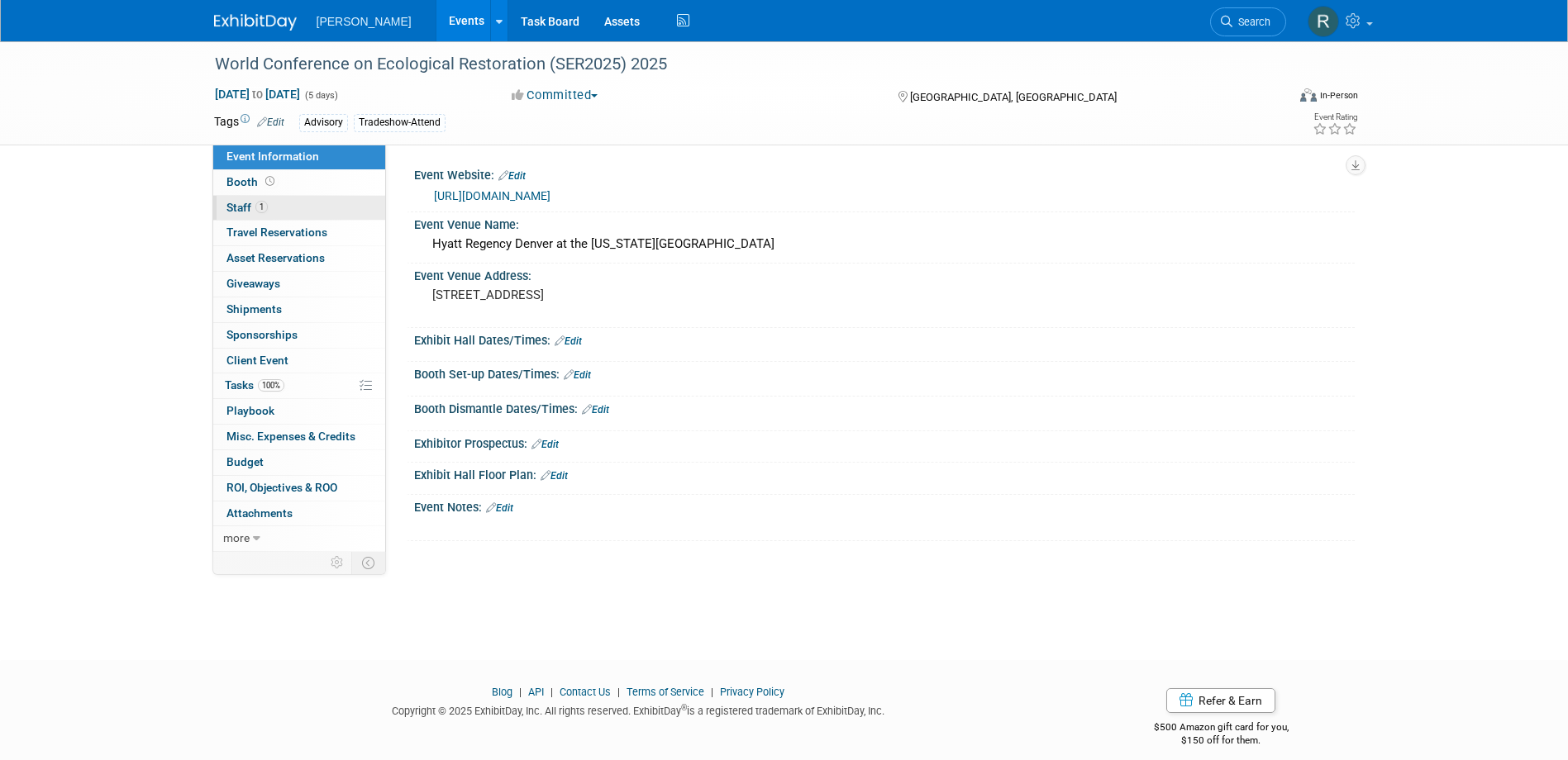 click on "Staff 1" at bounding box center [247, 207] 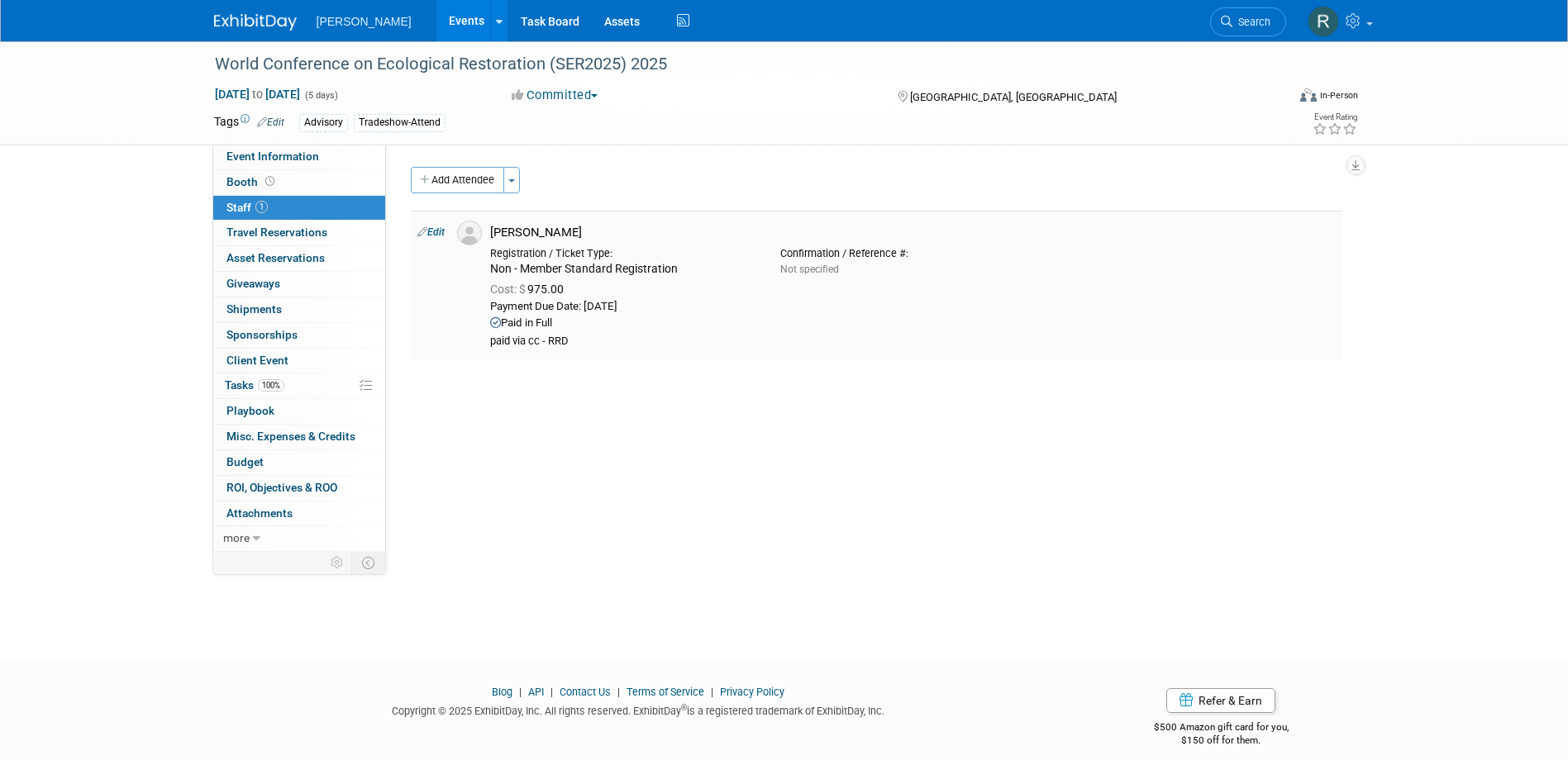click on "Edit" at bounding box center (431, 232) 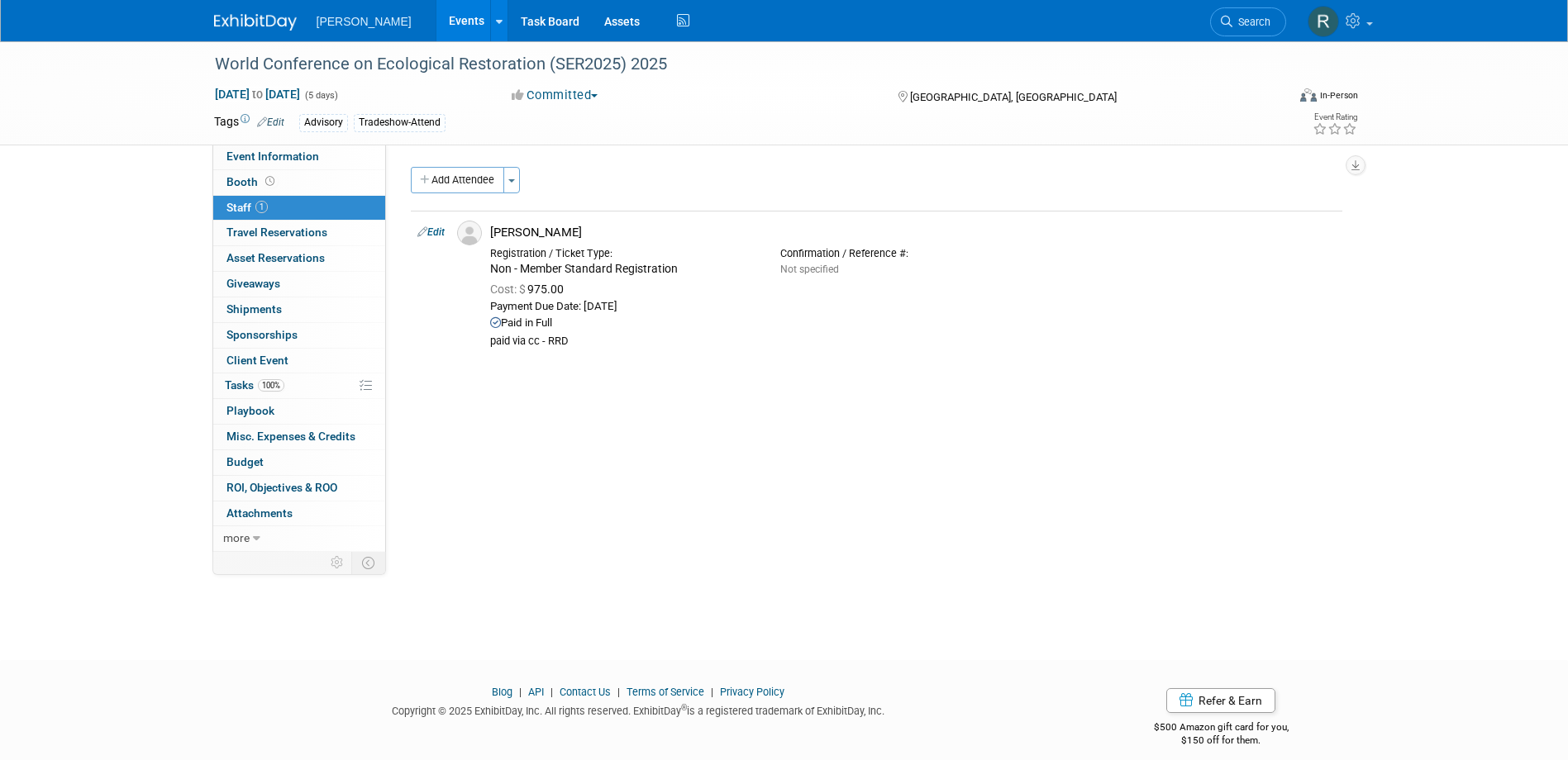 select on "b04bbde3-cf18-492b-85ad-af7edb594df1" 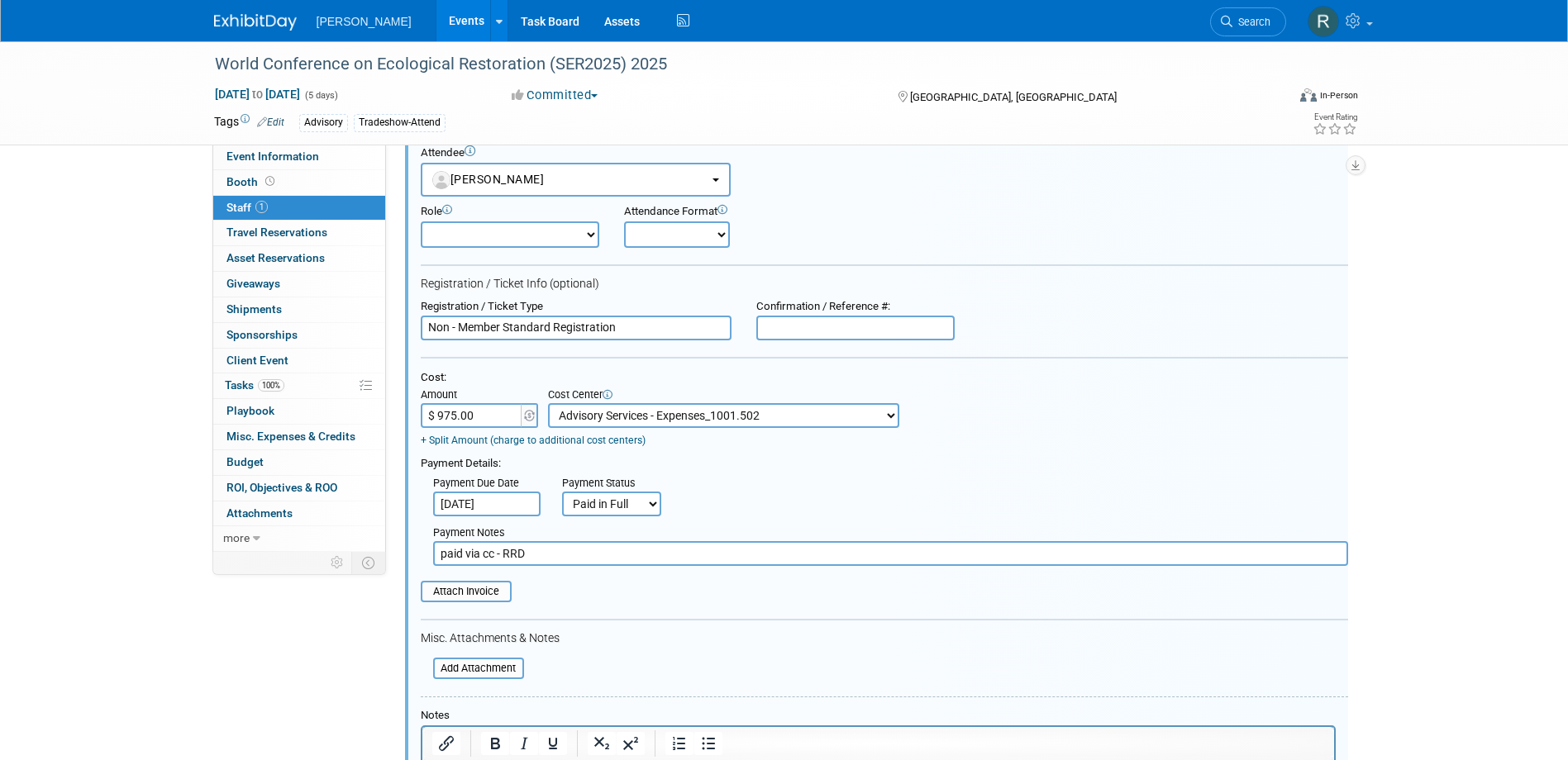 scroll, scrollTop: 106, scrollLeft: 0, axis: vertical 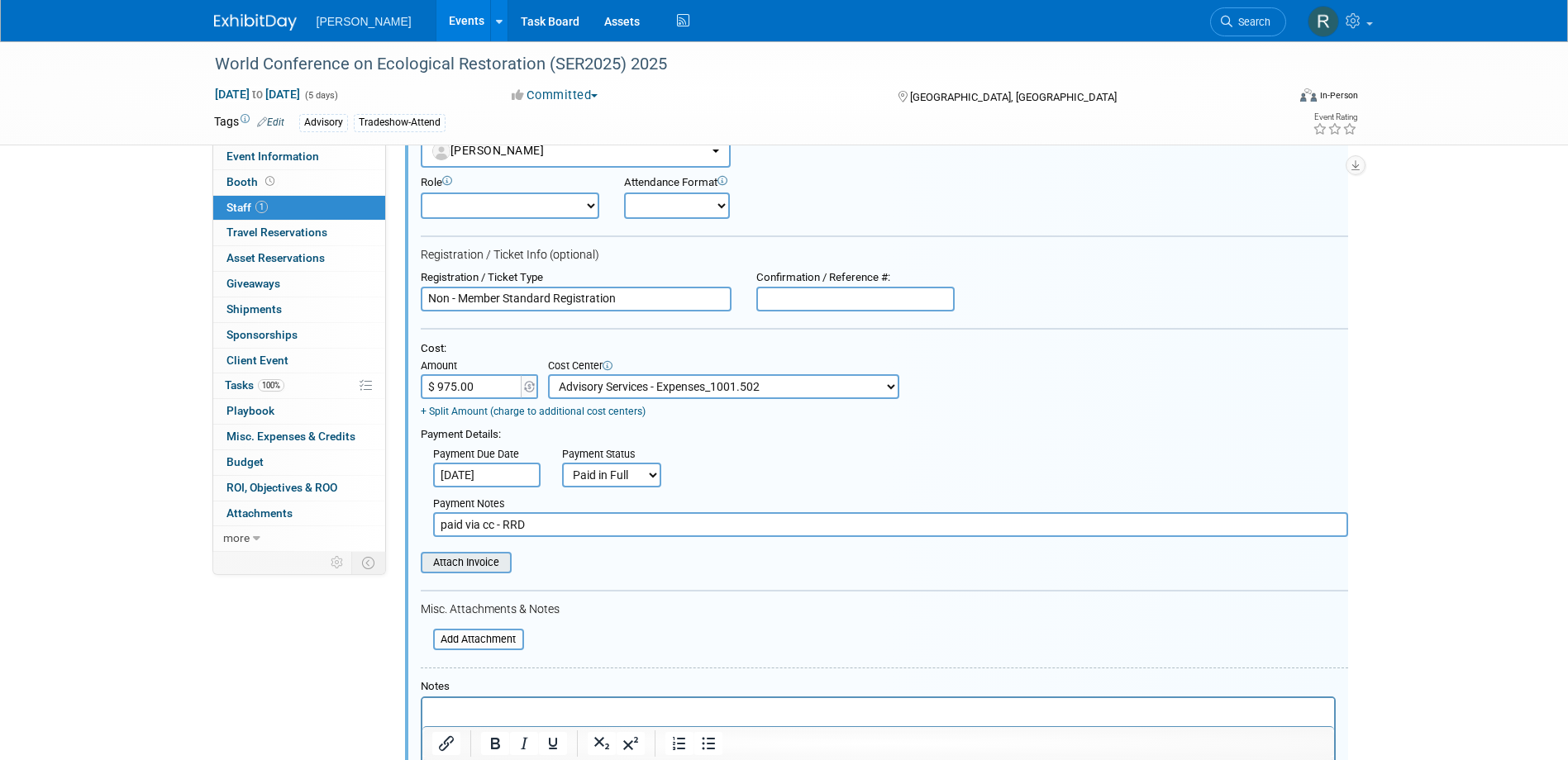 click at bounding box center [412, 563] 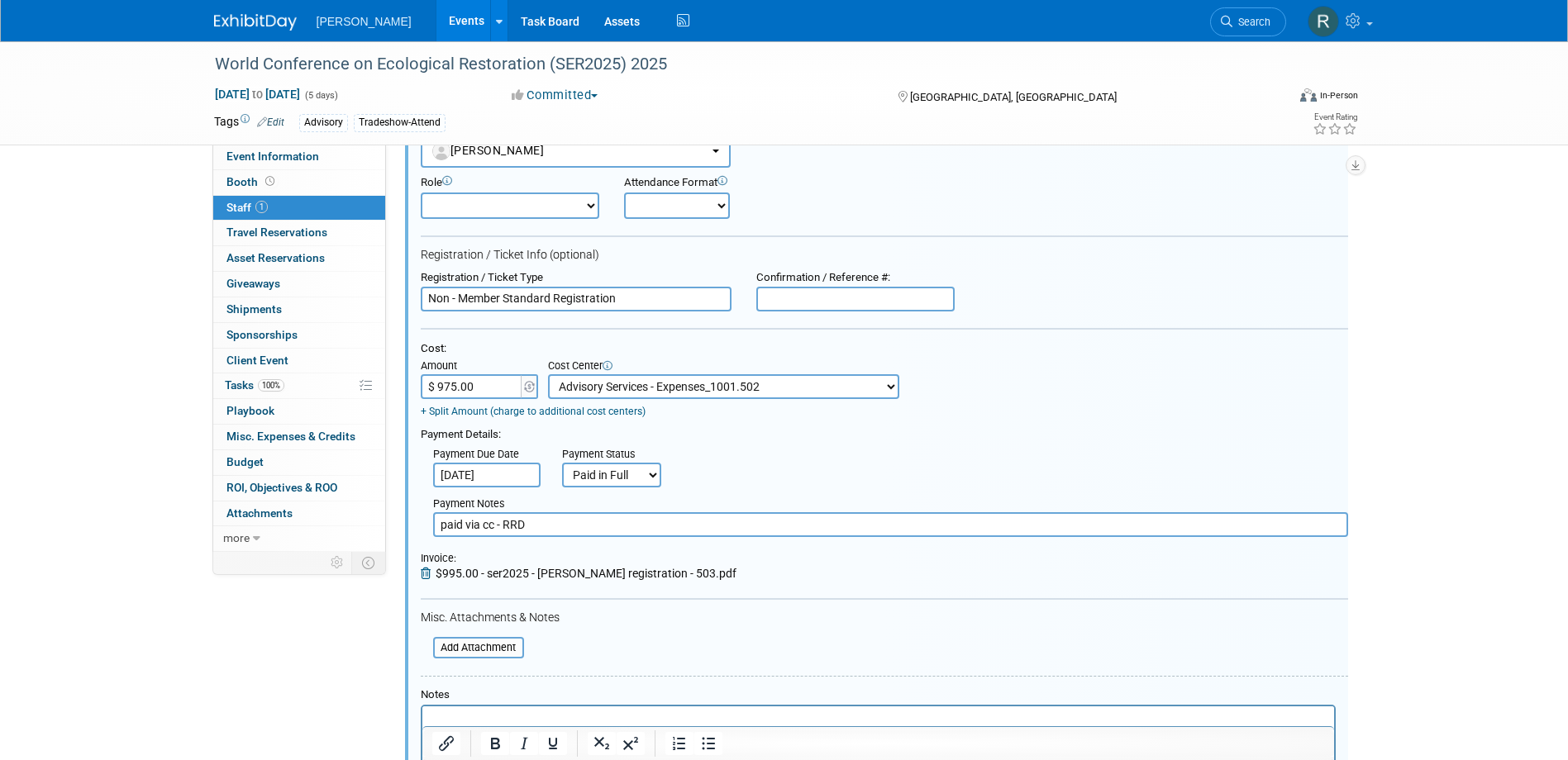 click at bounding box center (428, 573) 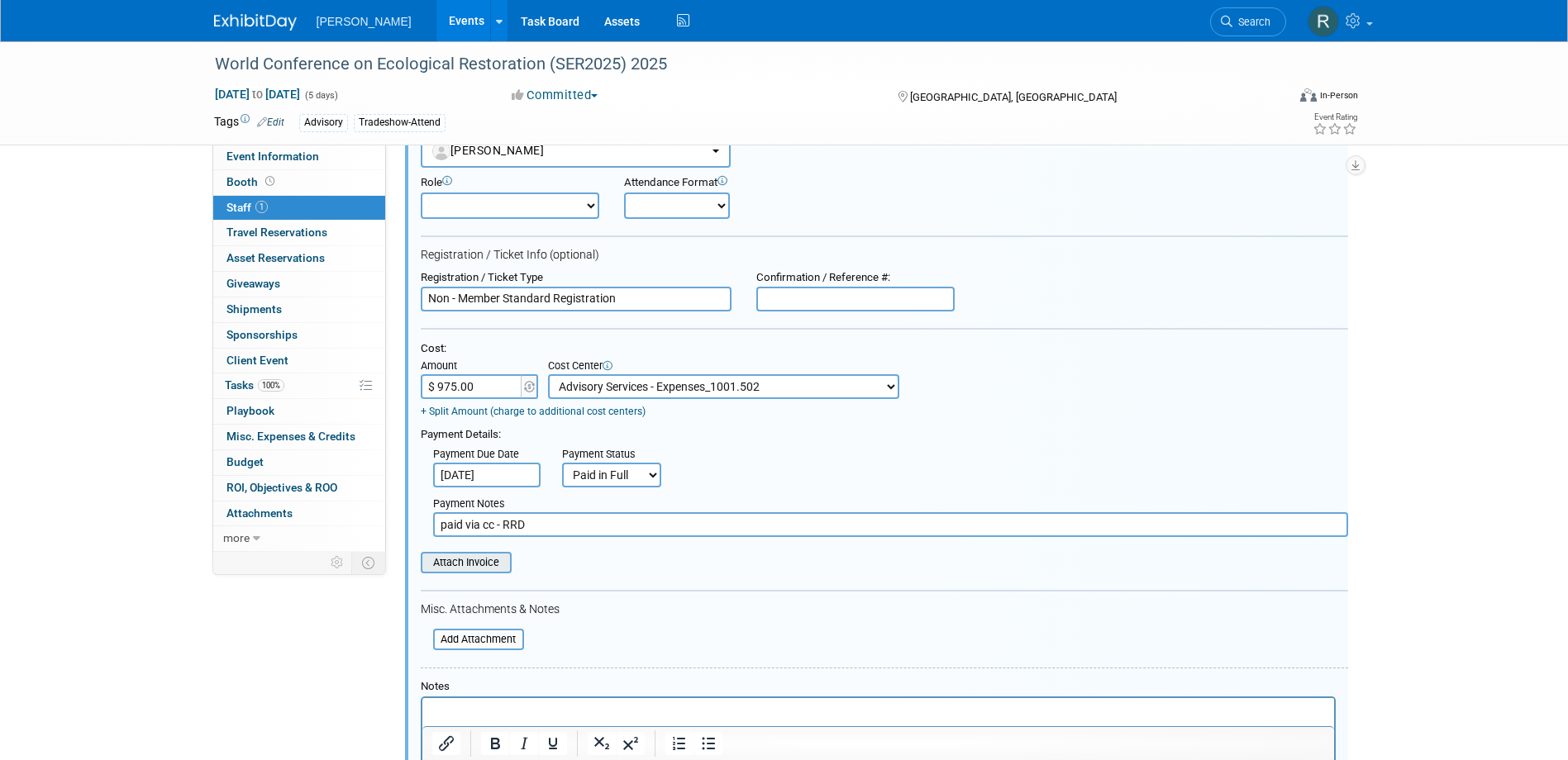 click at bounding box center (412, 563) 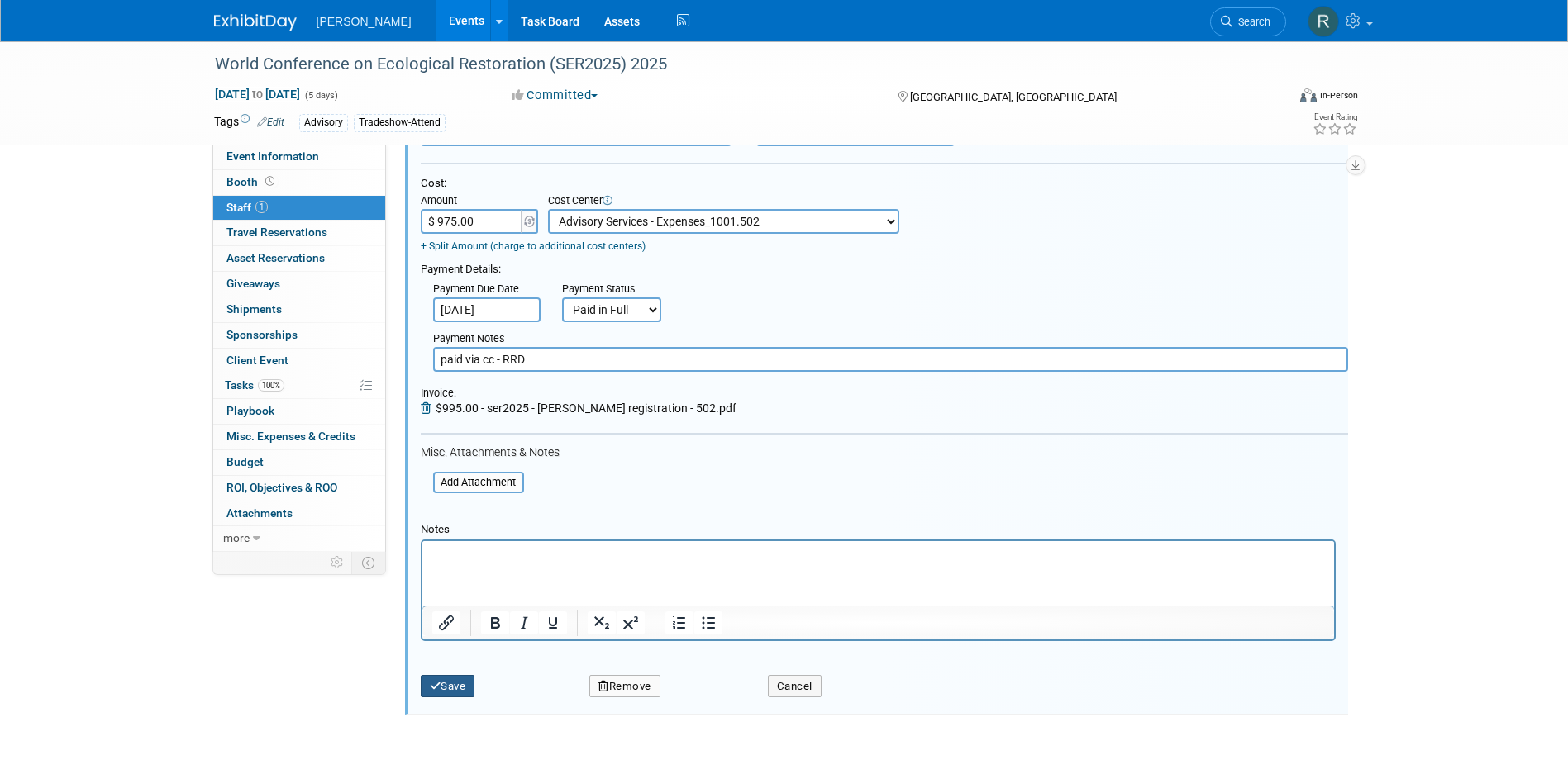 click on "Save" at bounding box center [448, 686] 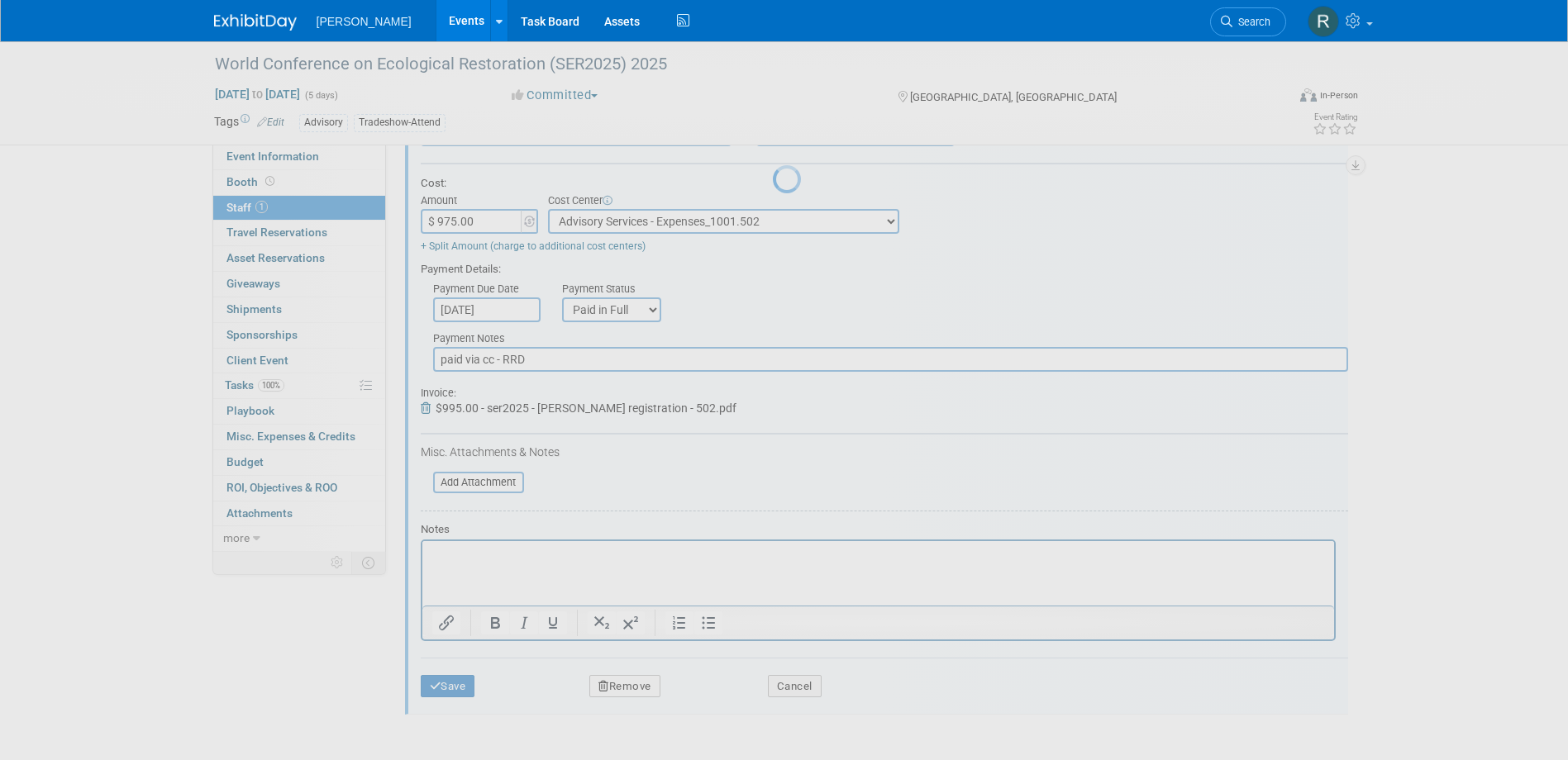 scroll, scrollTop: 16, scrollLeft: 0, axis: vertical 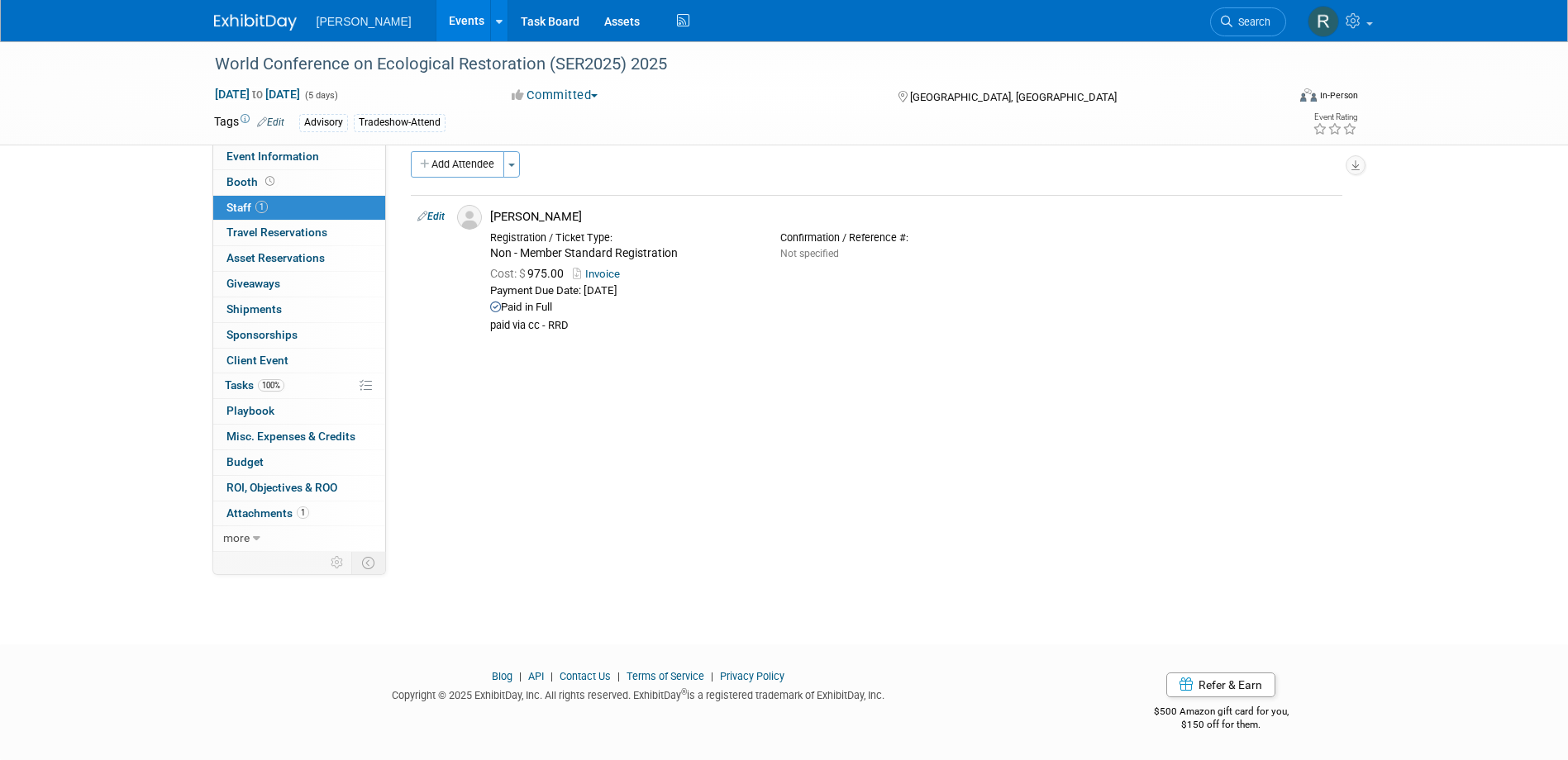click on "Events" at bounding box center (466, 21) 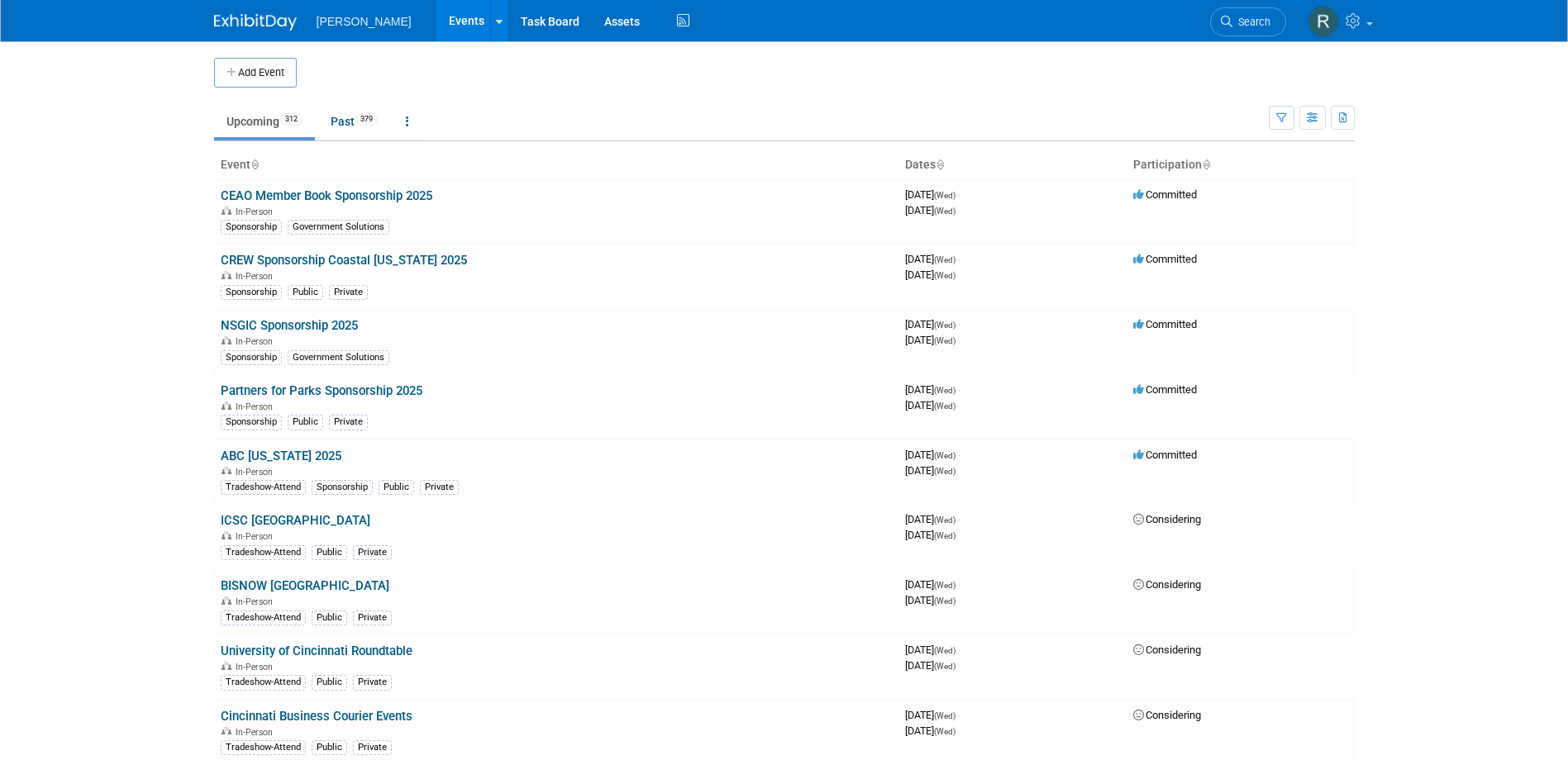scroll, scrollTop: 0, scrollLeft: 0, axis: both 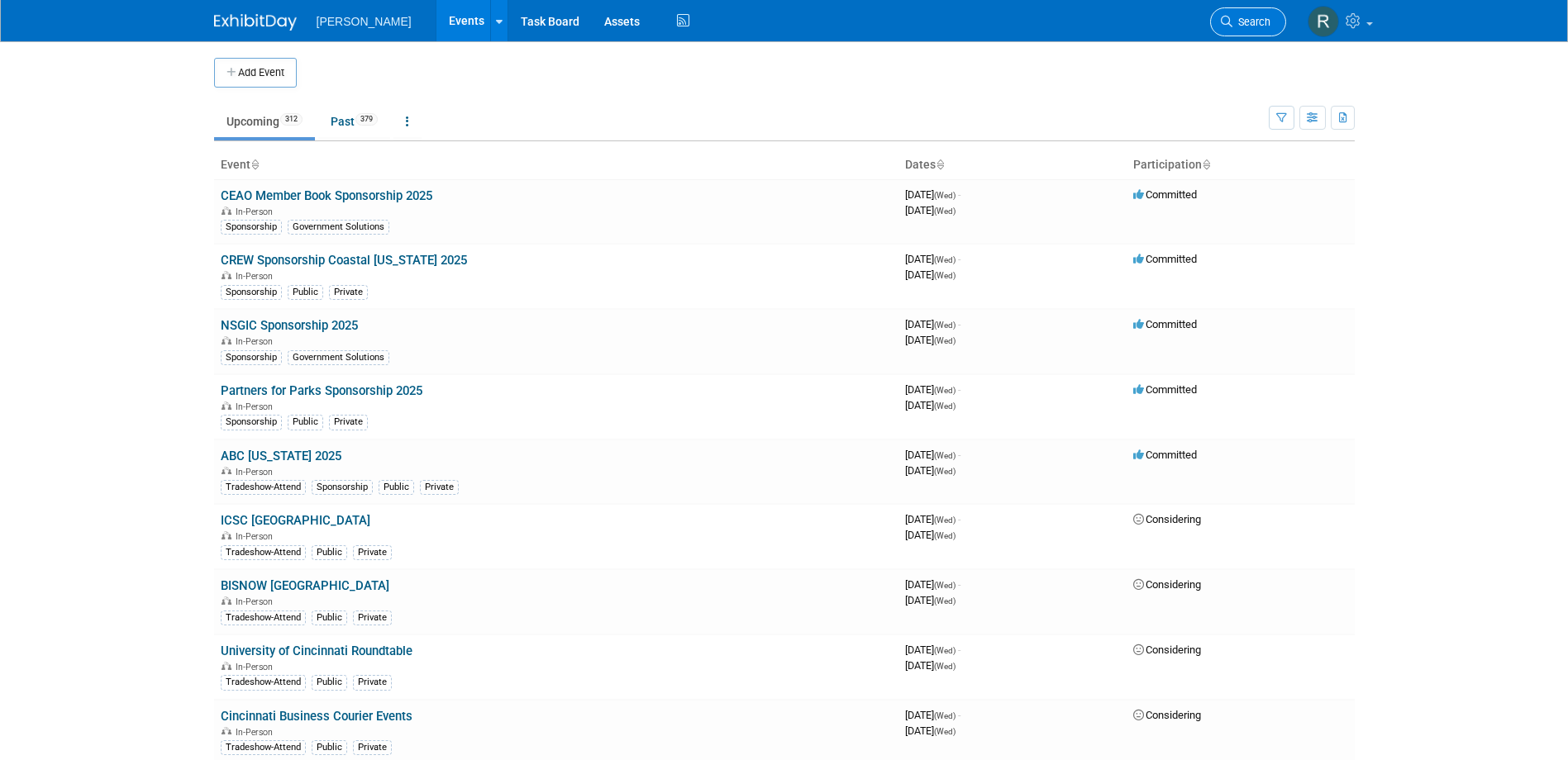 click at bounding box center (1227, 21) 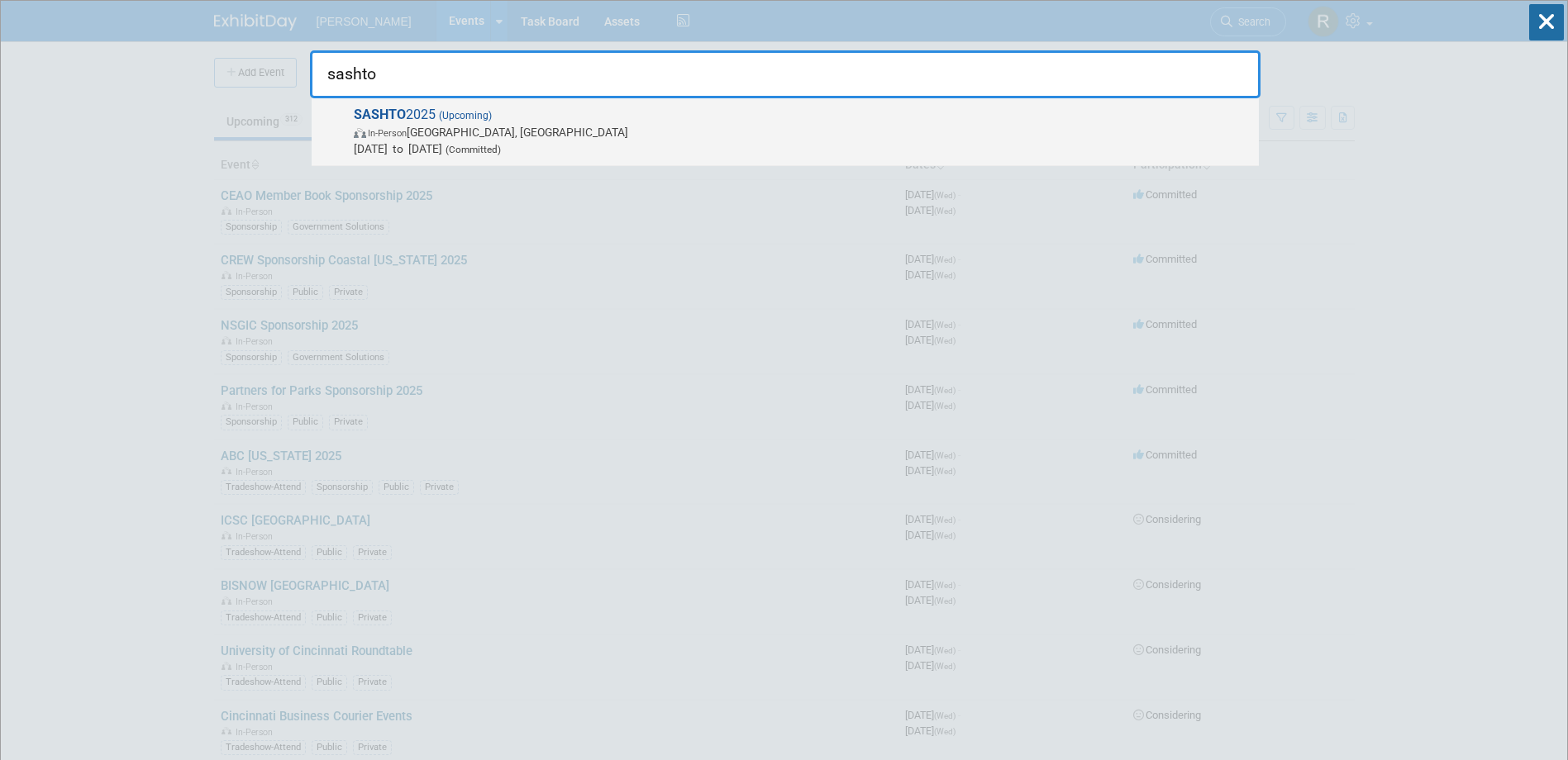type on "sashto" 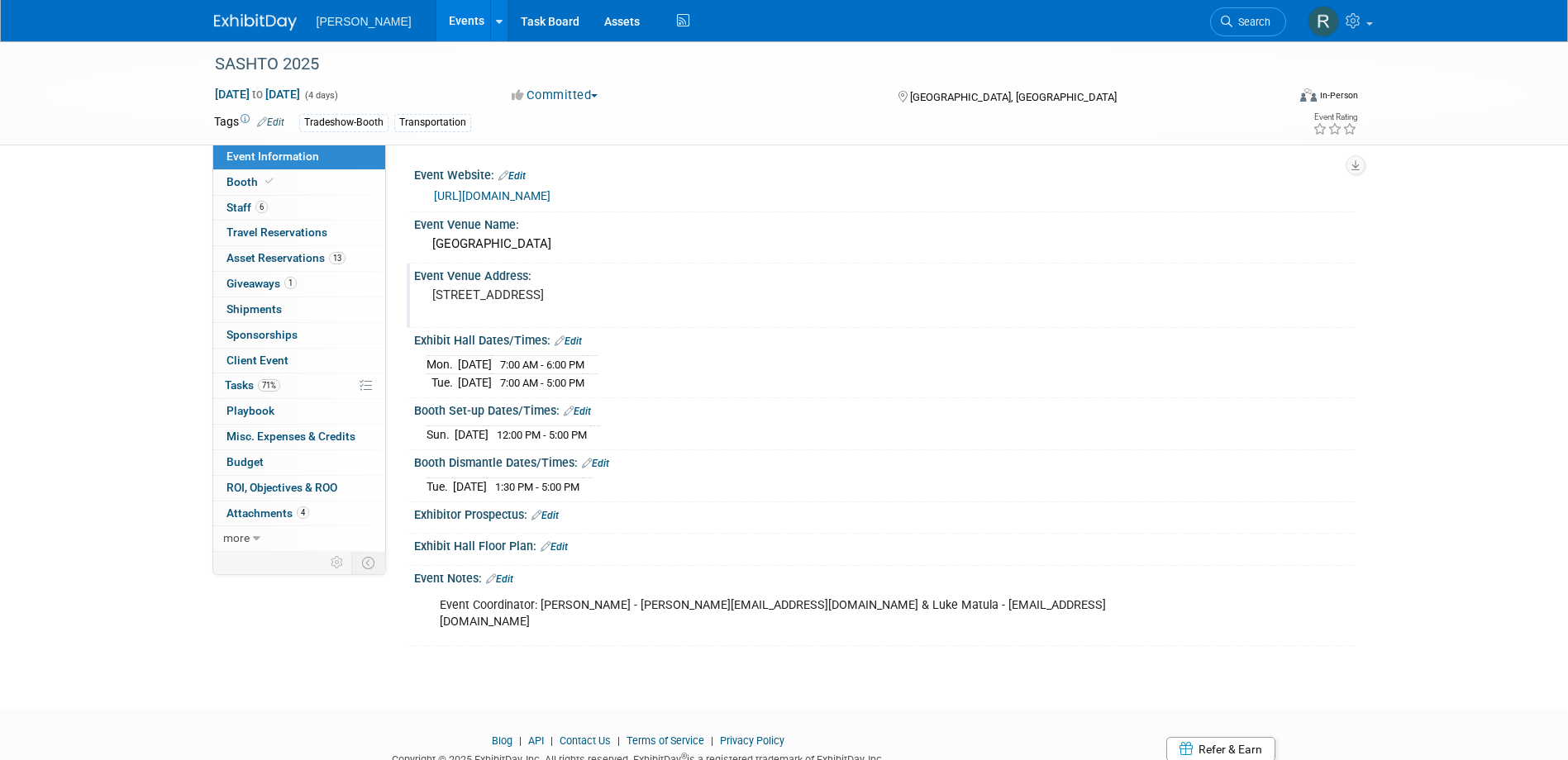 scroll, scrollTop: 0, scrollLeft: 0, axis: both 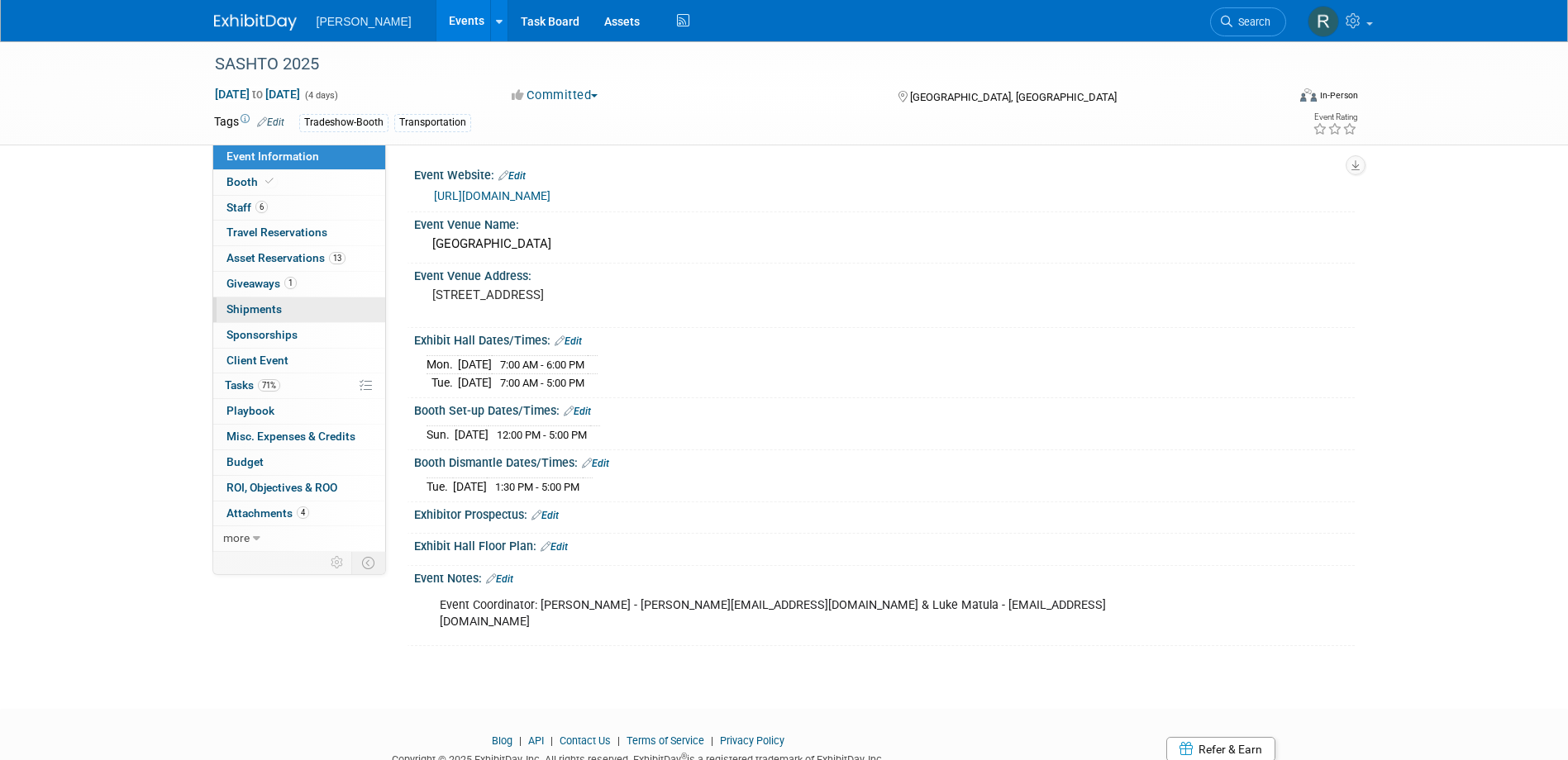 click on "Shipments 0" at bounding box center [254, 309] 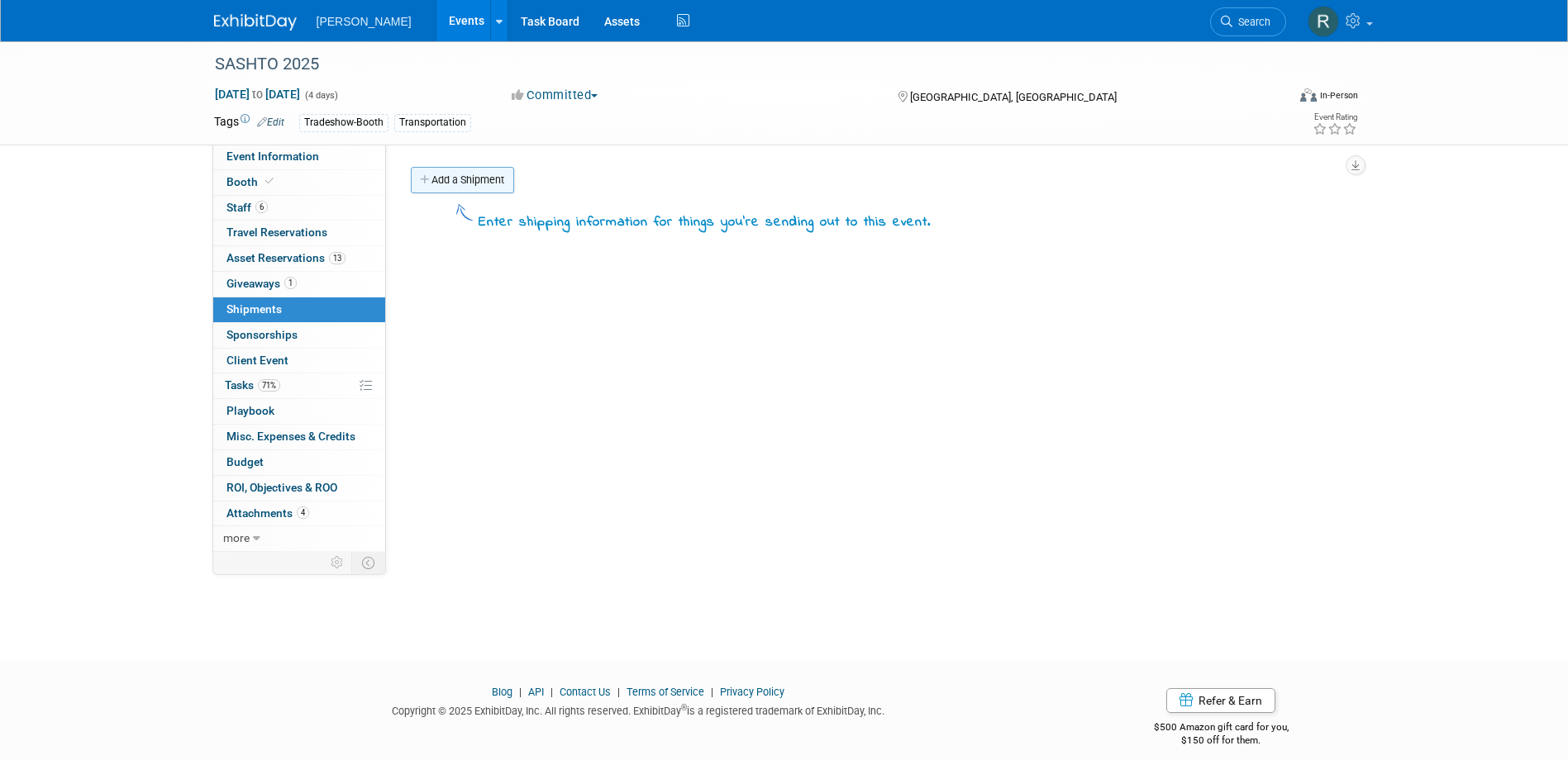 click on "Add a Shipment" at bounding box center (462, 180) 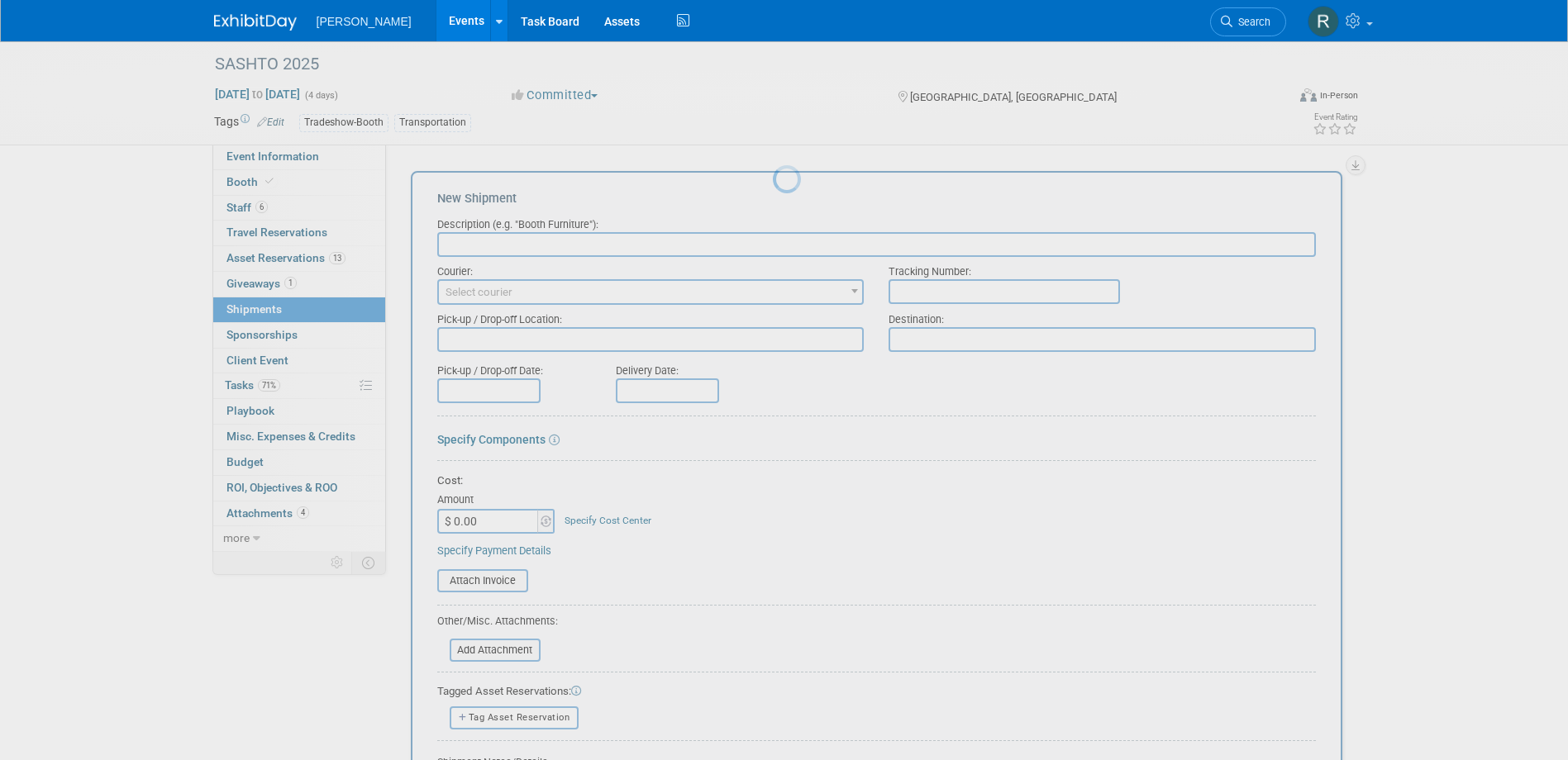 scroll, scrollTop: 0, scrollLeft: 0, axis: both 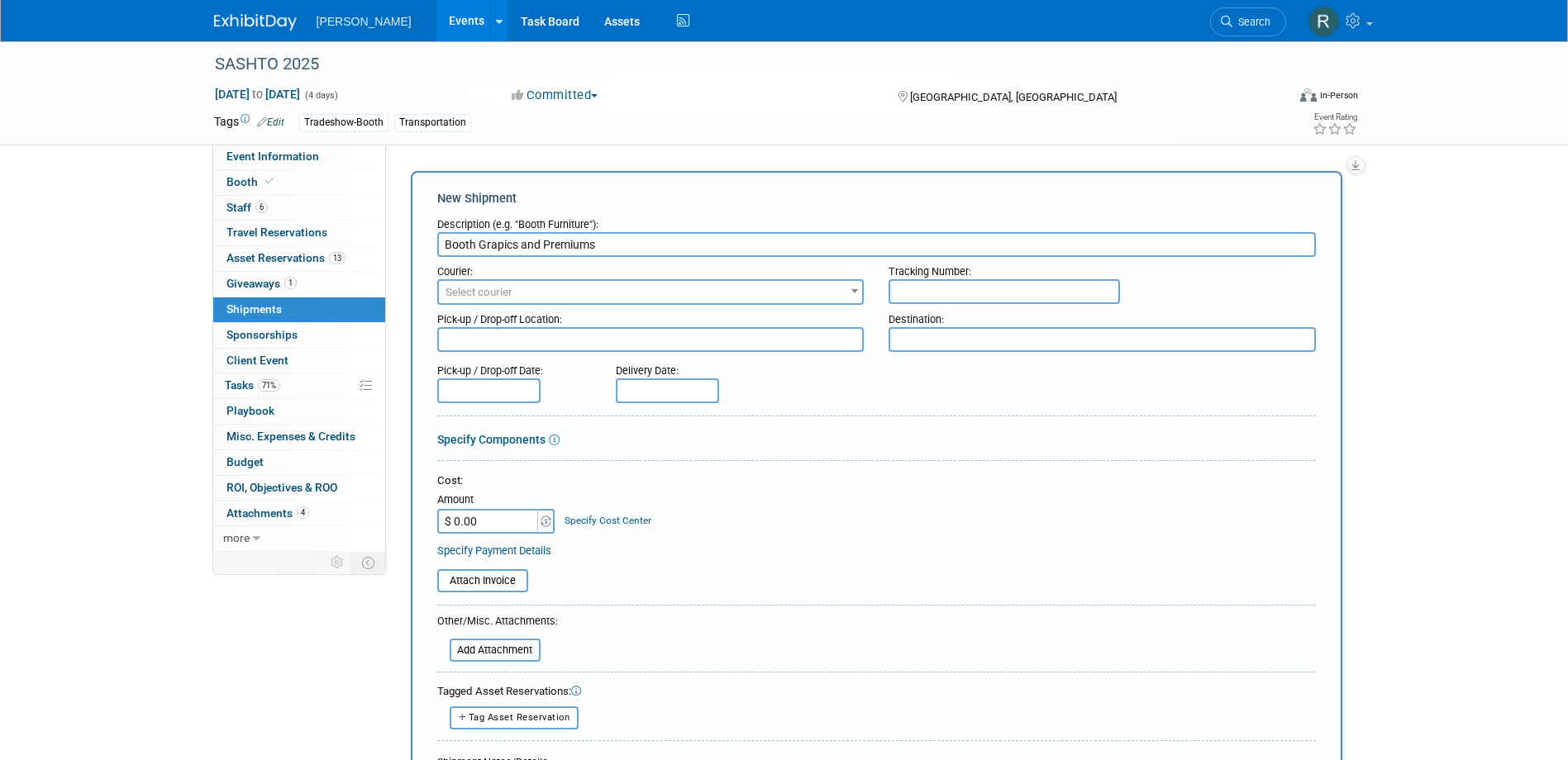 click on "Select courier" at bounding box center (651, 292) 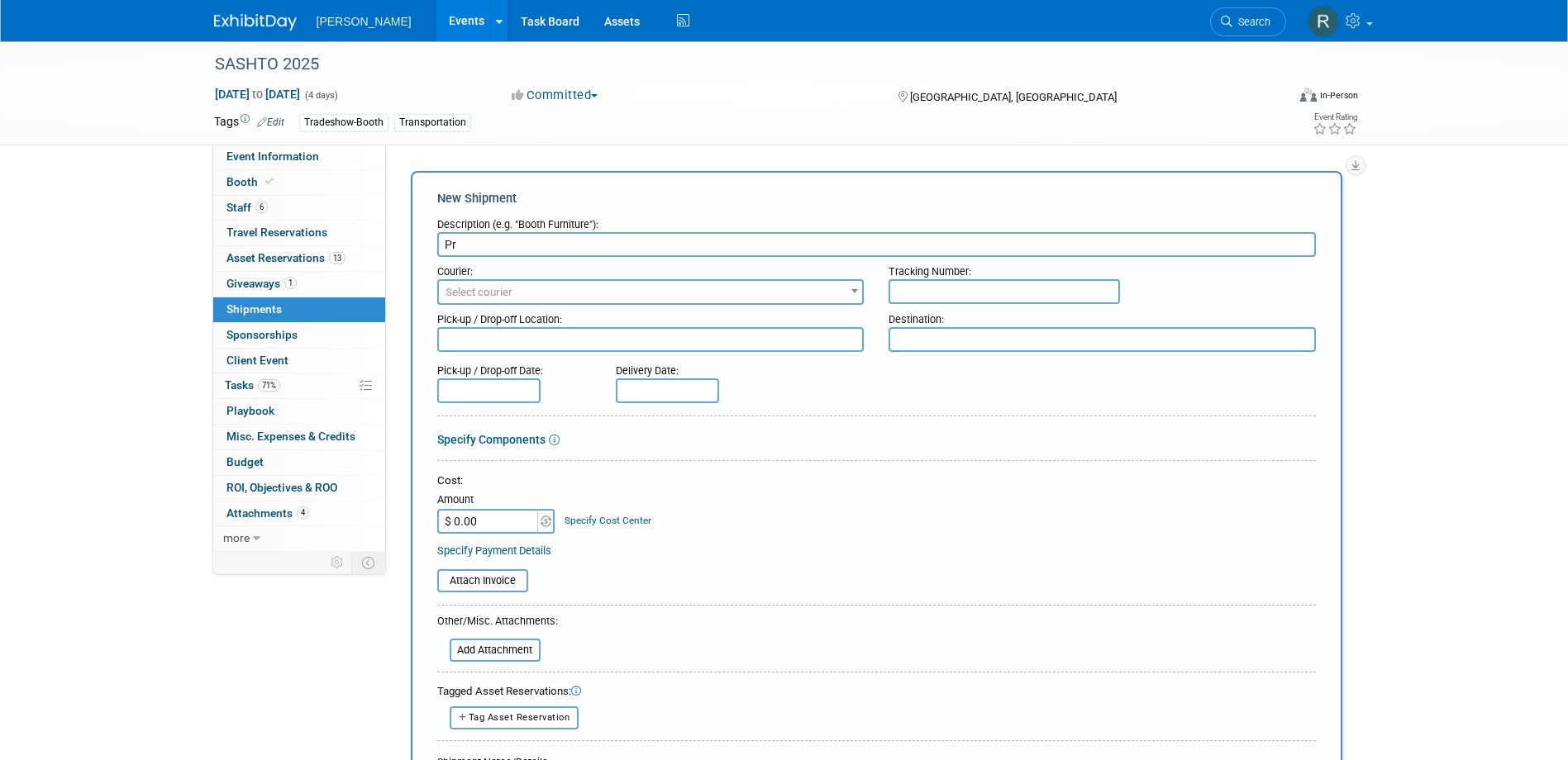 type on "P" 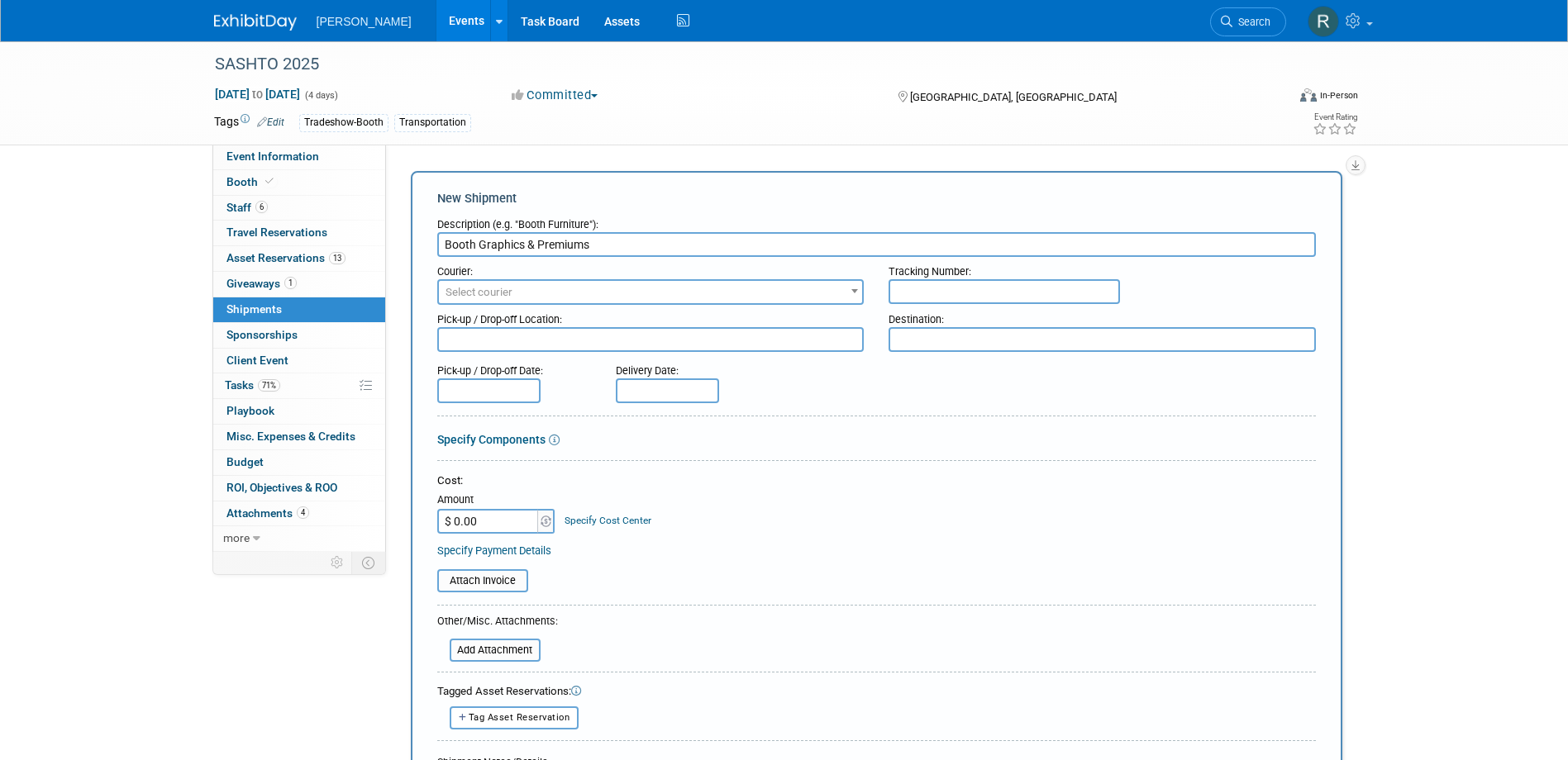 type on "Booth Graphics & Premiums" 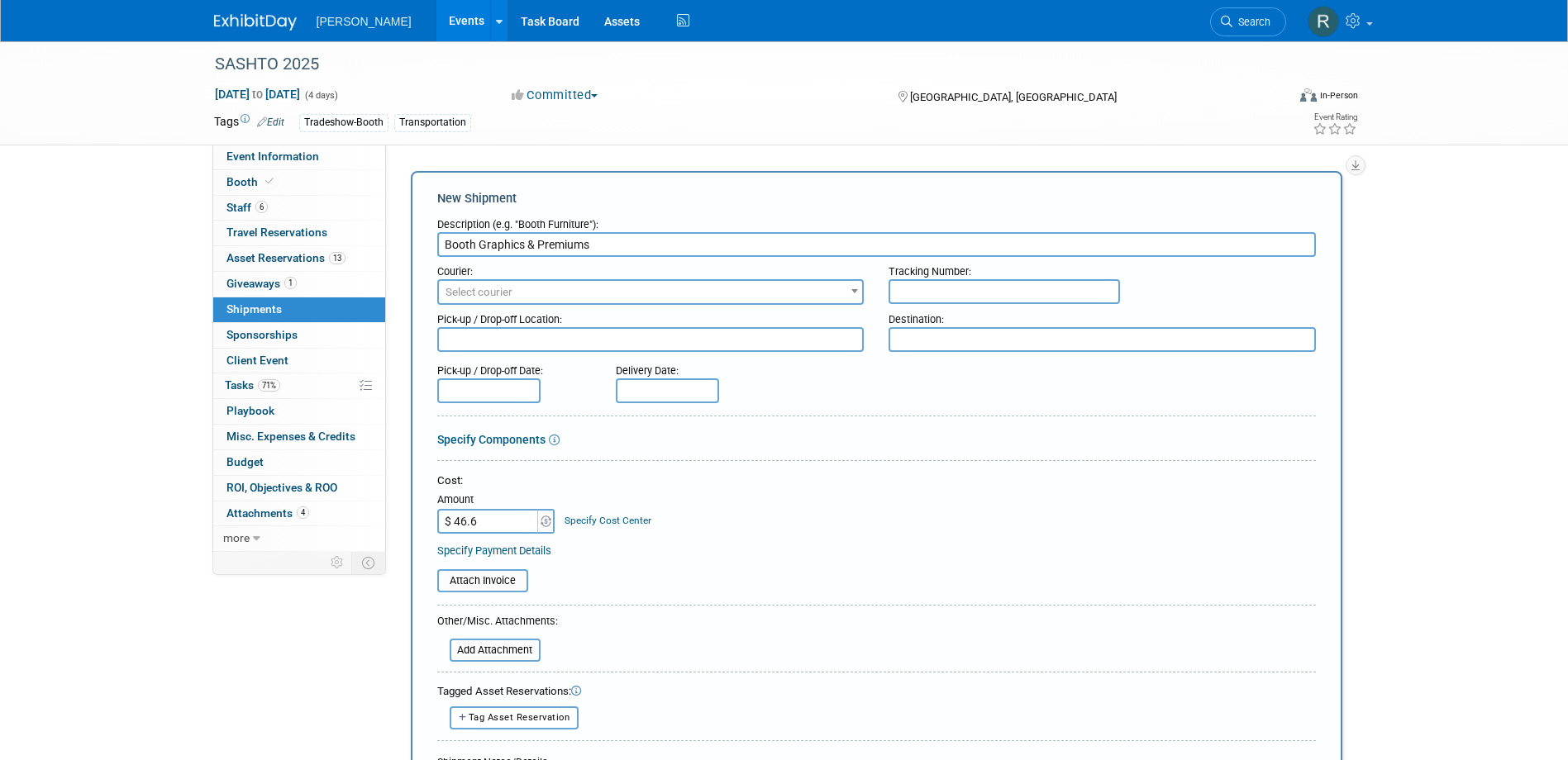 type on "$ 46.60" 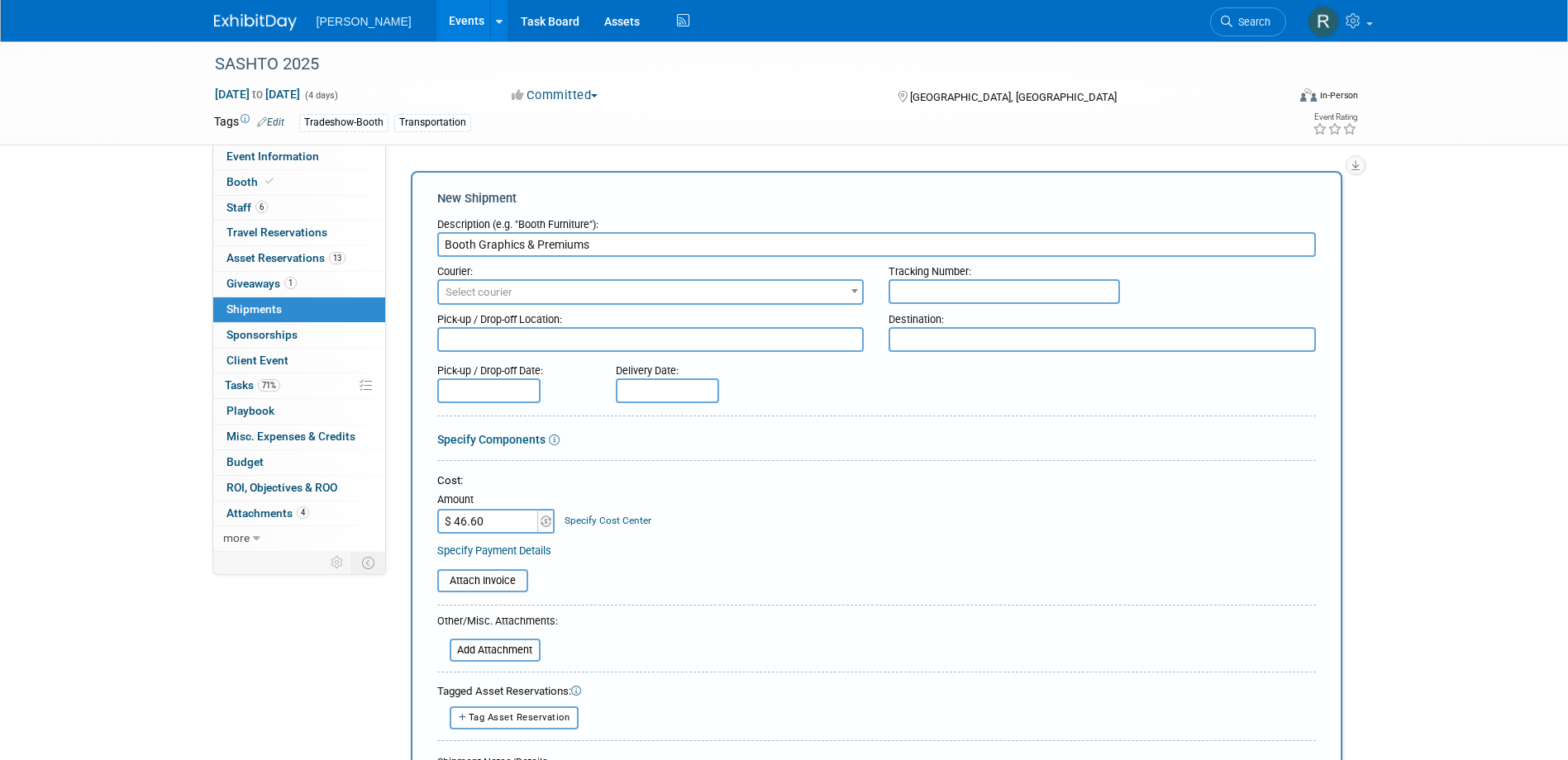 click on "Specify Cost Center" at bounding box center [608, 520] 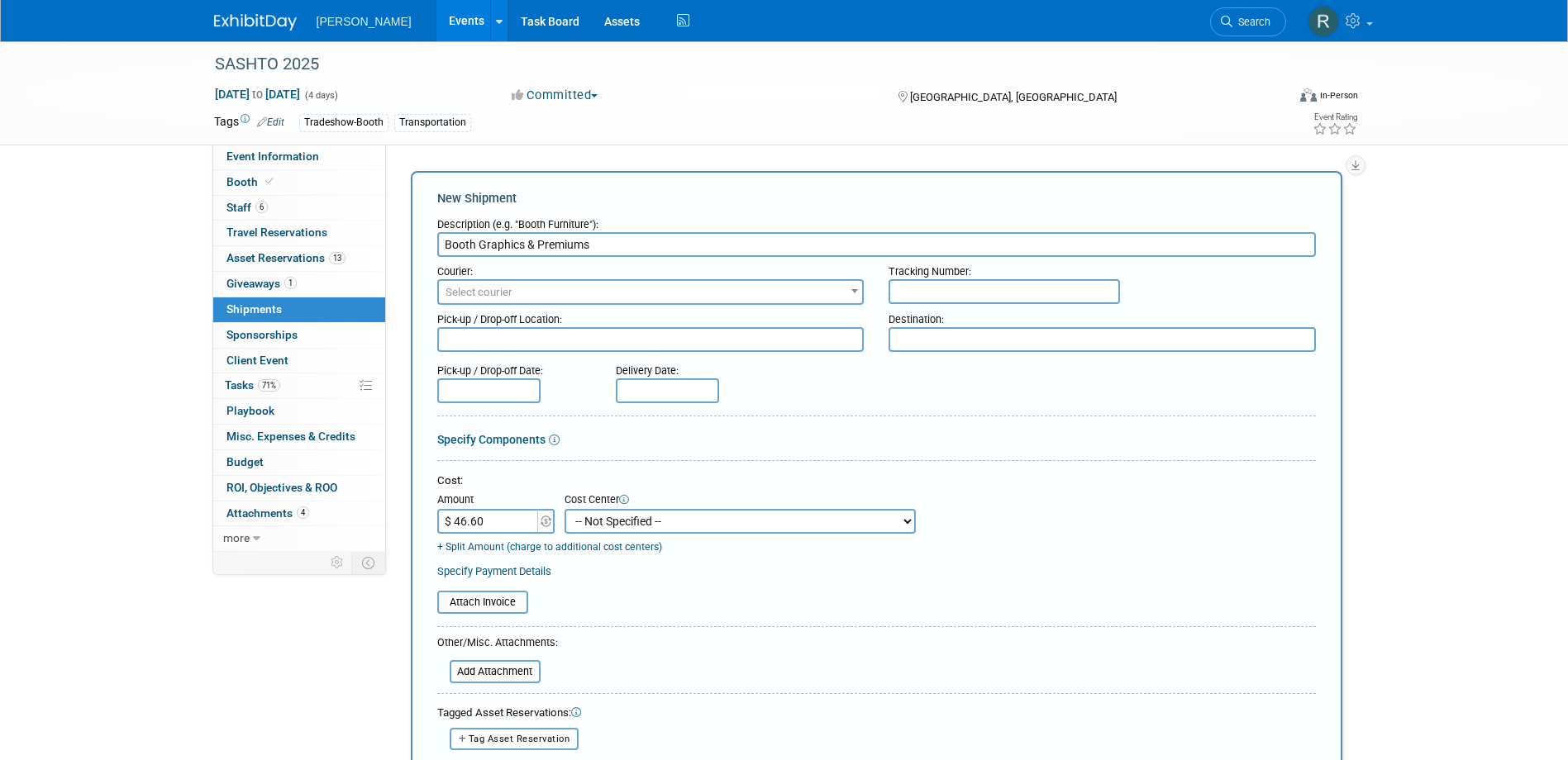 click on "-- Not Specified --
Advisory Services - Expenses_1001.502
Aerial Acquisition - North America - Expenses_1001.407
Allvision (Atlas Labs) - Expenses_1001.431
Aviation - Expenses_1001.302
Business Development - Expenses_1001.105
Data Cloud Solutions - Expenses_1001.404
Digital Innovations - Expenses_1001.403
Energy (GS) - Expenses_1001.429
Energy (IN) - Expenses_1001.304
Energy (IN) Delivery - Expenses_1001.334
Federal - Expenses_1001.208
General Indirect - General_1001
Geospatial - Expenses_1001.401
Government Solutions - Expenses_1001.414
GS APAC - Expenses_1001.416
PAC Fund" at bounding box center [740, 521] 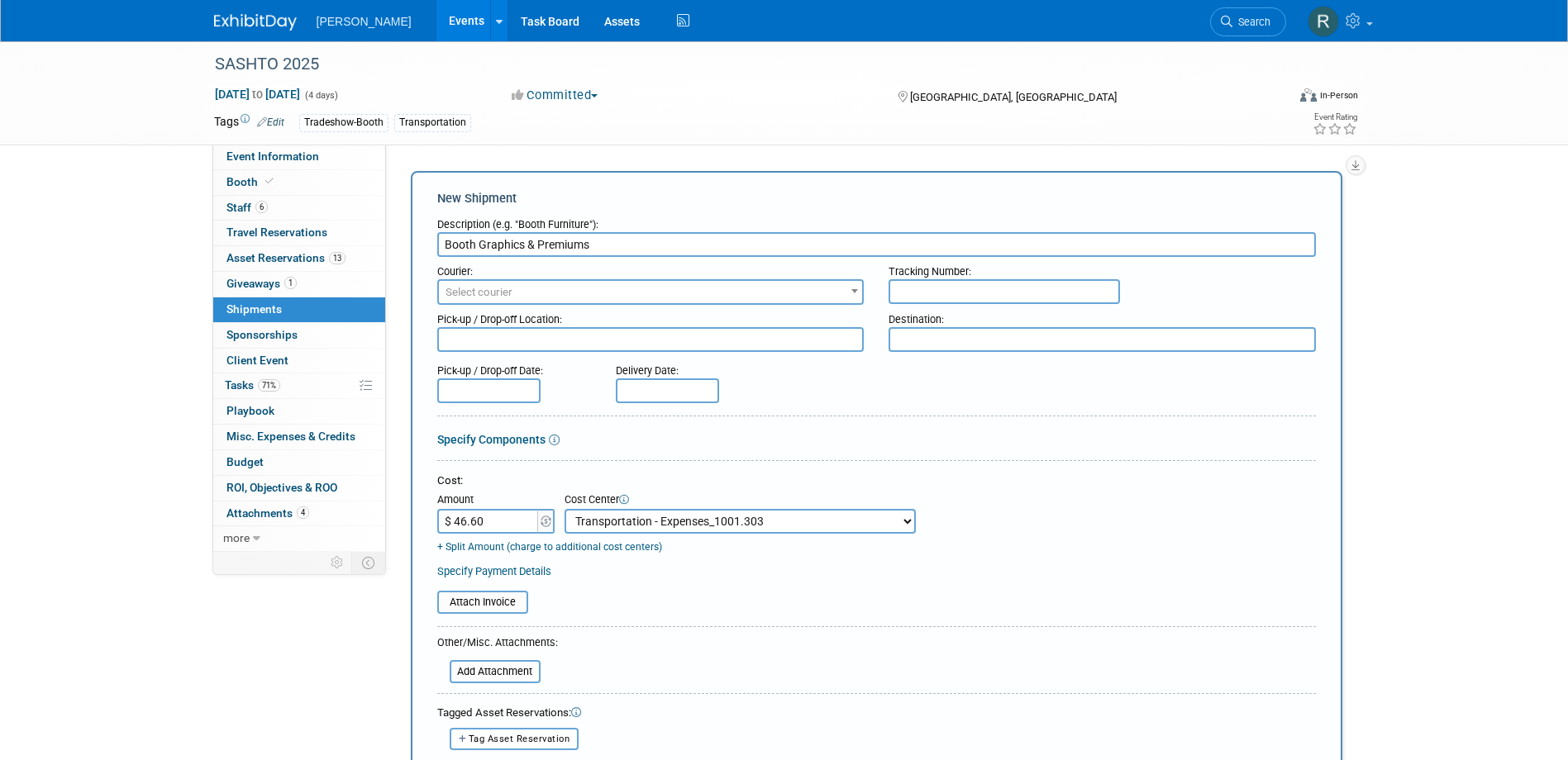 click on "-- Not Specified --
Advisory Services - Expenses_1001.502
Aerial Acquisition - North America - Expenses_1001.407
Allvision (Atlas Labs) - Expenses_1001.431
Aviation - Expenses_1001.302
Business Development - Expenses_1001.105
Data Cloud Solutions - Expenses_1001.404
Digital Innovations - Expenses_1001.403
Energy (GS) - Expenses_1001.429
Energy (IN) - Expenses_1001.304
Energy (IN) Delivery - Expenses_1001.334
Federal - Expenses_1001.208
General Indirect - General_1001
Geospatial - Expenses_1001.401
Government Solutions - Expenses_1001.414
GS APAC - Expenses_1001.416
PAC Fund" at bounding box center [740, 521] 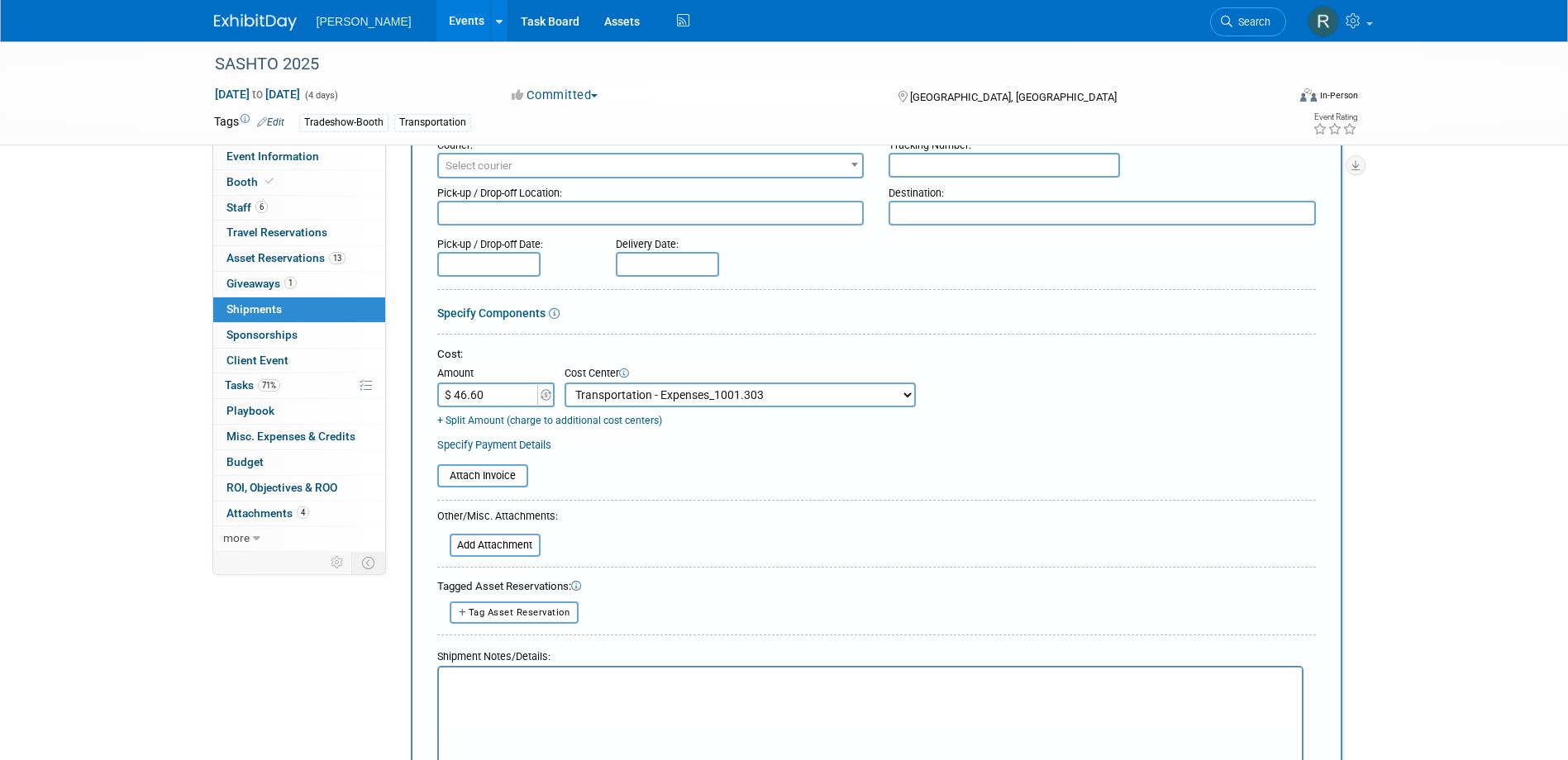 scroll, scrollTop: 165, scrollLeft: 0, axis: vertical 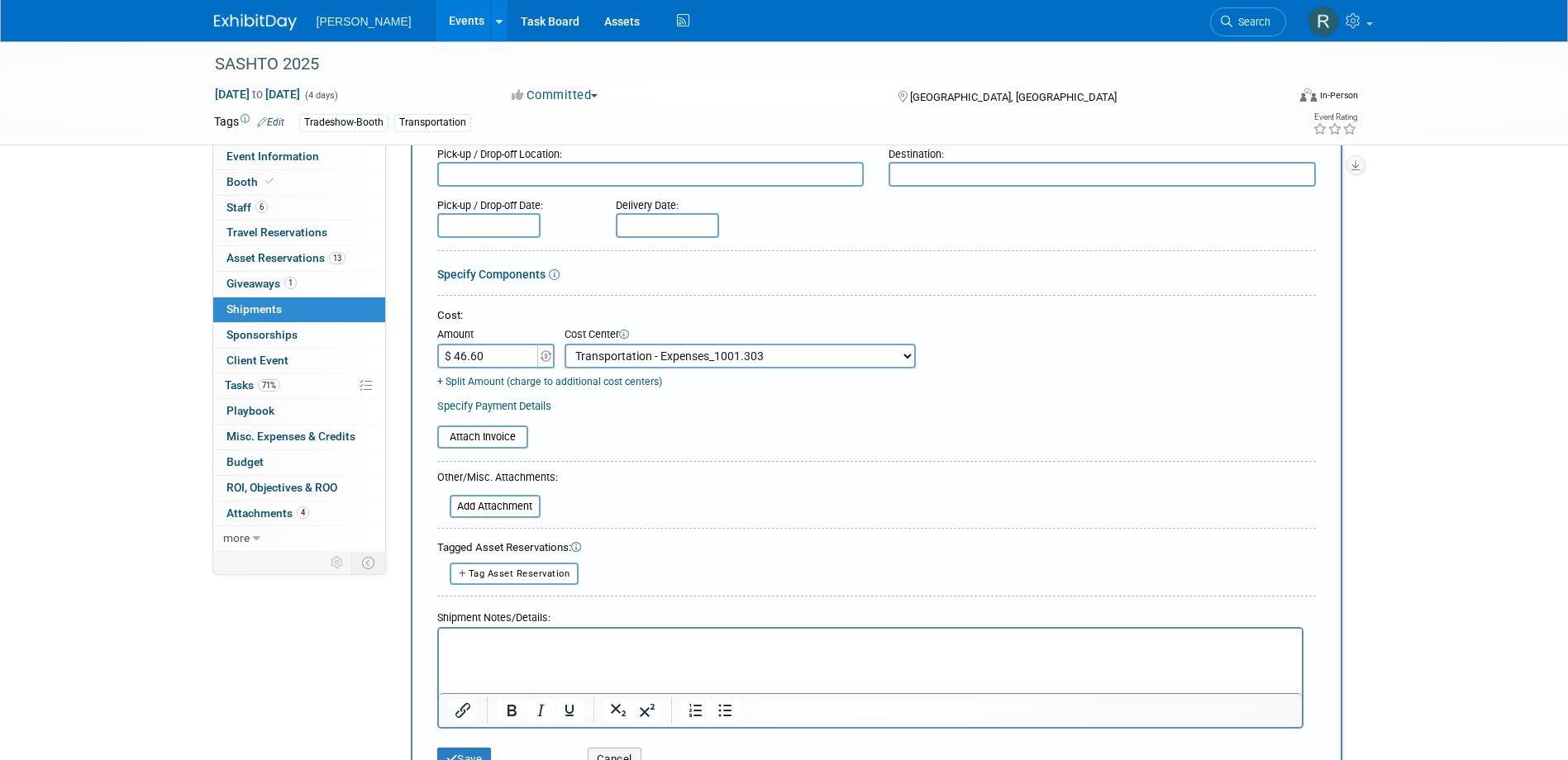 click at bounding box center [870, 640] 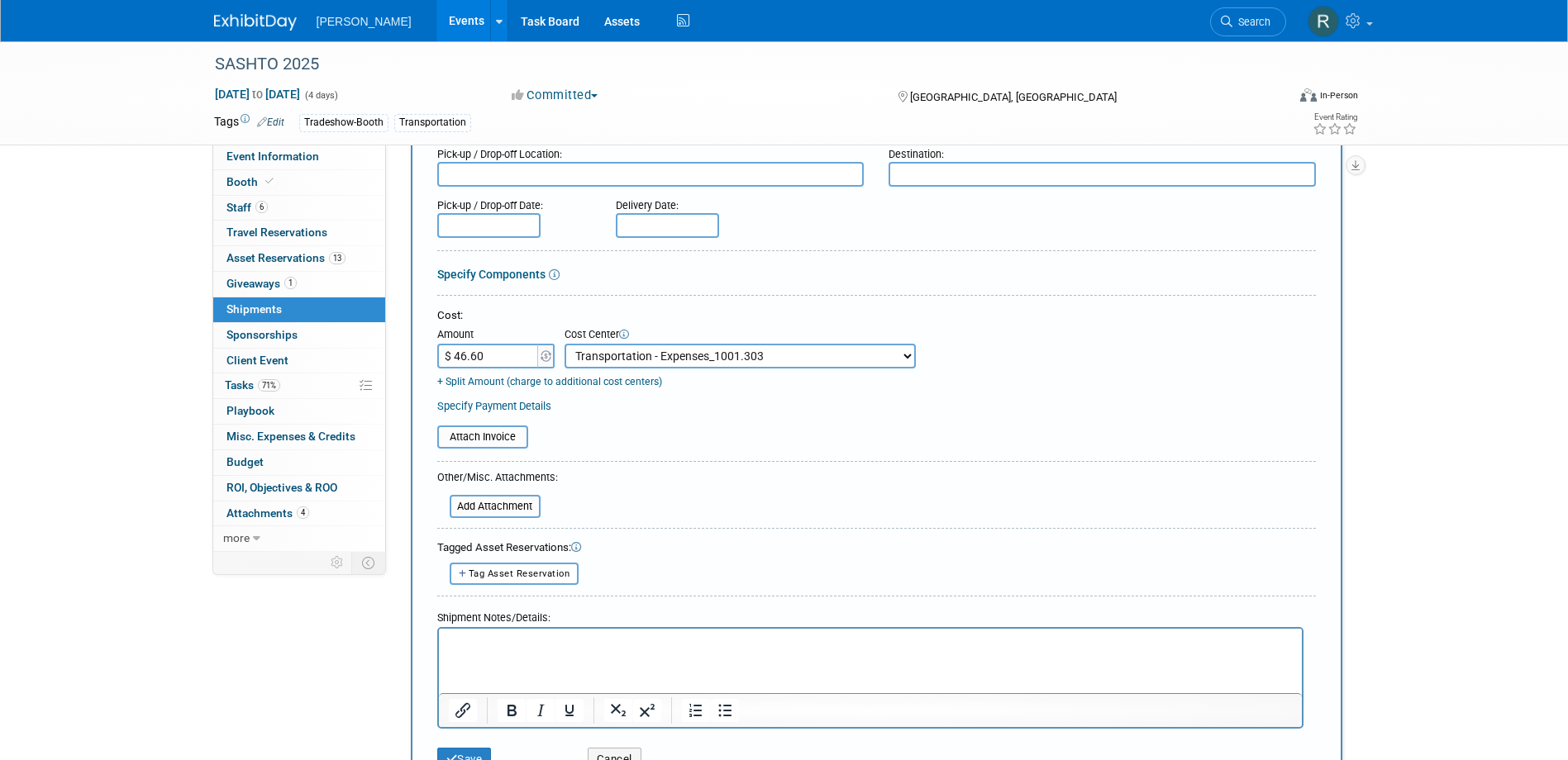 type 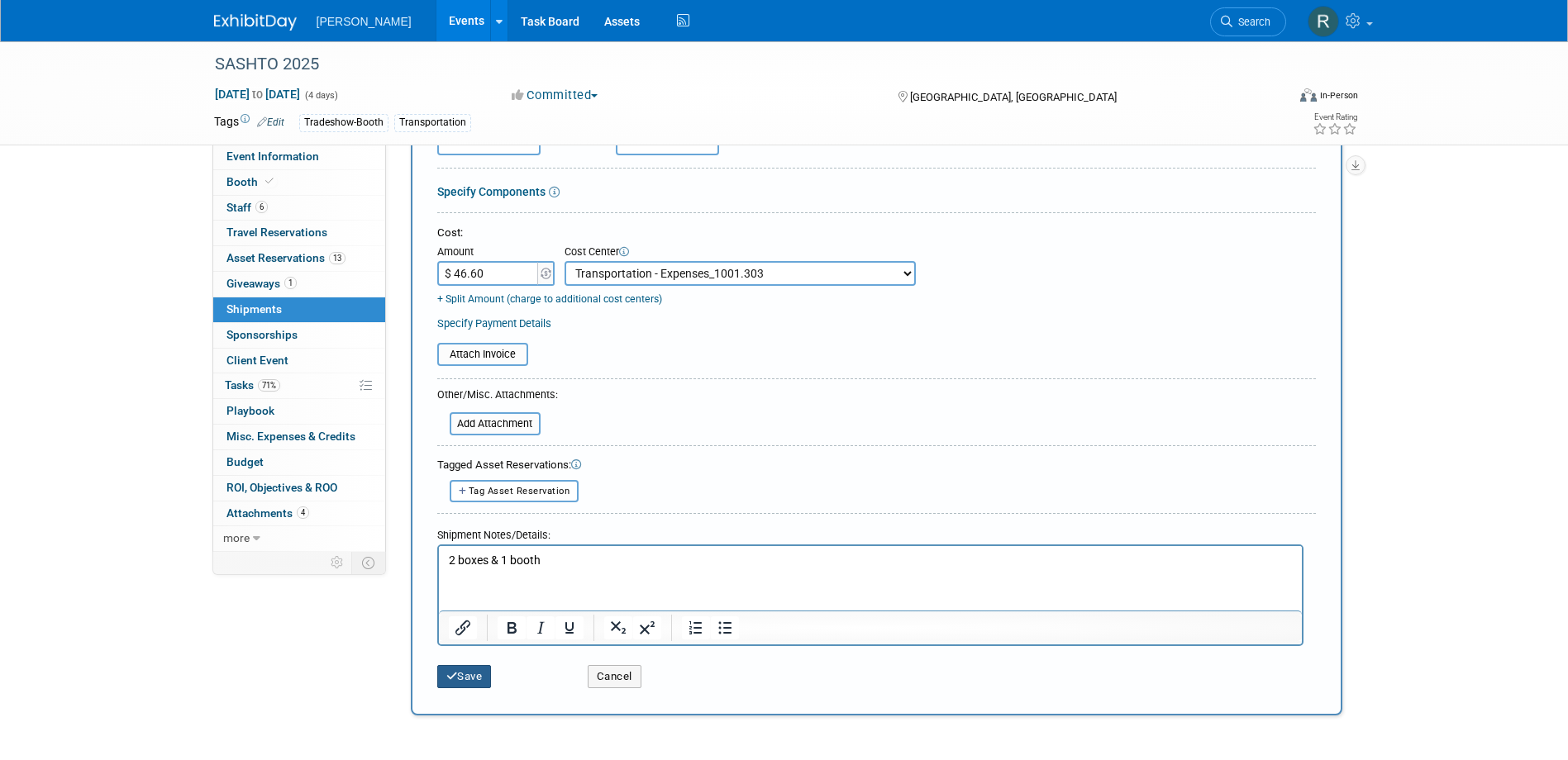 click on "Save" at bounding box center [465, 677] 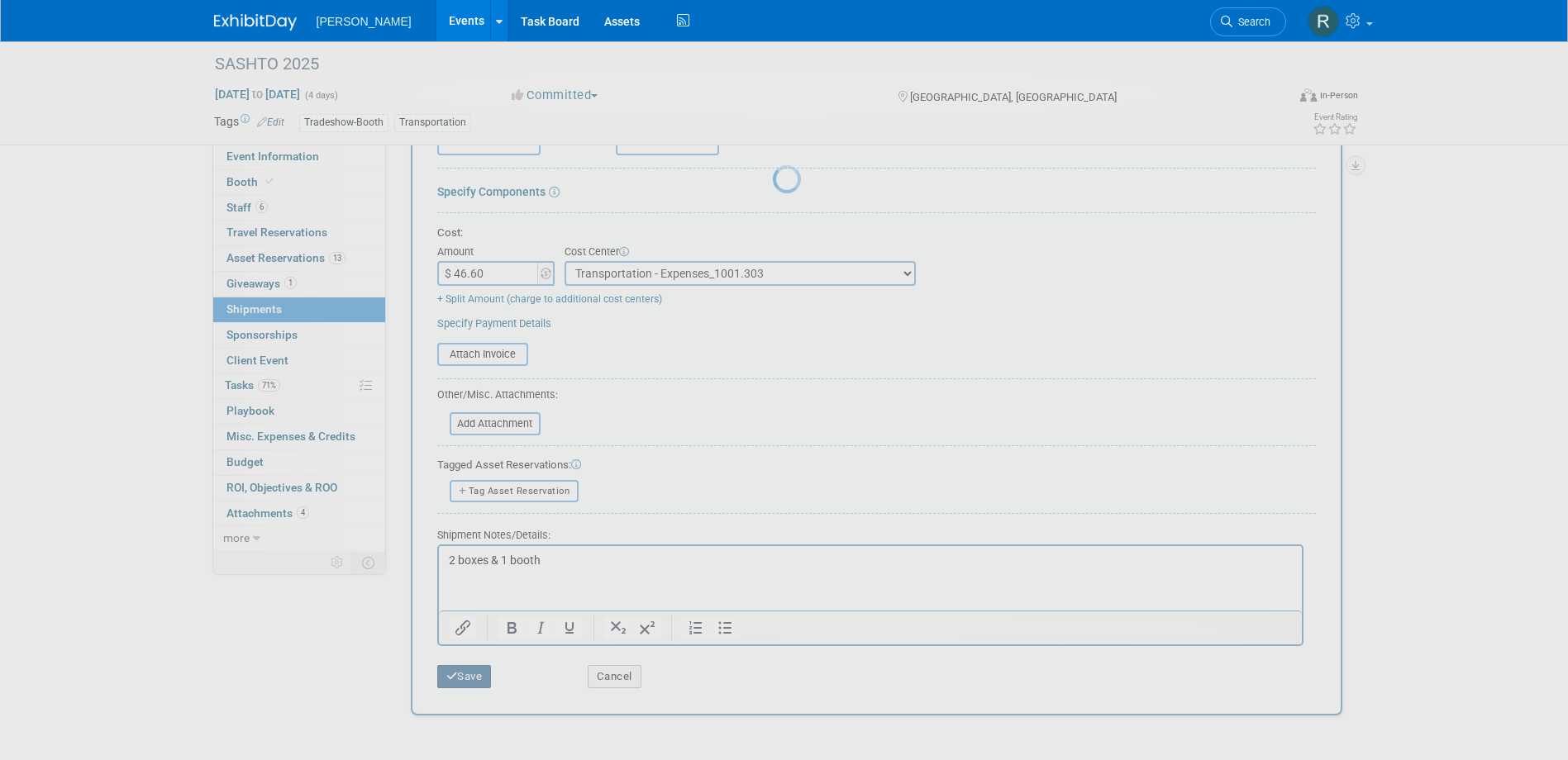 scroll, scrollTop: 16, scrollLeft: 0, axis: vertical 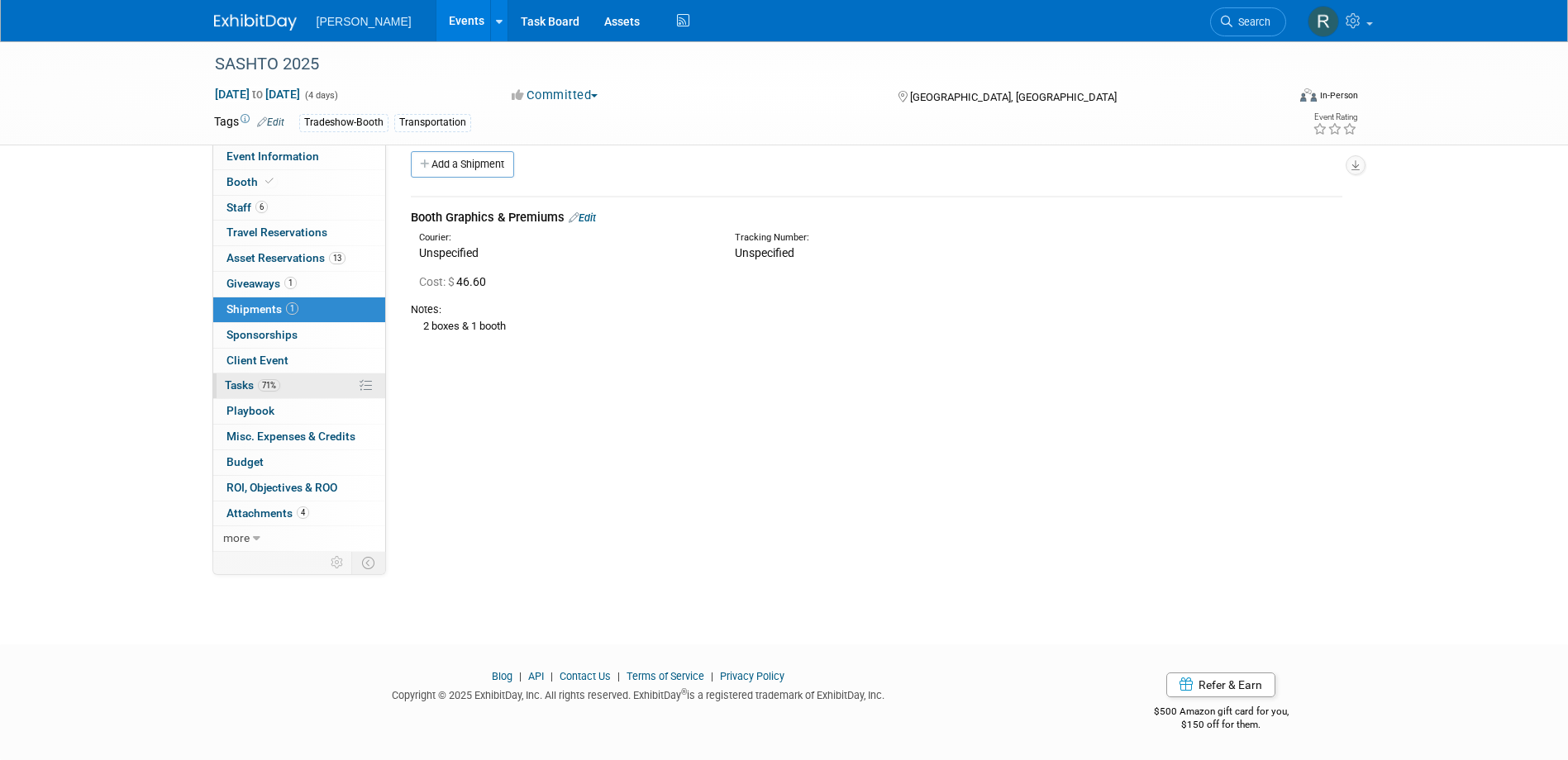 click on "71%" at bounding box center [269, 385] 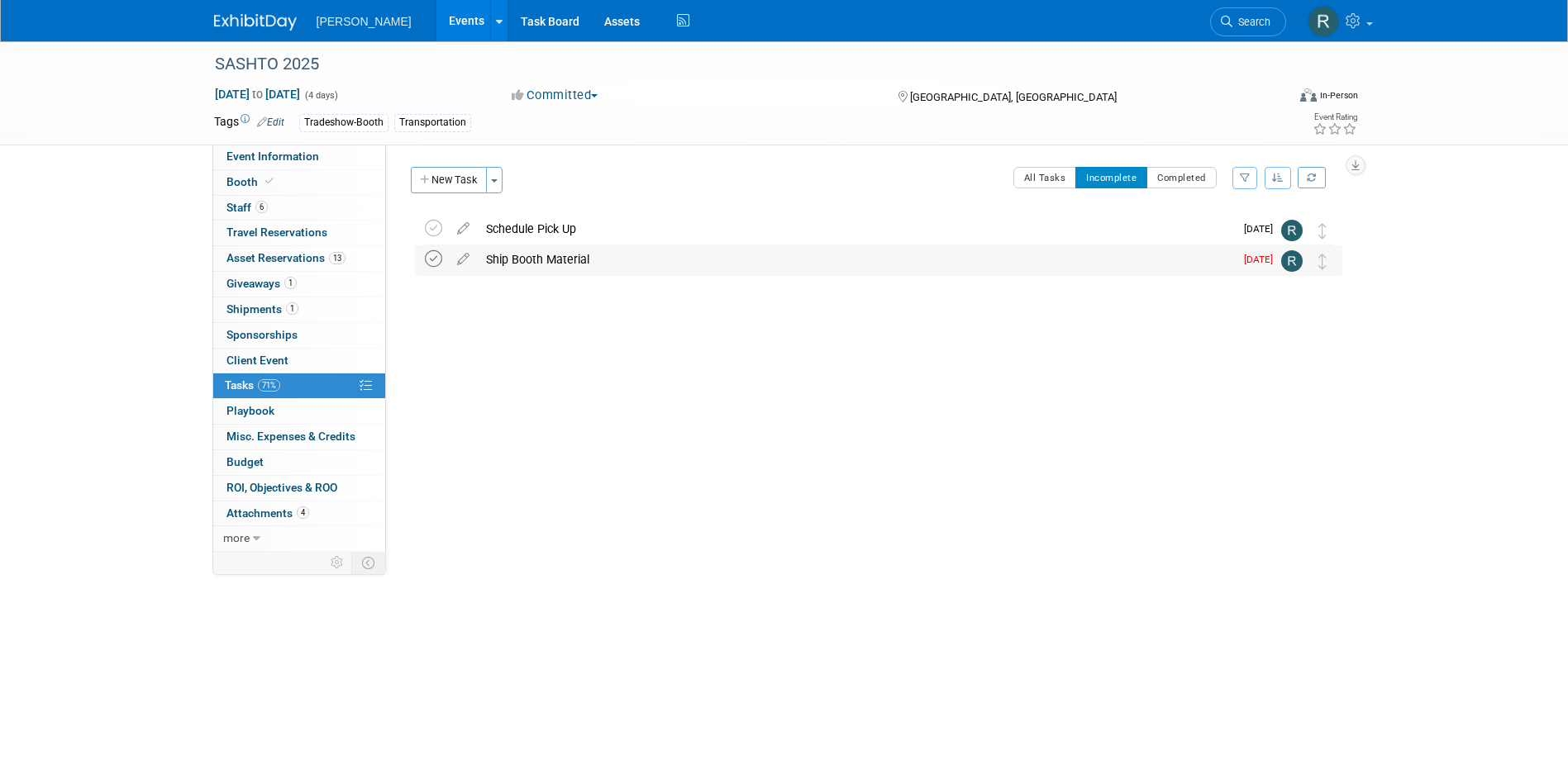 click at bounding box center (433, 259) 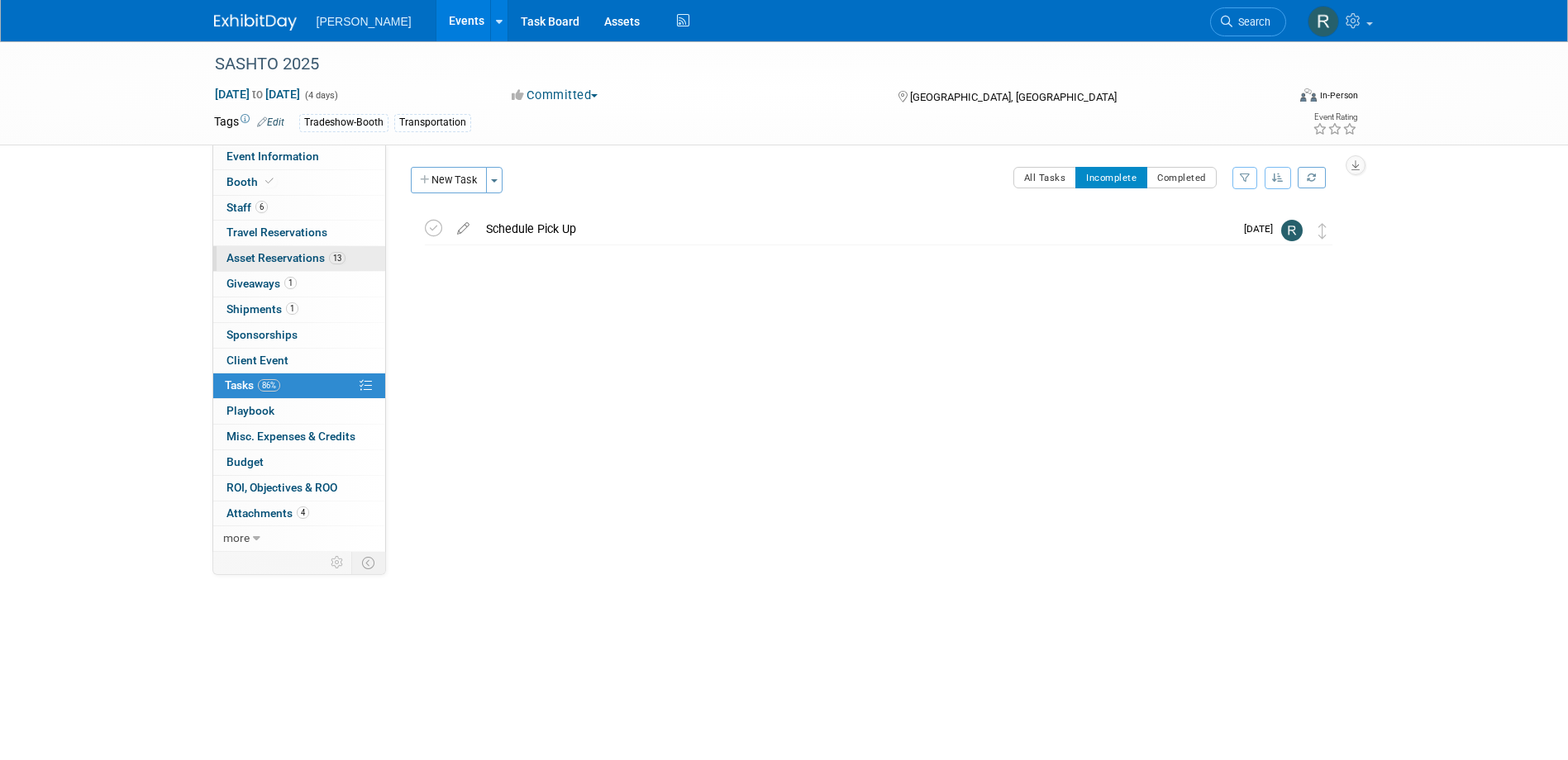 click on "Asset Reservations 13" at bounding box center (286, 258) 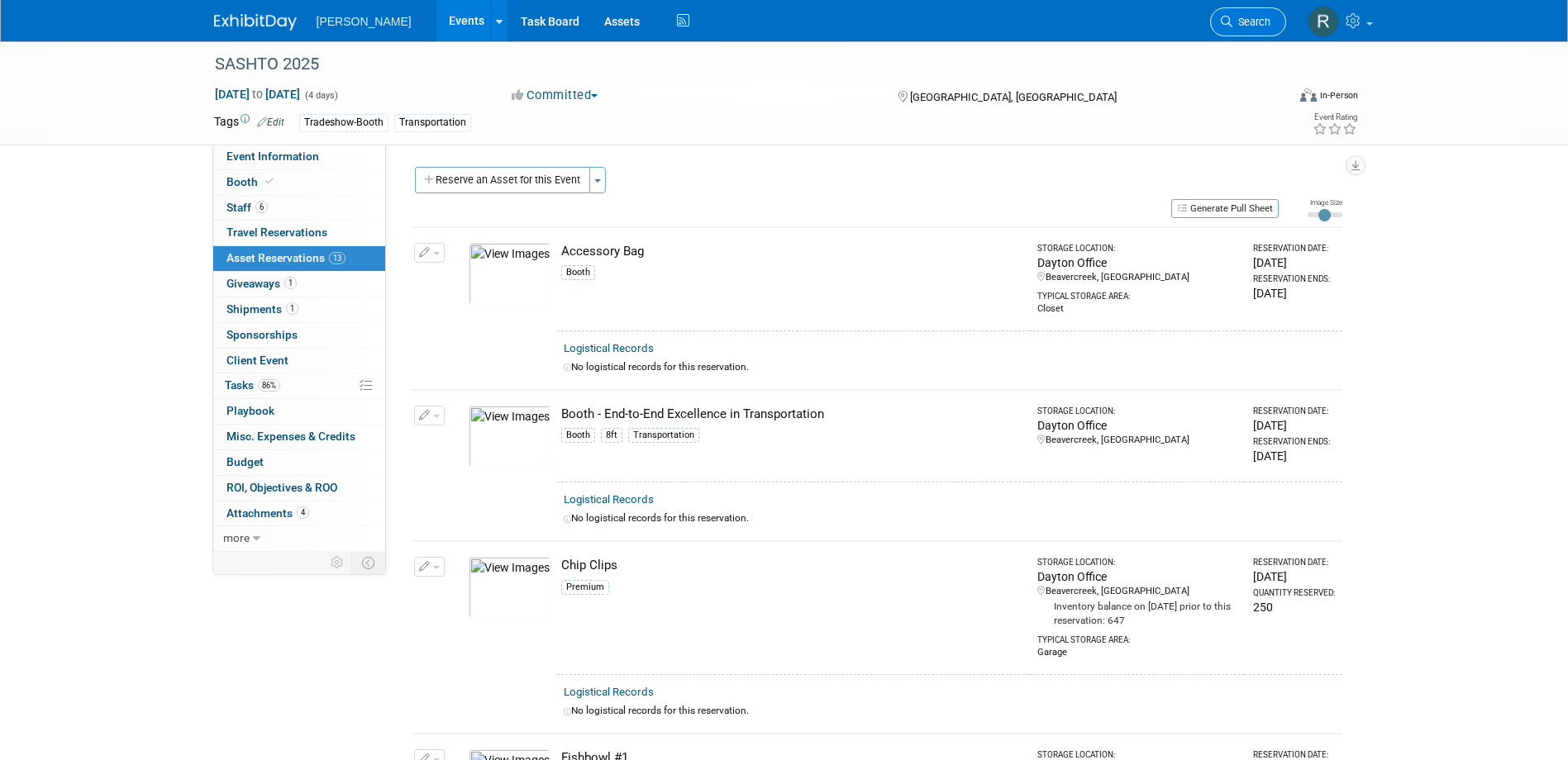 click on "Search" at bounding box center [1248, 21] 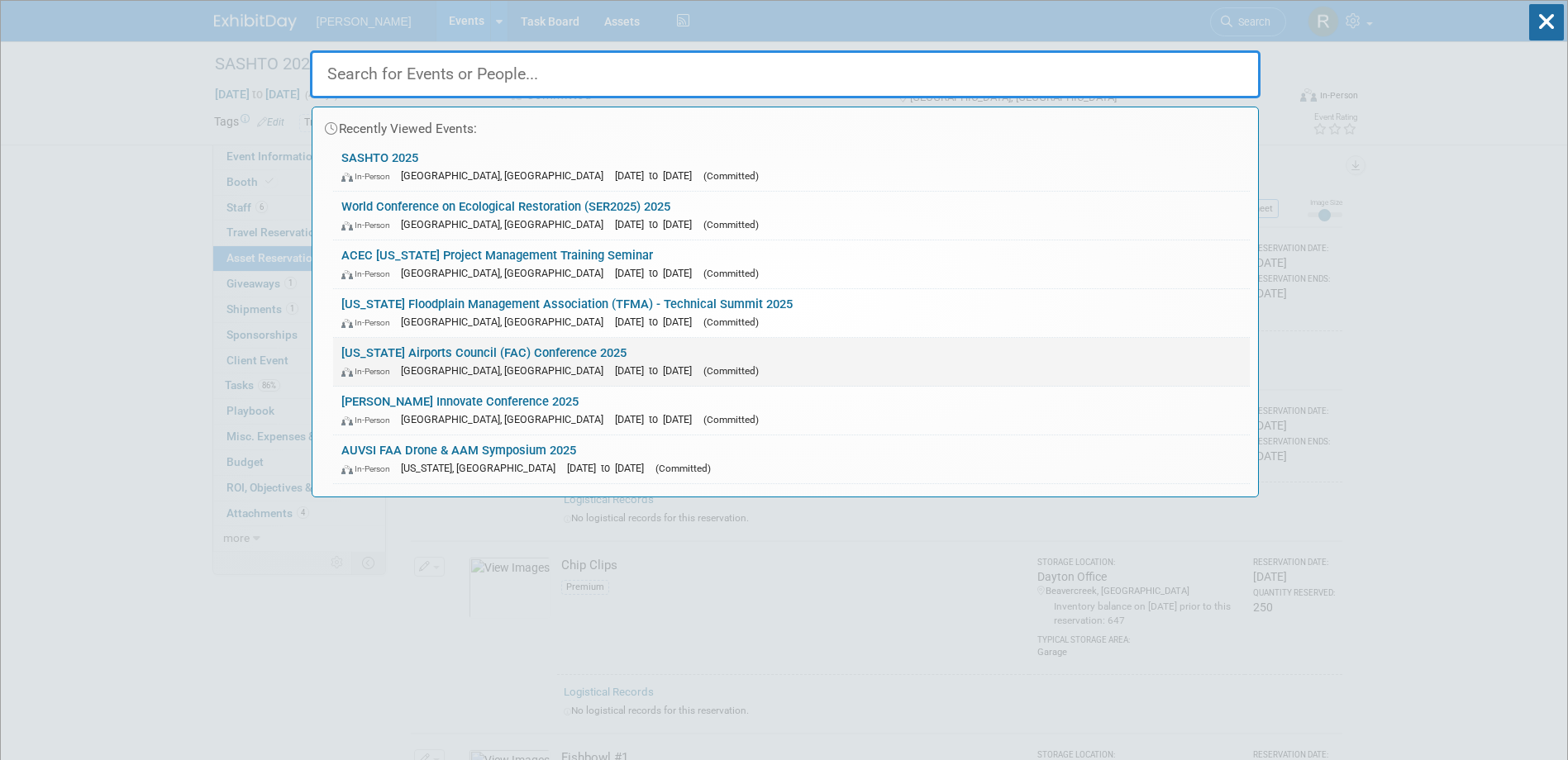 click on "Florida Airports Council (FAC) Conference 2025
In-Person
Tampa, FL
Aug 3, 2025  to  Aug 6, 2025
(Committed)" at bounding box center [791, 362] 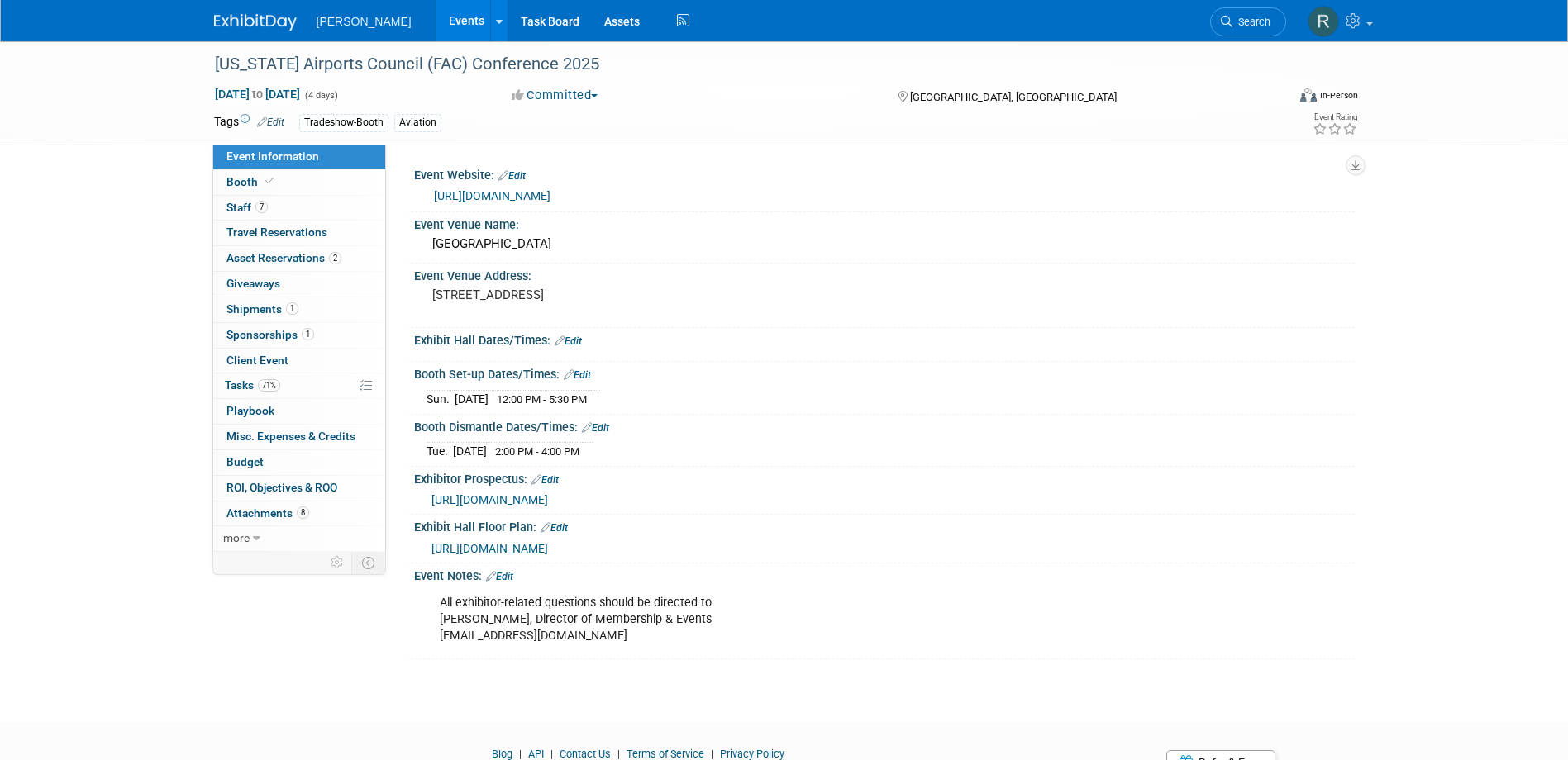 scroll, scrollTop: 0, scrollLeft: 0, axis: both 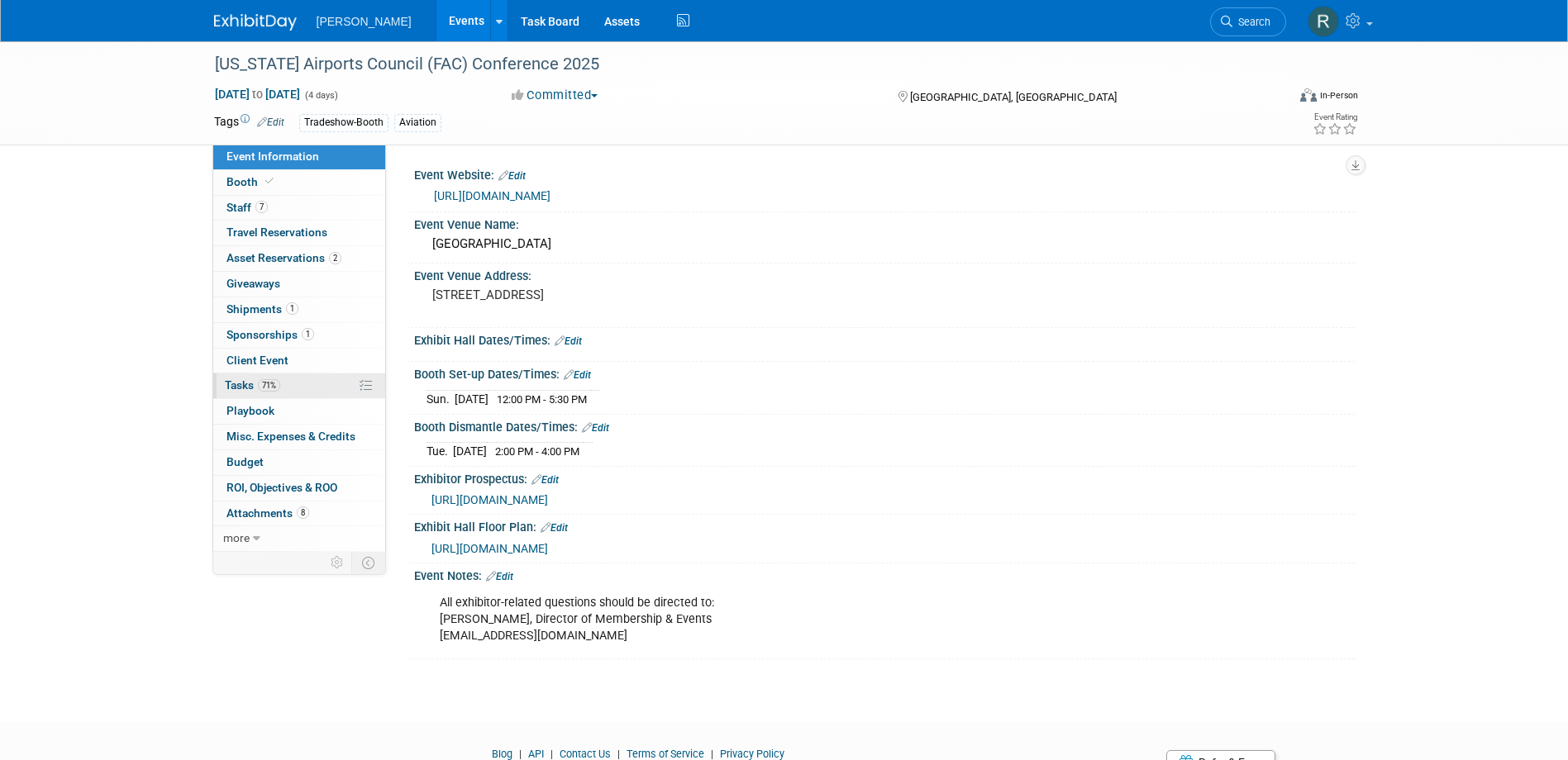 click on "Tasks 71%" at bounding box center (252, 385) 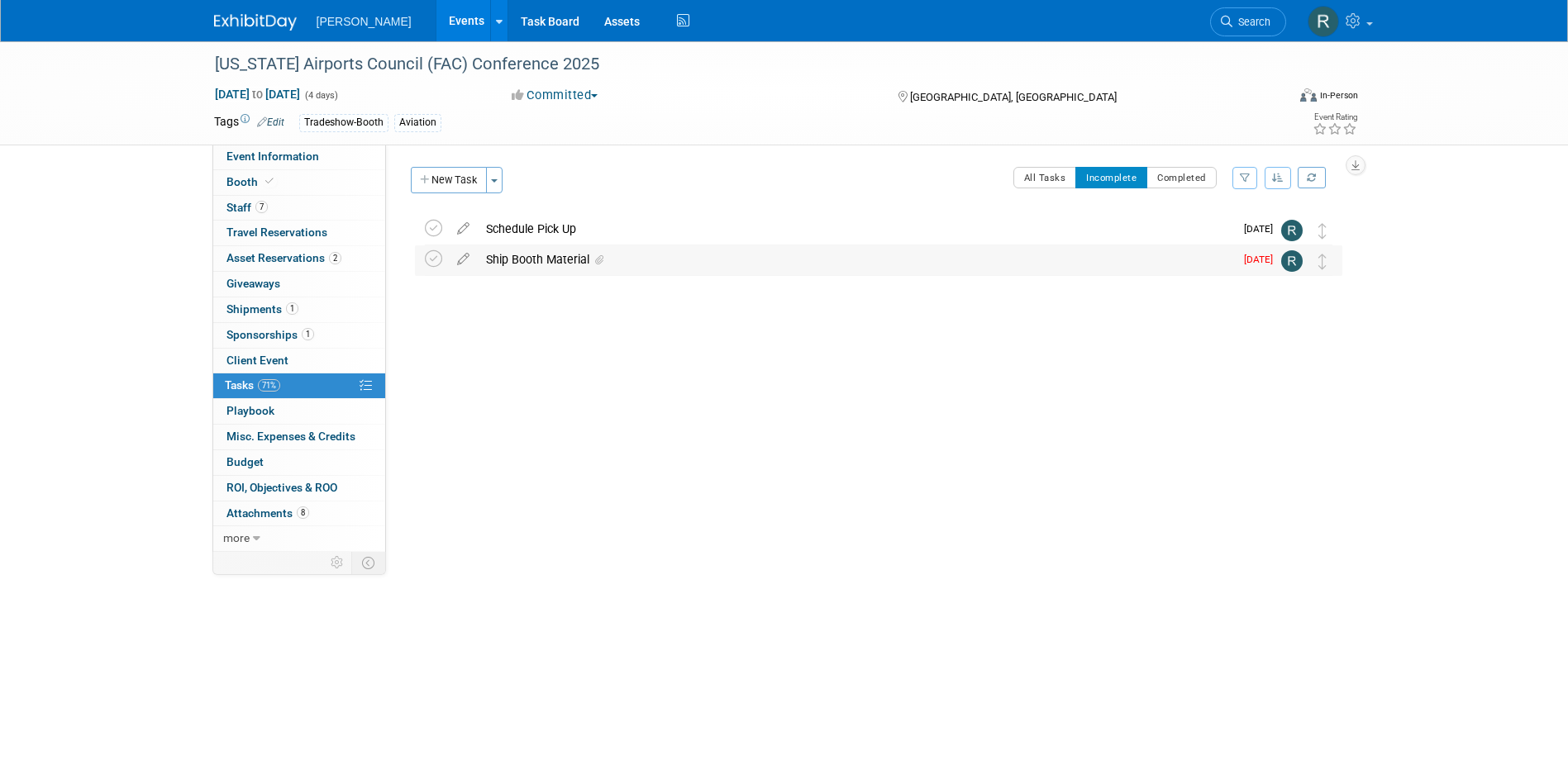 click on "Ship Booth Material" at bounding box center (855, 259) 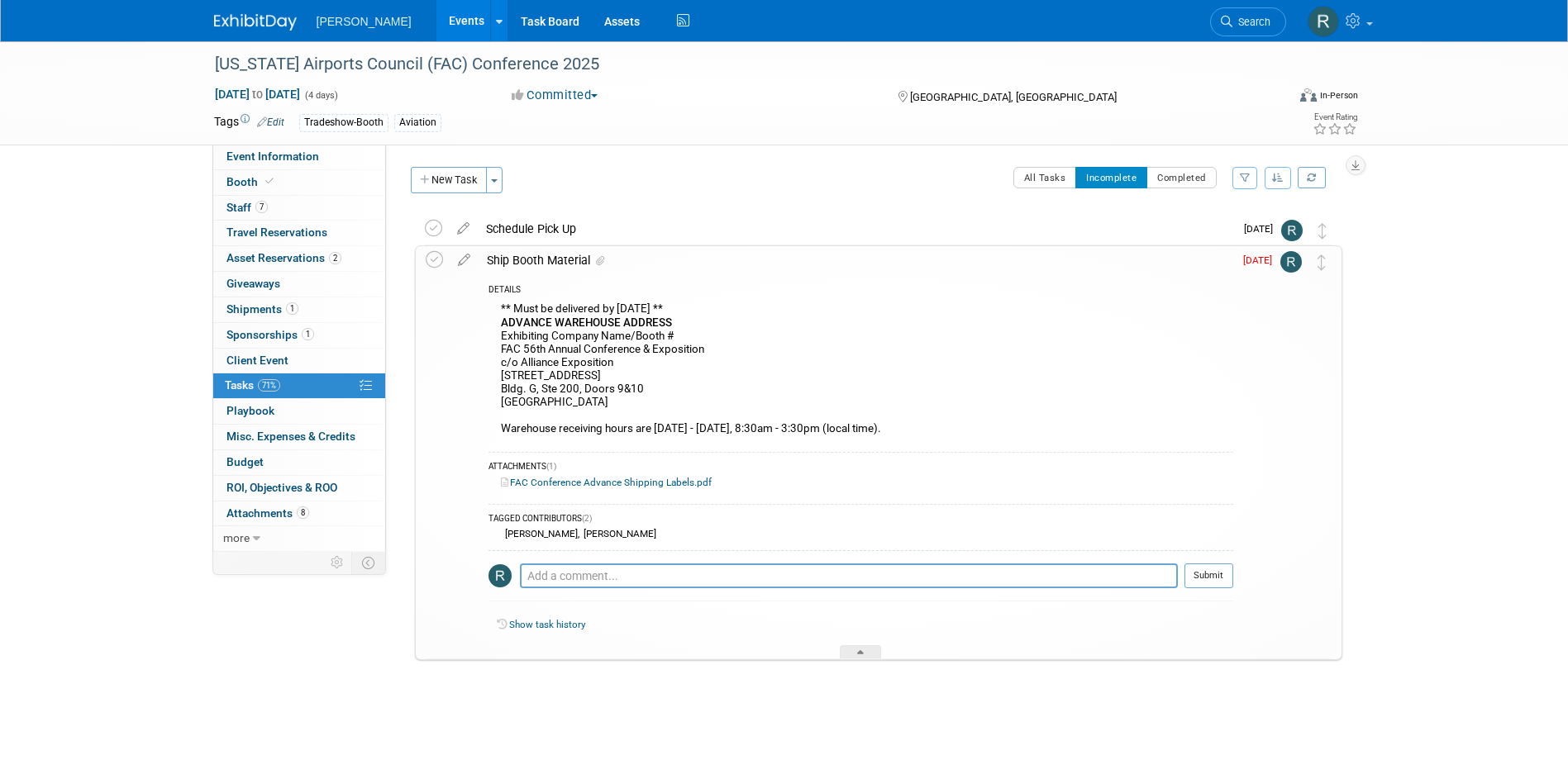 click on "Ship Booth Material" at bounding box center [855, 260] 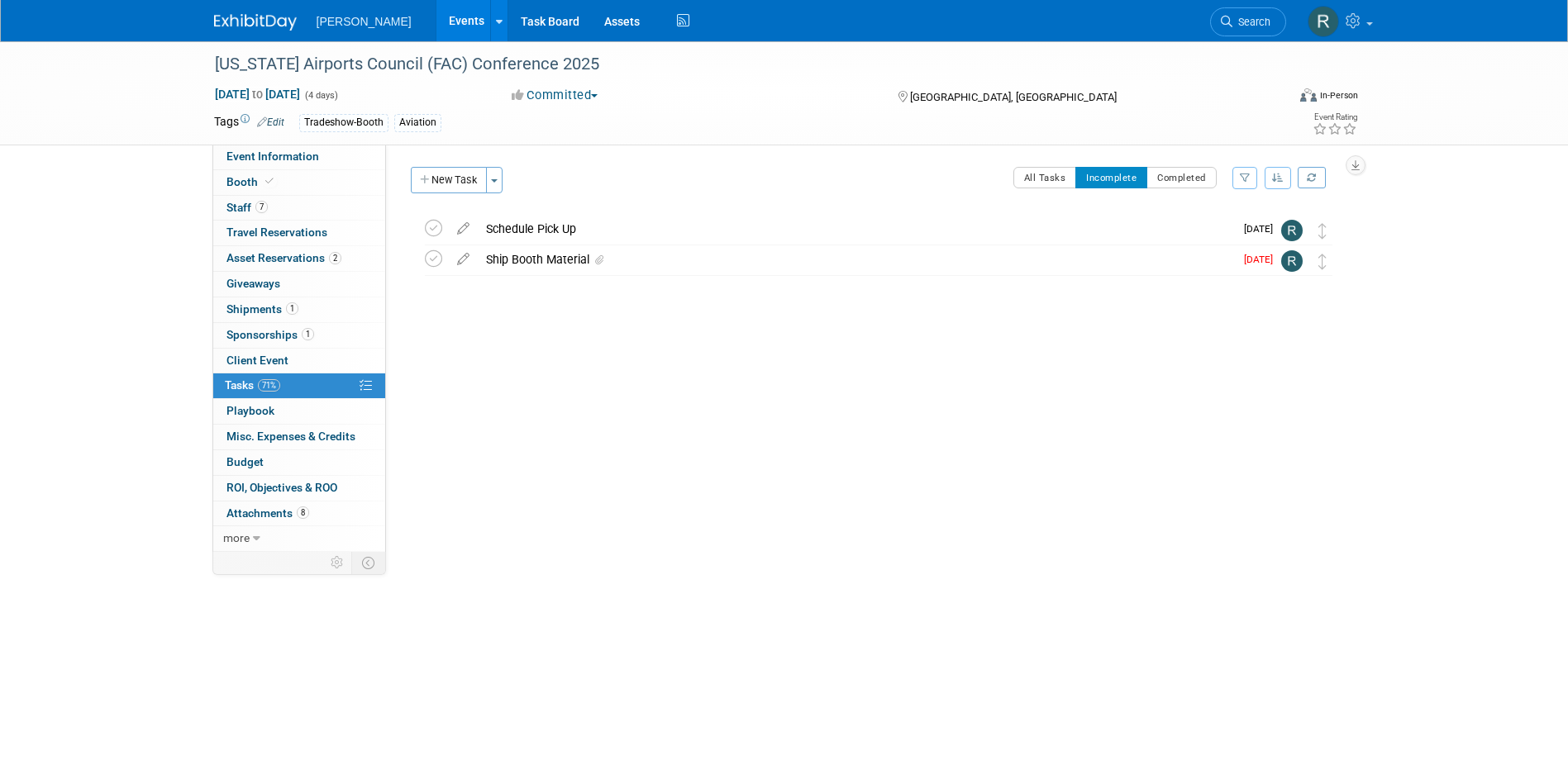 click on "Events" at bounding box center (466, 21) 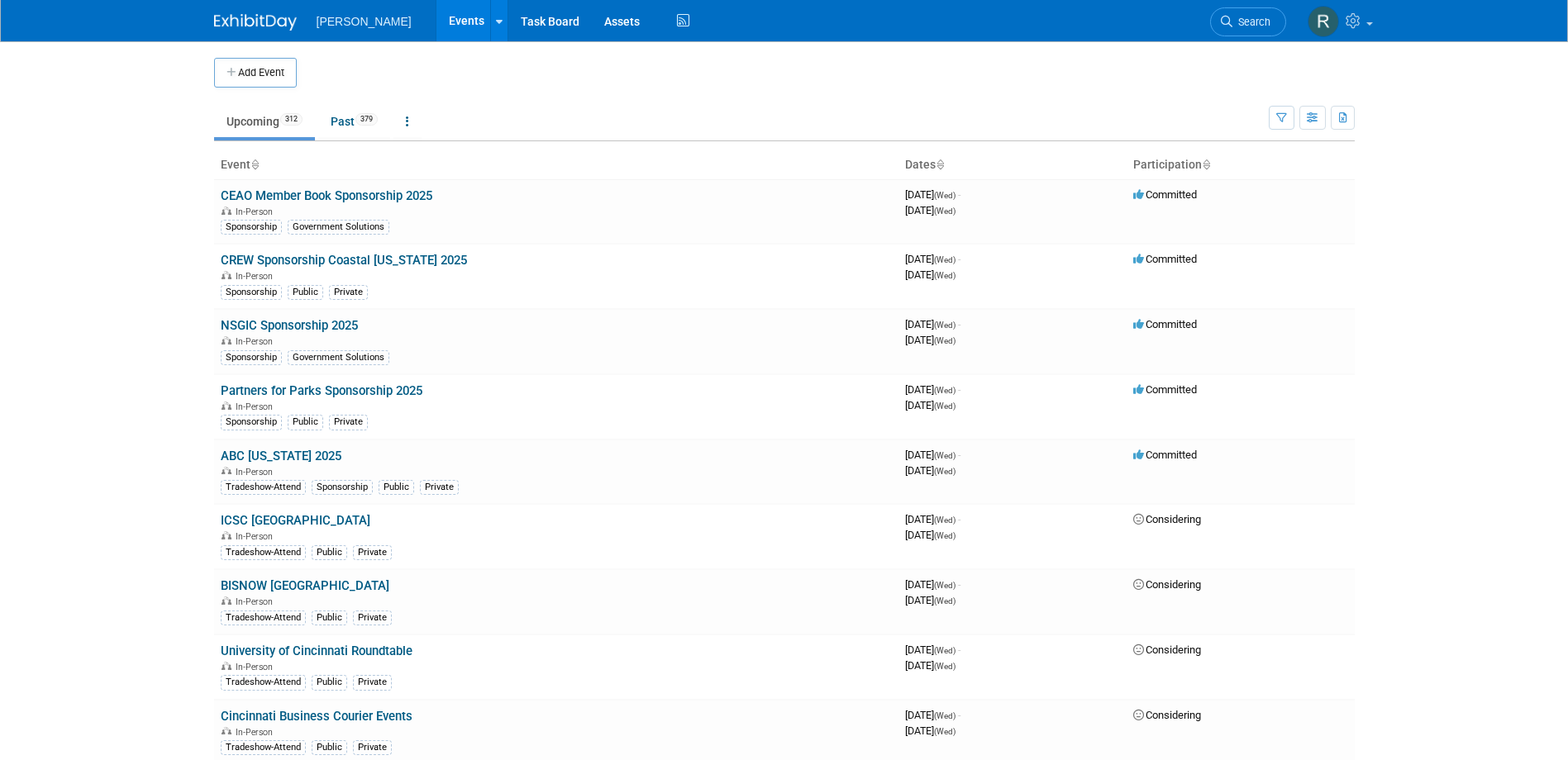 scroll, scrollTop: 0, scrollLeft: 0, axis: both 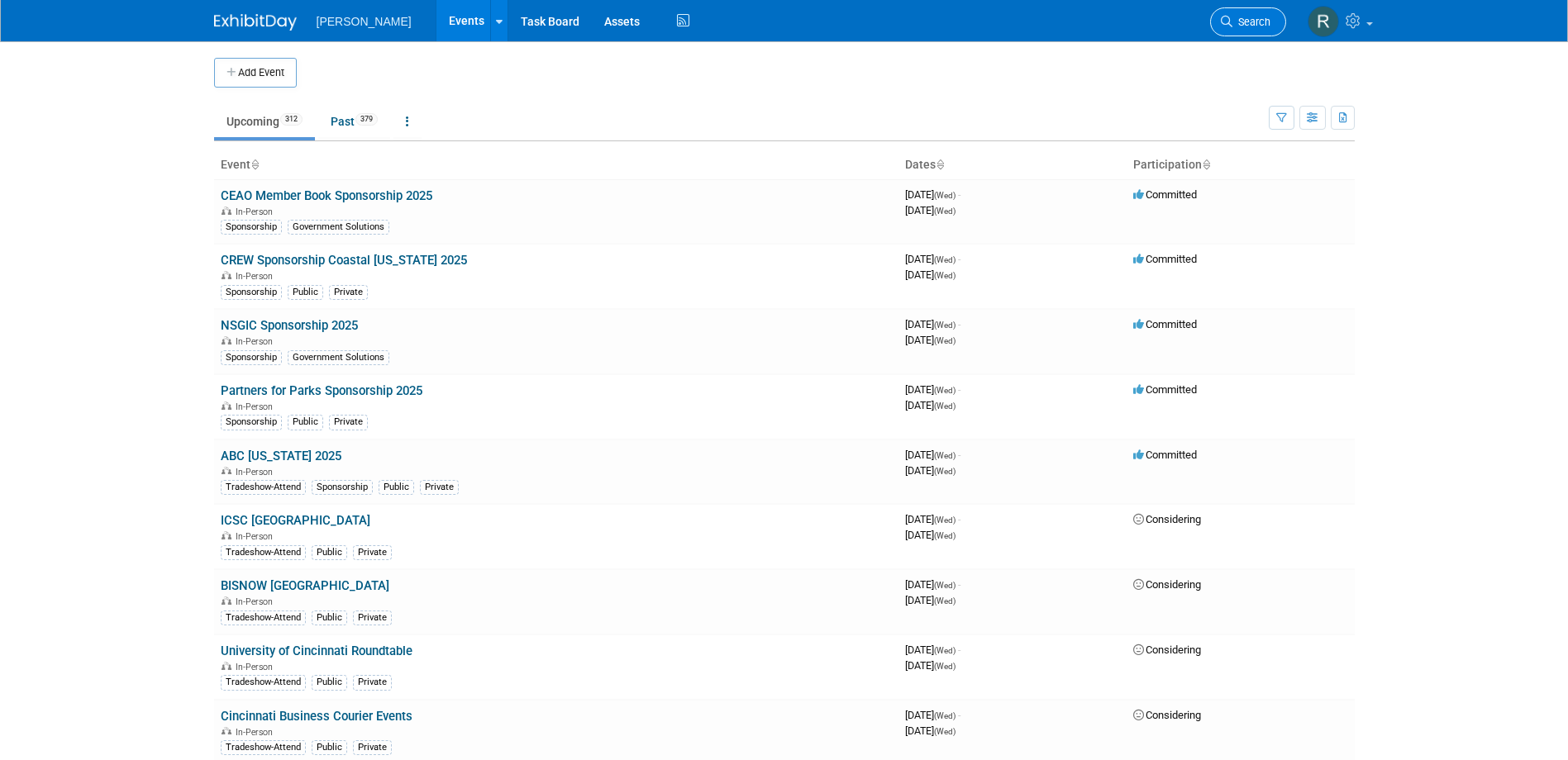 click at bounding box center (1227, 21) 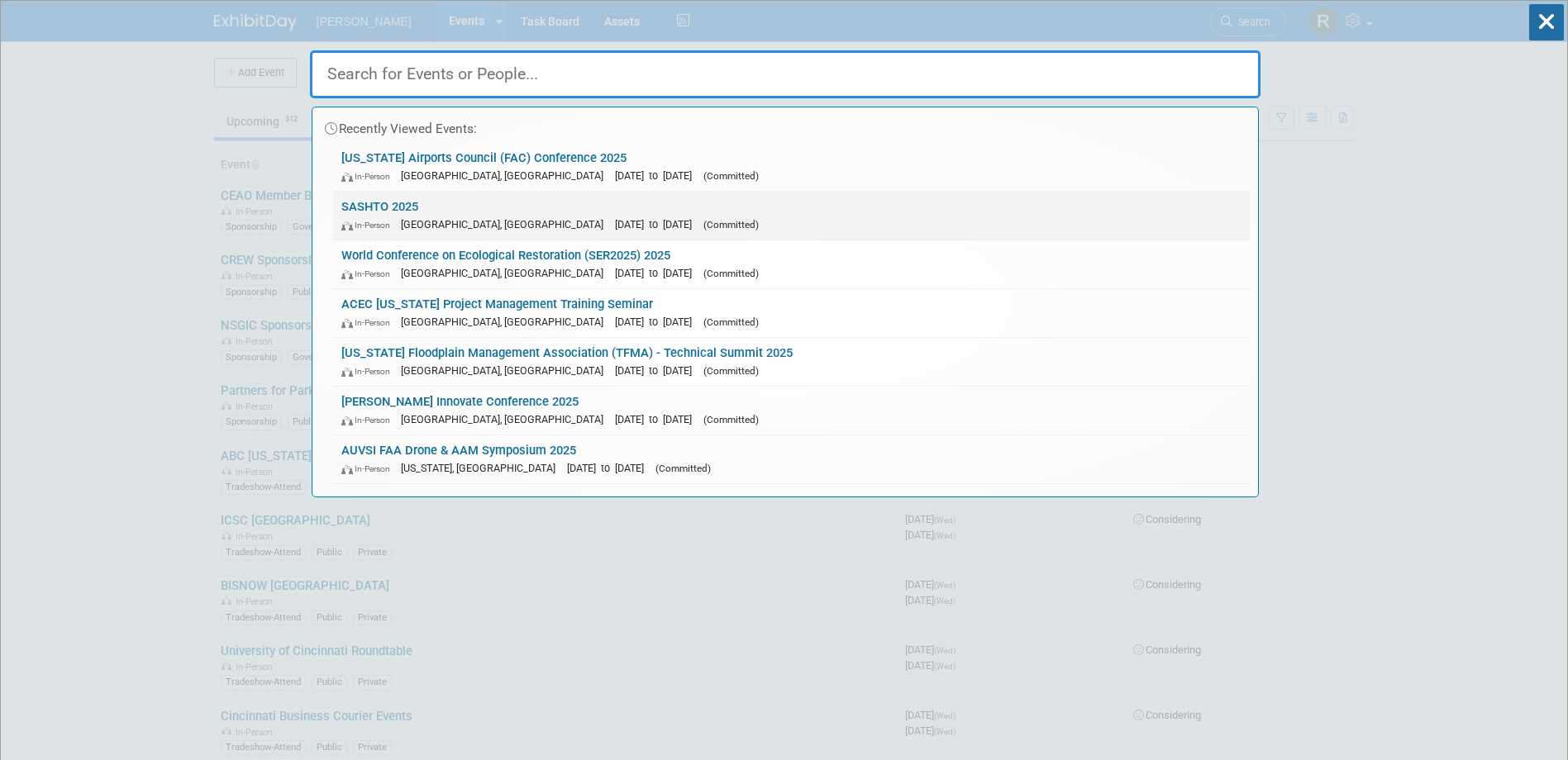 click on "SASHTO 2025
In-Person
Lexington, KY
Aug 3, 2025  to  Aug 6, 2025
(Committed)" at bounding box center [791, 216] 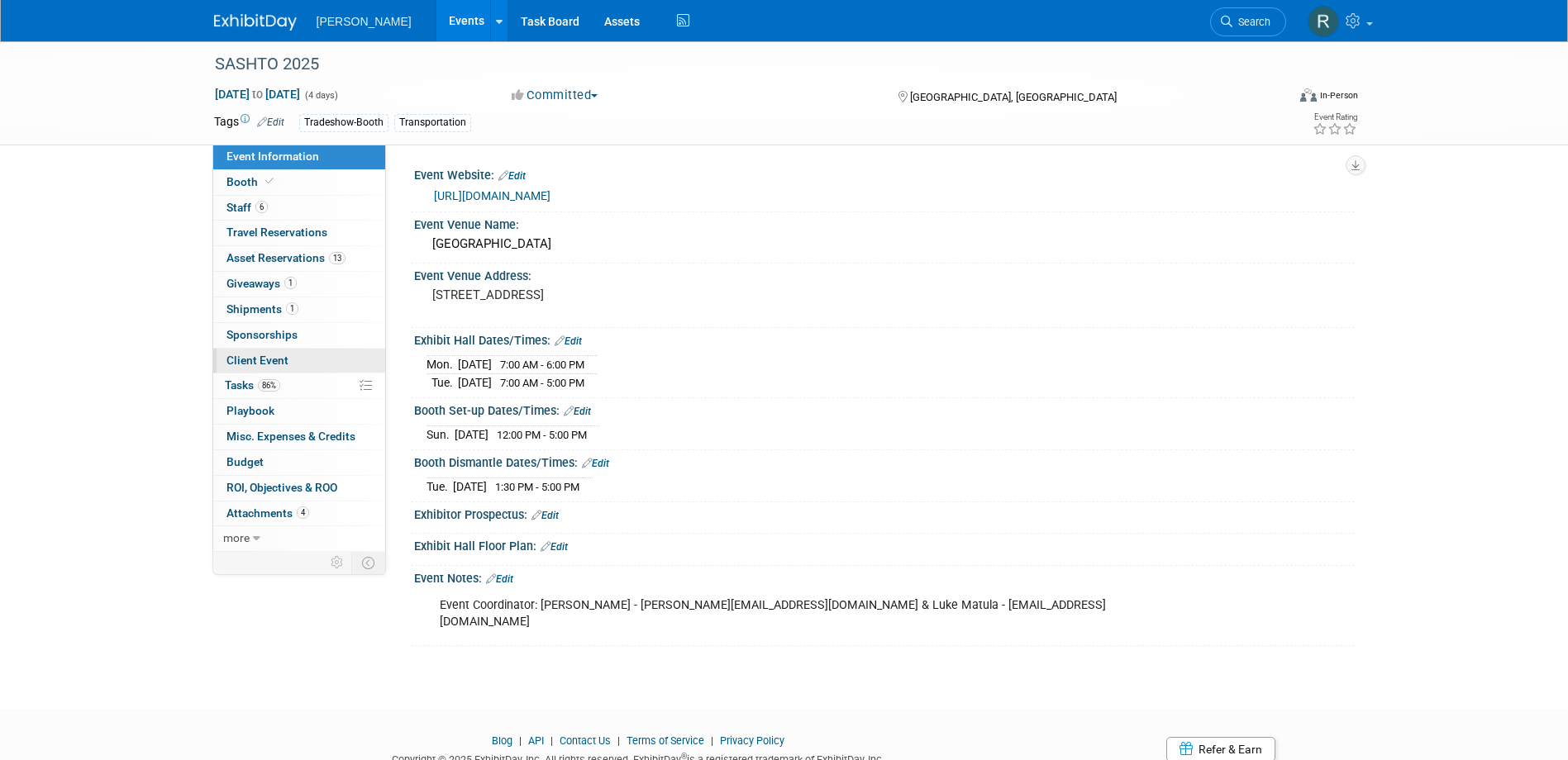 scroll, scrollTop: 0, scrollLeft: 0, axis: both 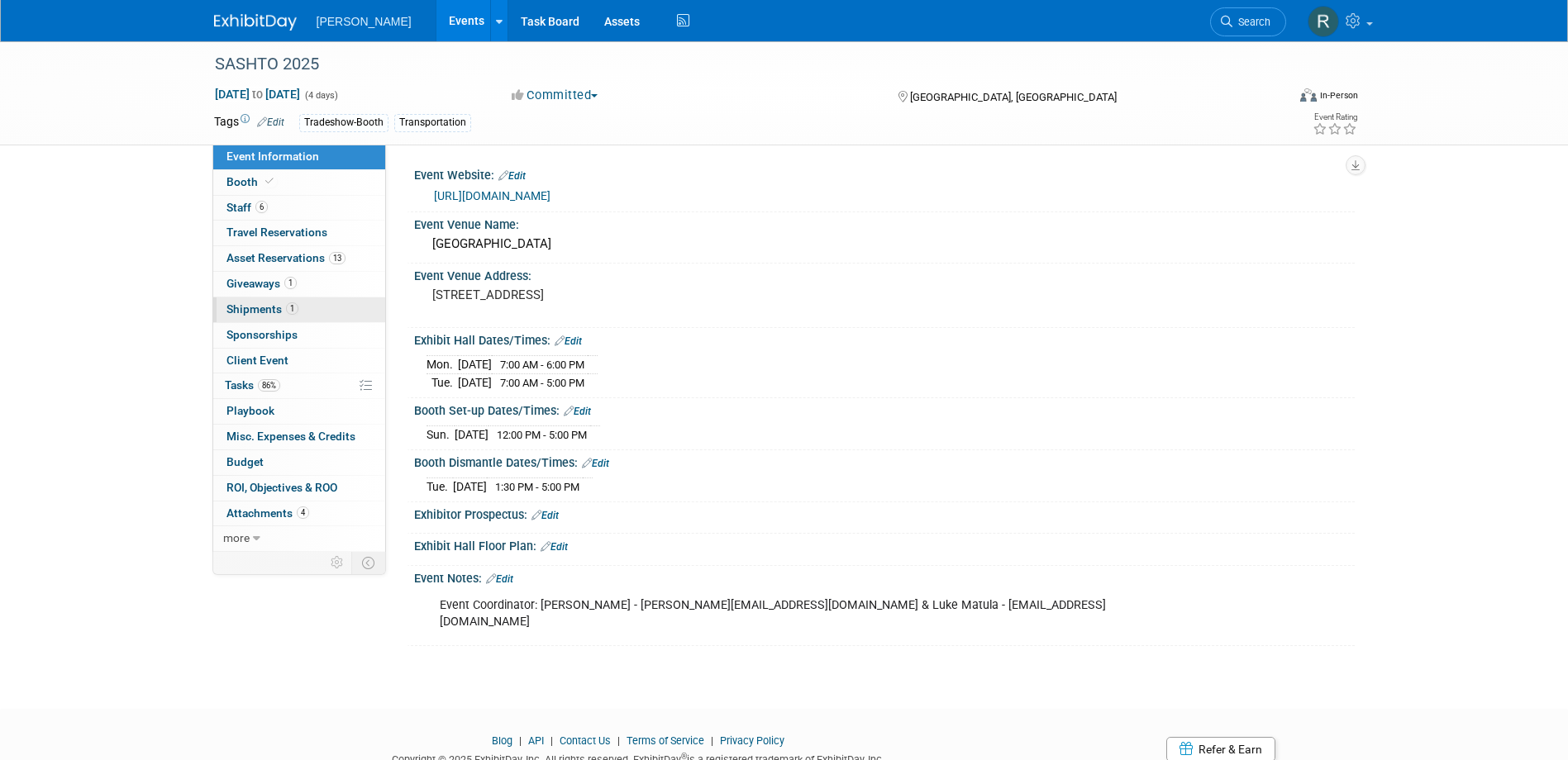 click on "Shipments 1" at bounding box center [262, 309] 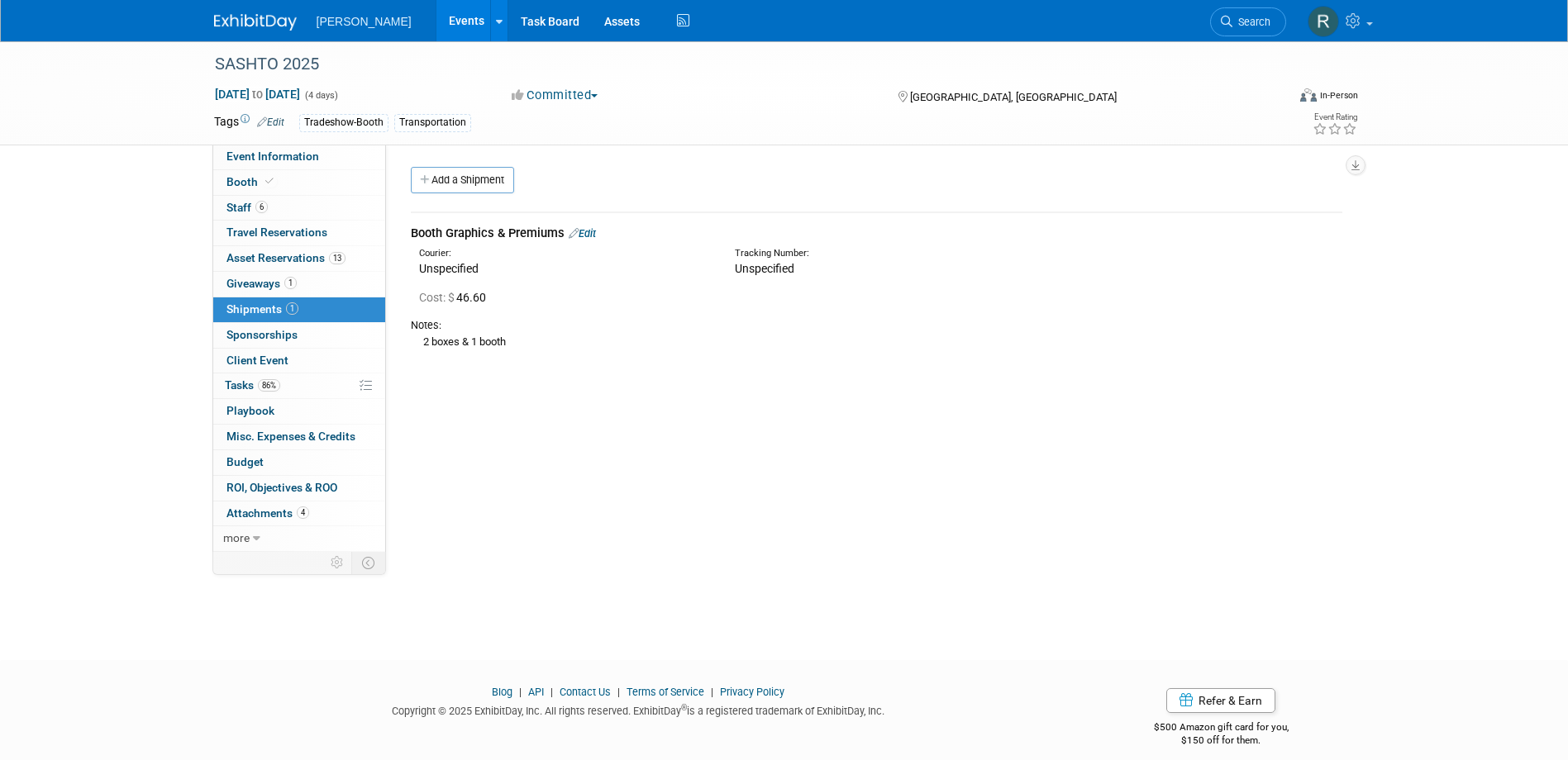 click on "Booth Graphics & Premiums
Edit" at bounding box center (876, 233) 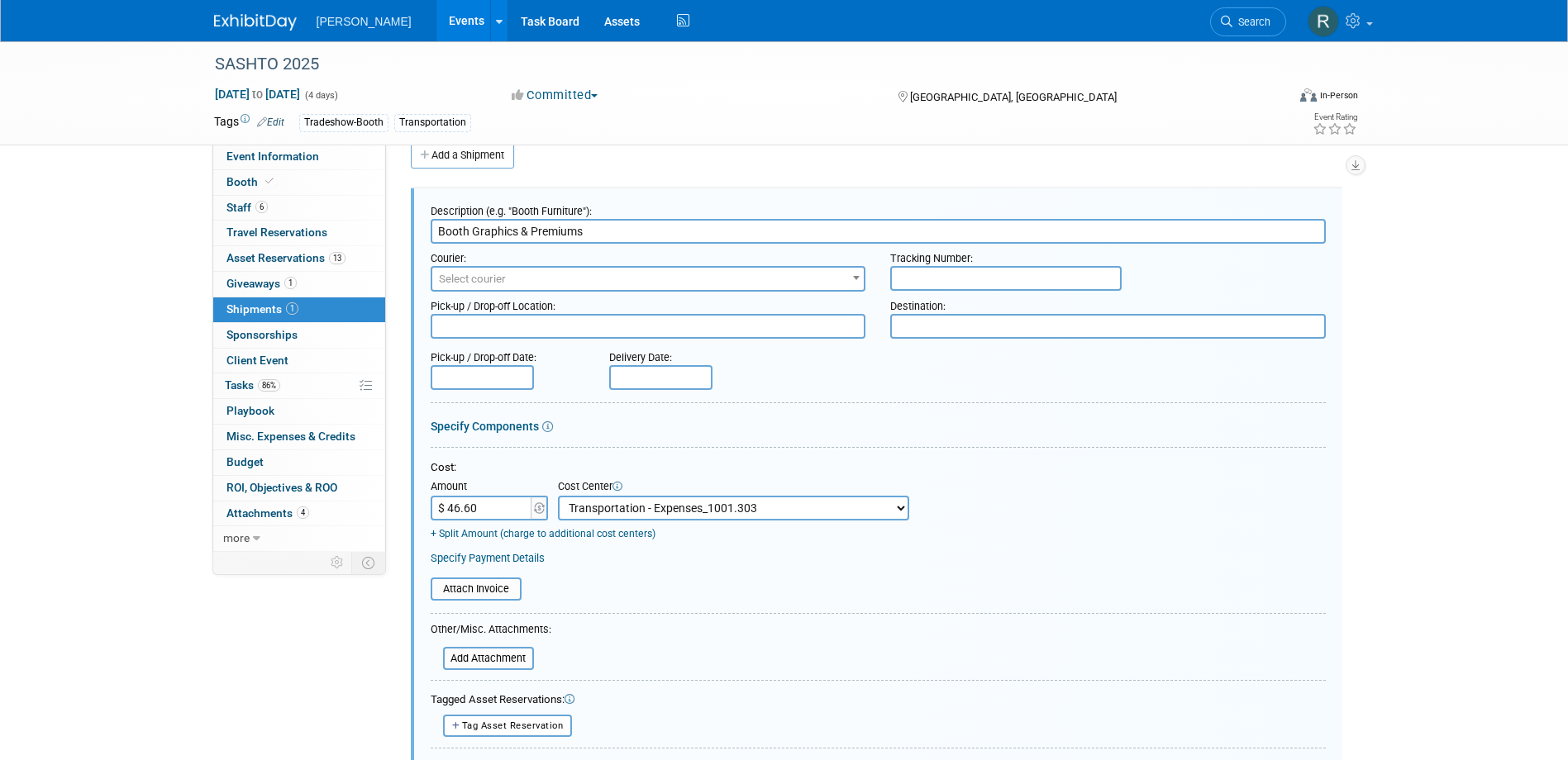 scroll, scrollTop: 0, scrollLeft: 0, axis: both 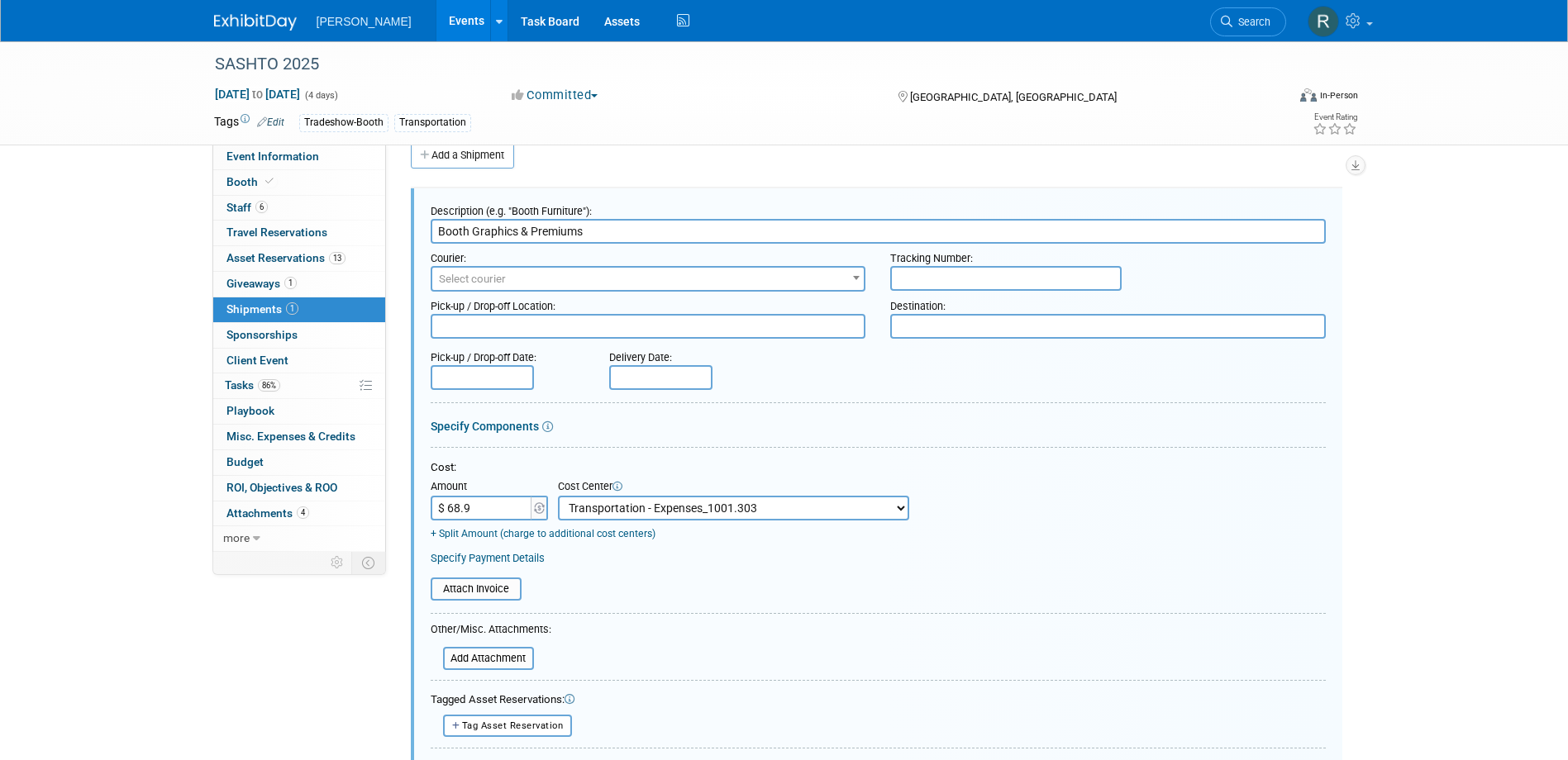 type on "$ 68.94" 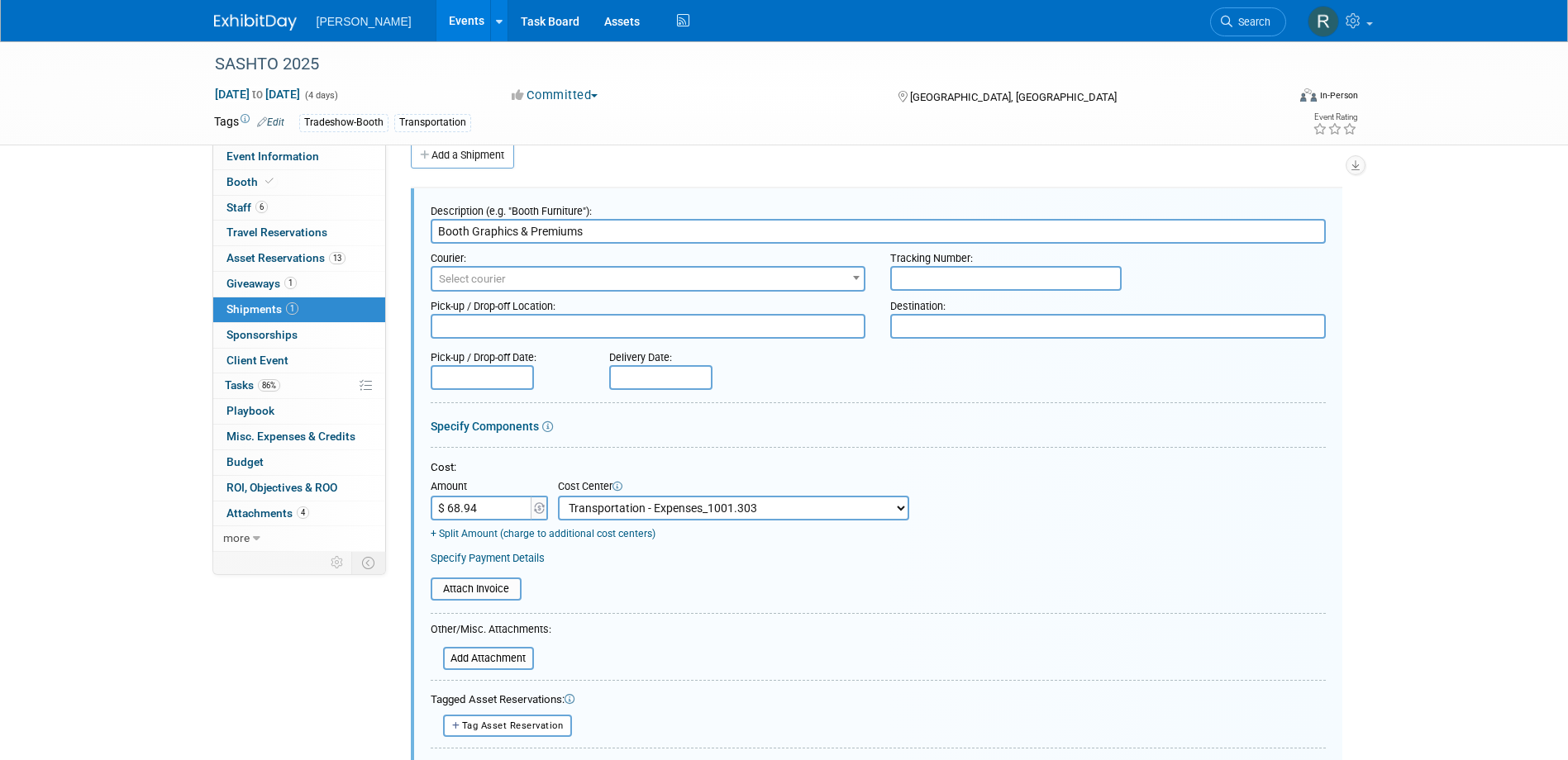 click on "Specify Payment Details" at bounding box center [878, 558] 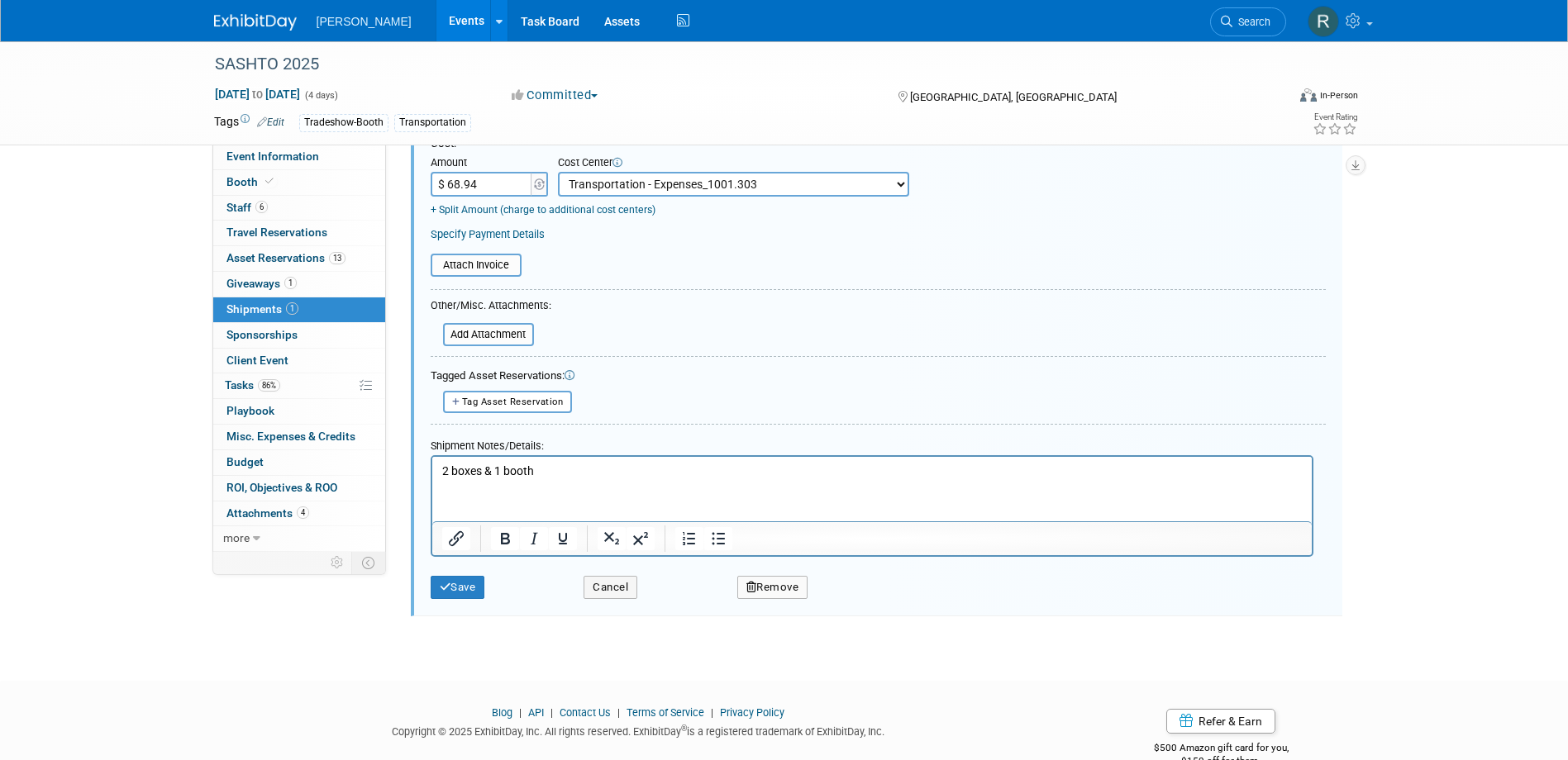 scroll, scrollTop: 355, scrollLeft: 0, axis: vertical 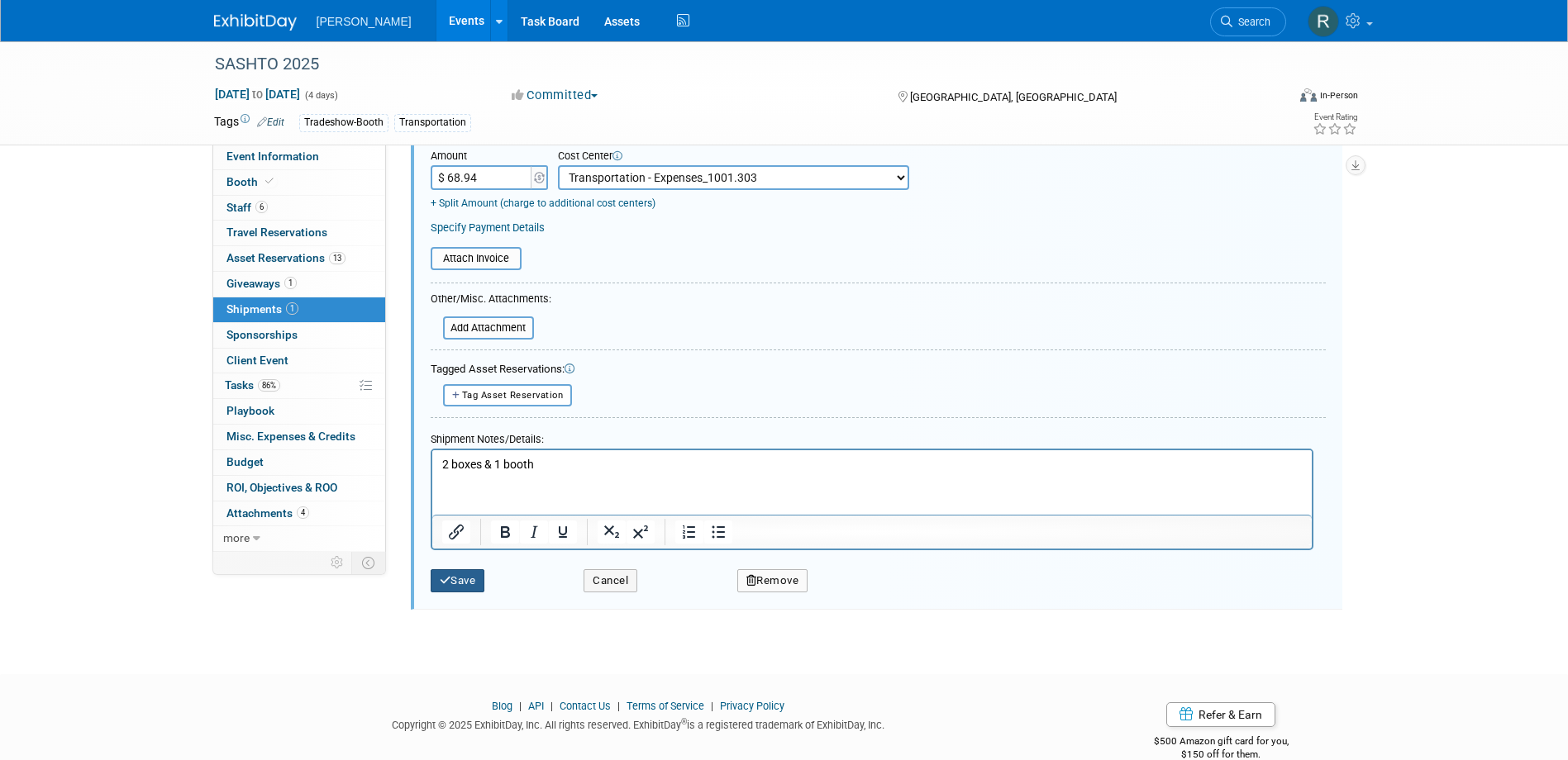 click on "Save" at bounding box center (458, 581) 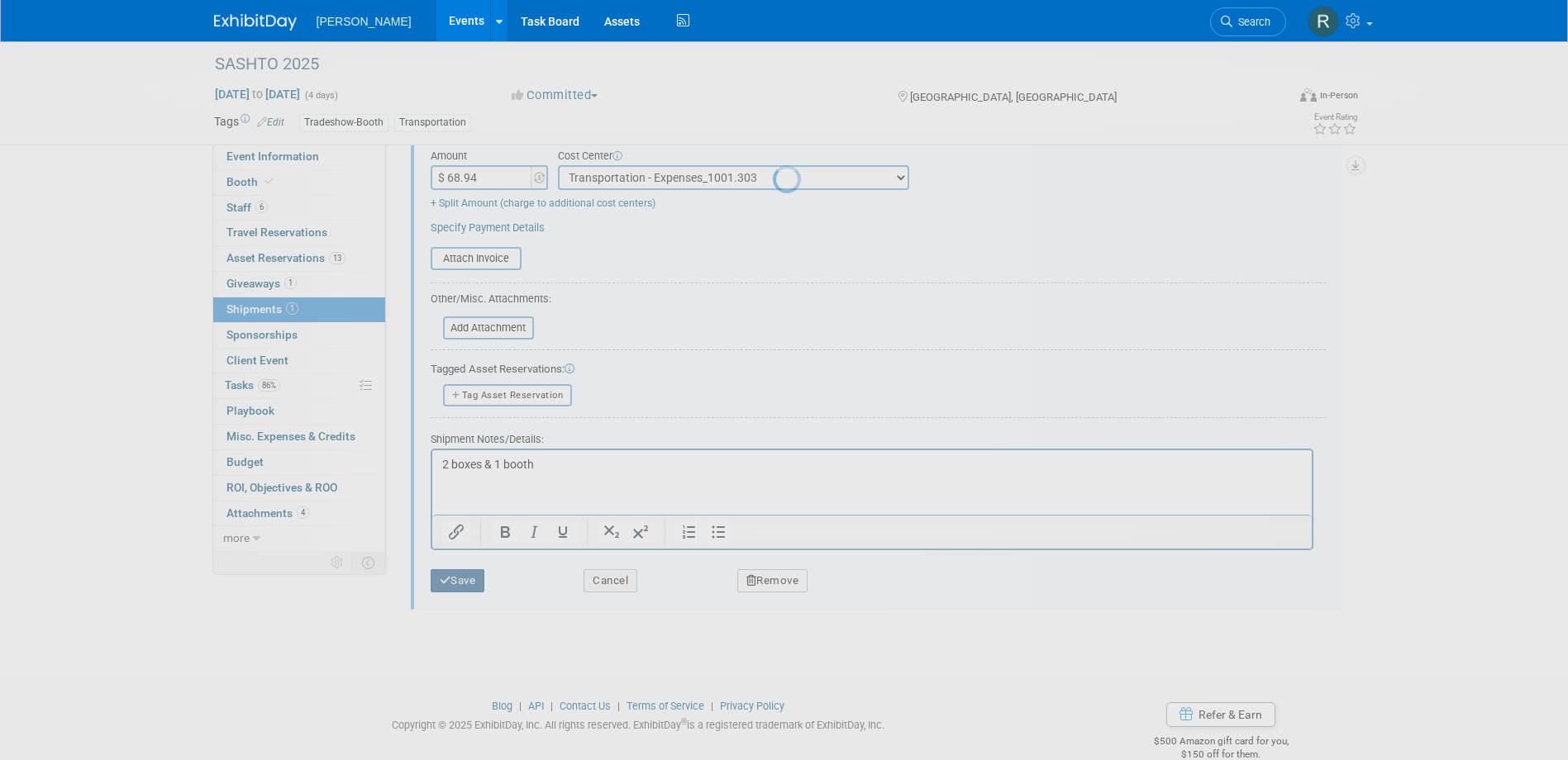 scroll, scrollTop: 16, scrollLeft: 0, axis: vertical 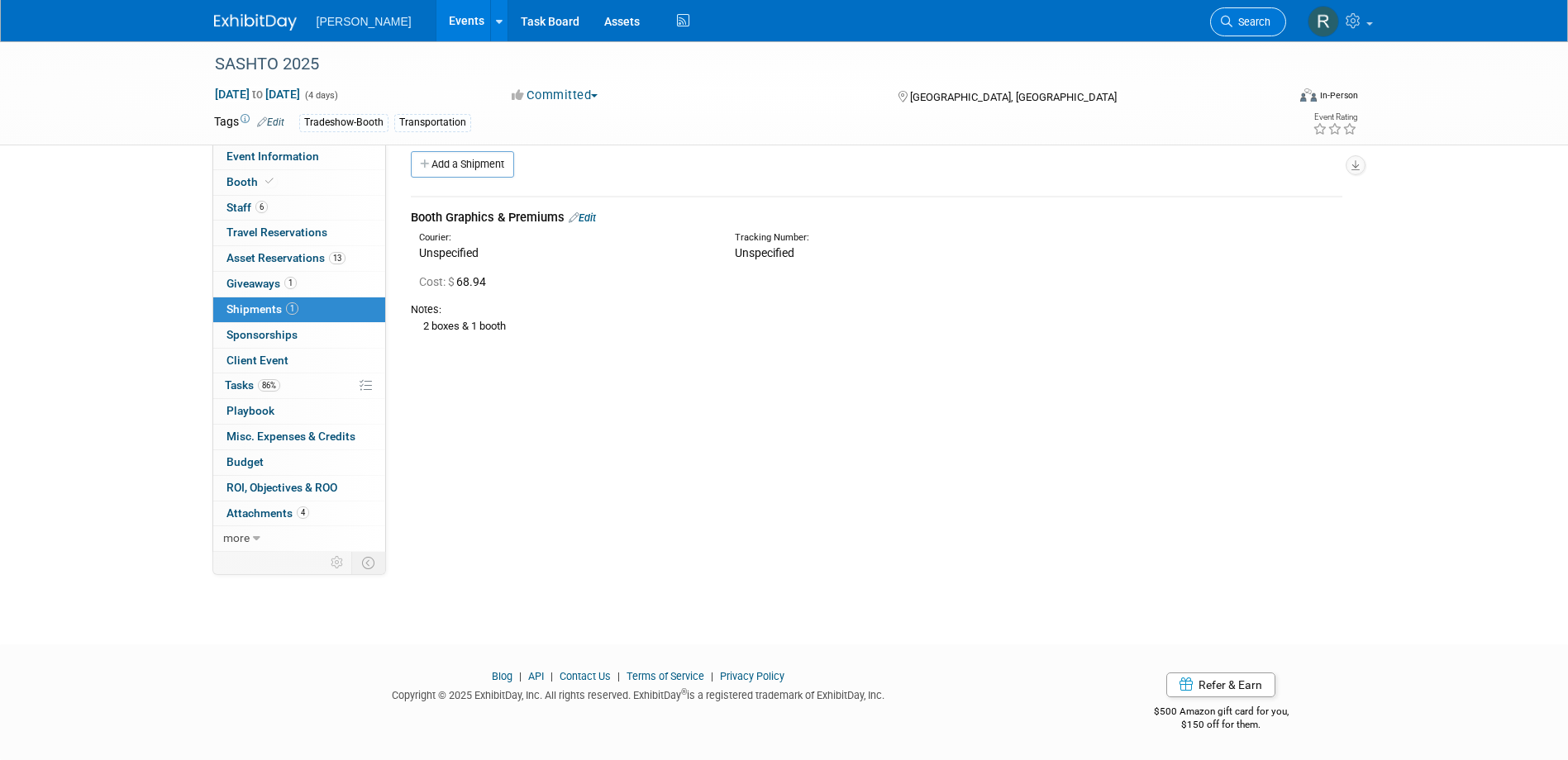 click on "Search" at bounding box center (1251, 21) 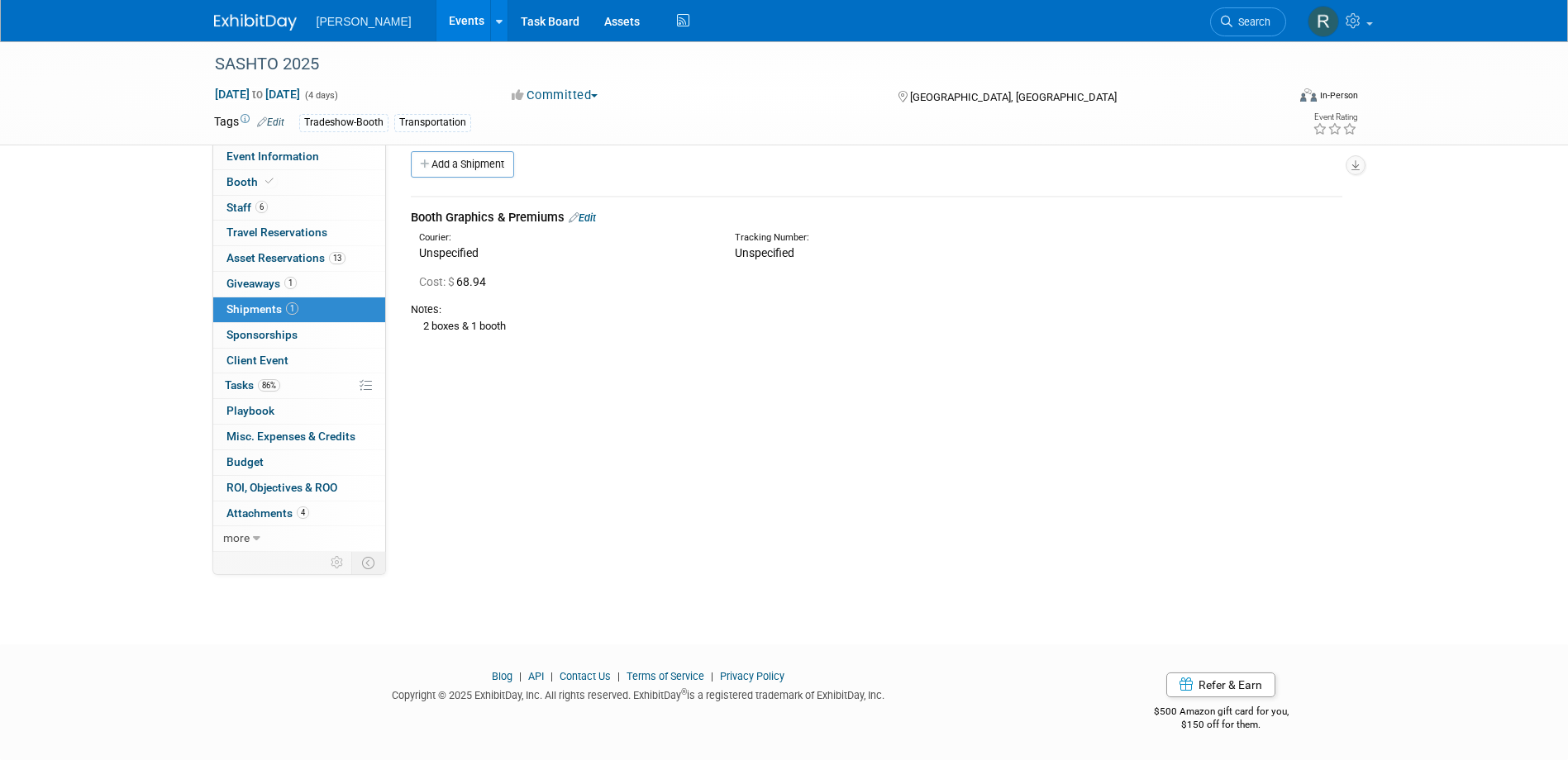 scroll, scrollTop: 0, scrollLeft: 0, axis: both 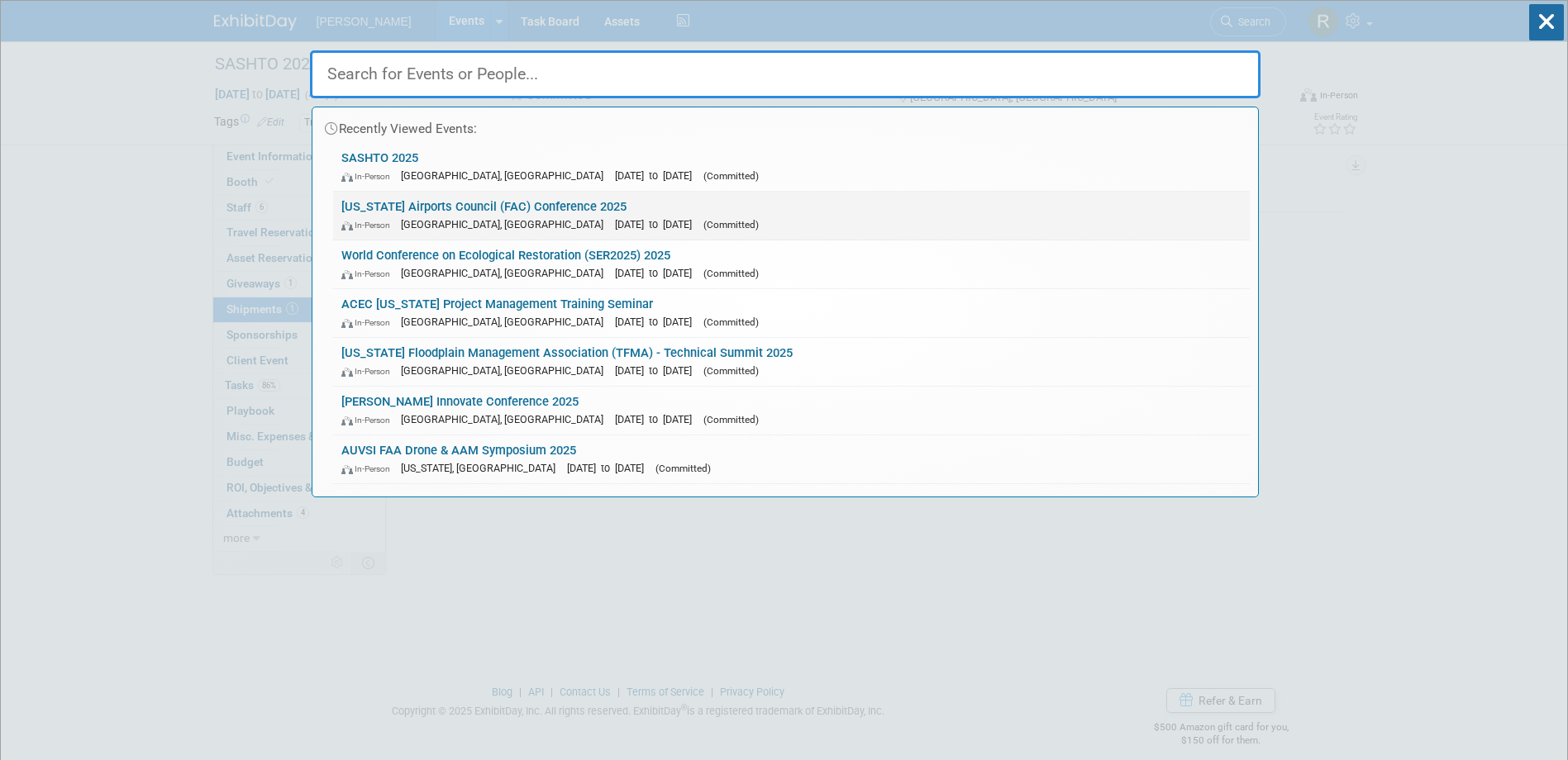 click on "[DATE]  to  [DATE]" at bounding box center (657, 224) 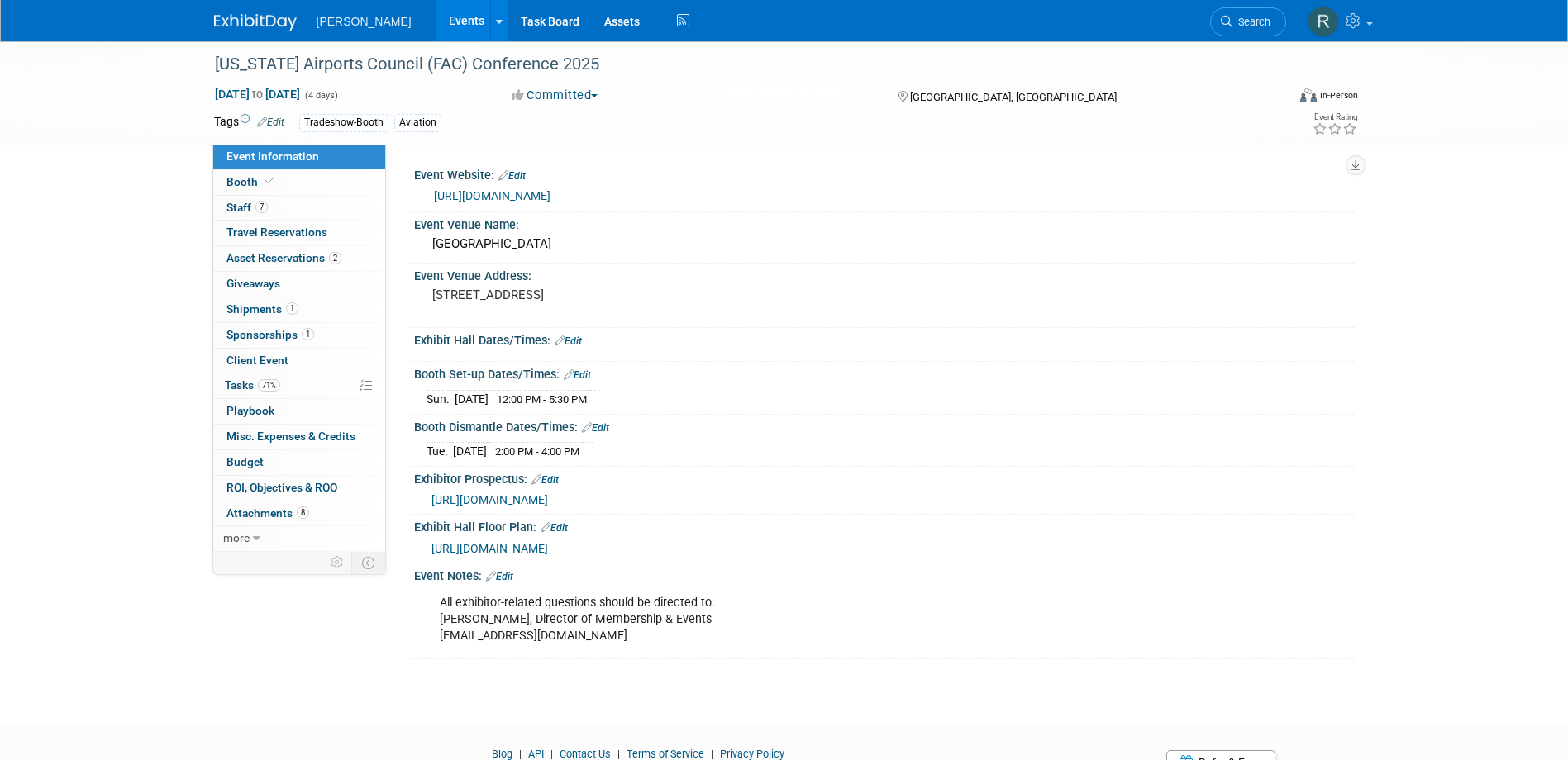 scroll, scrollTop: 0, scrollLeft: 0, axis: both 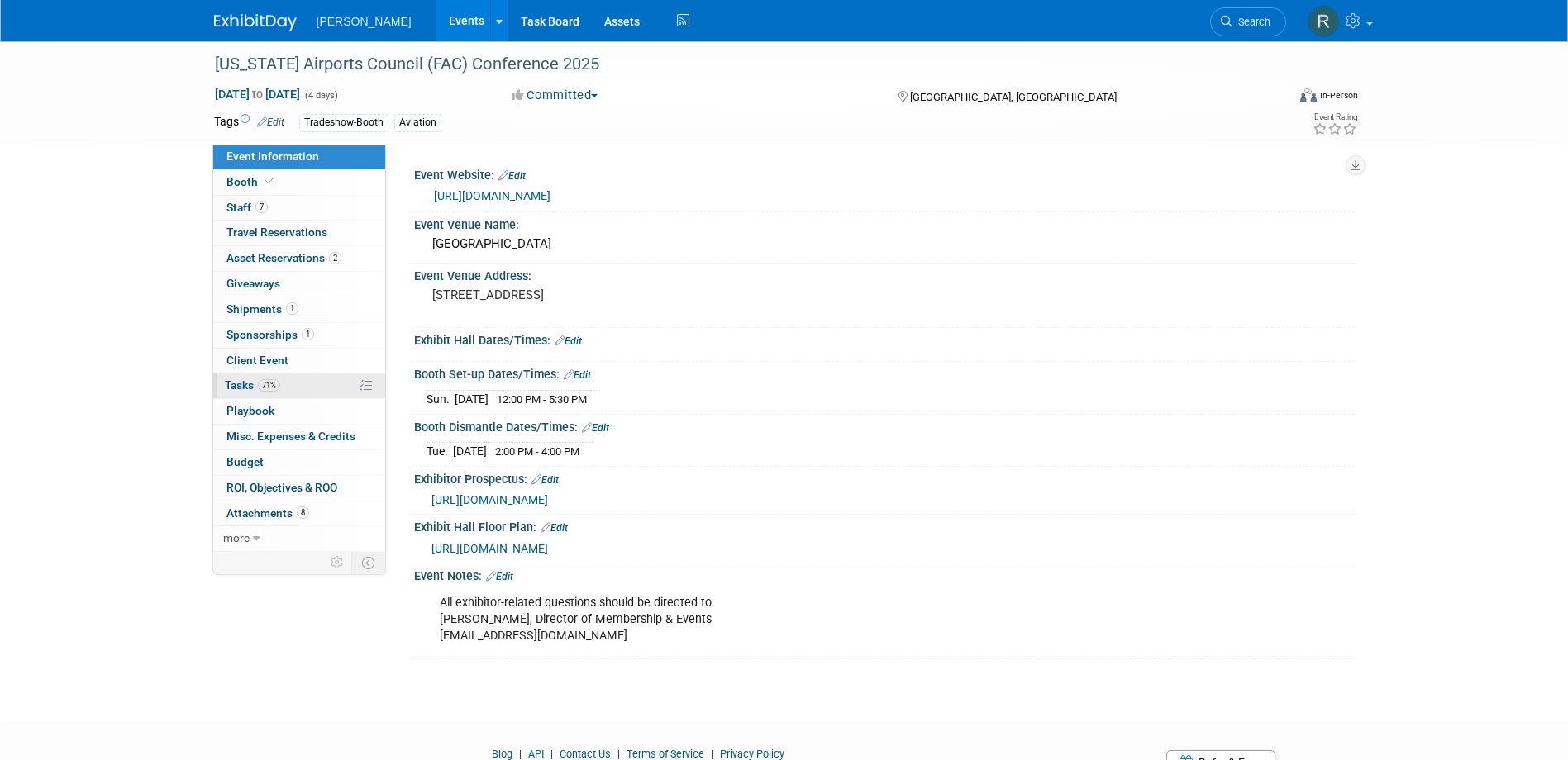 click on "Tasks 71%" at bounding box center [252, 385] 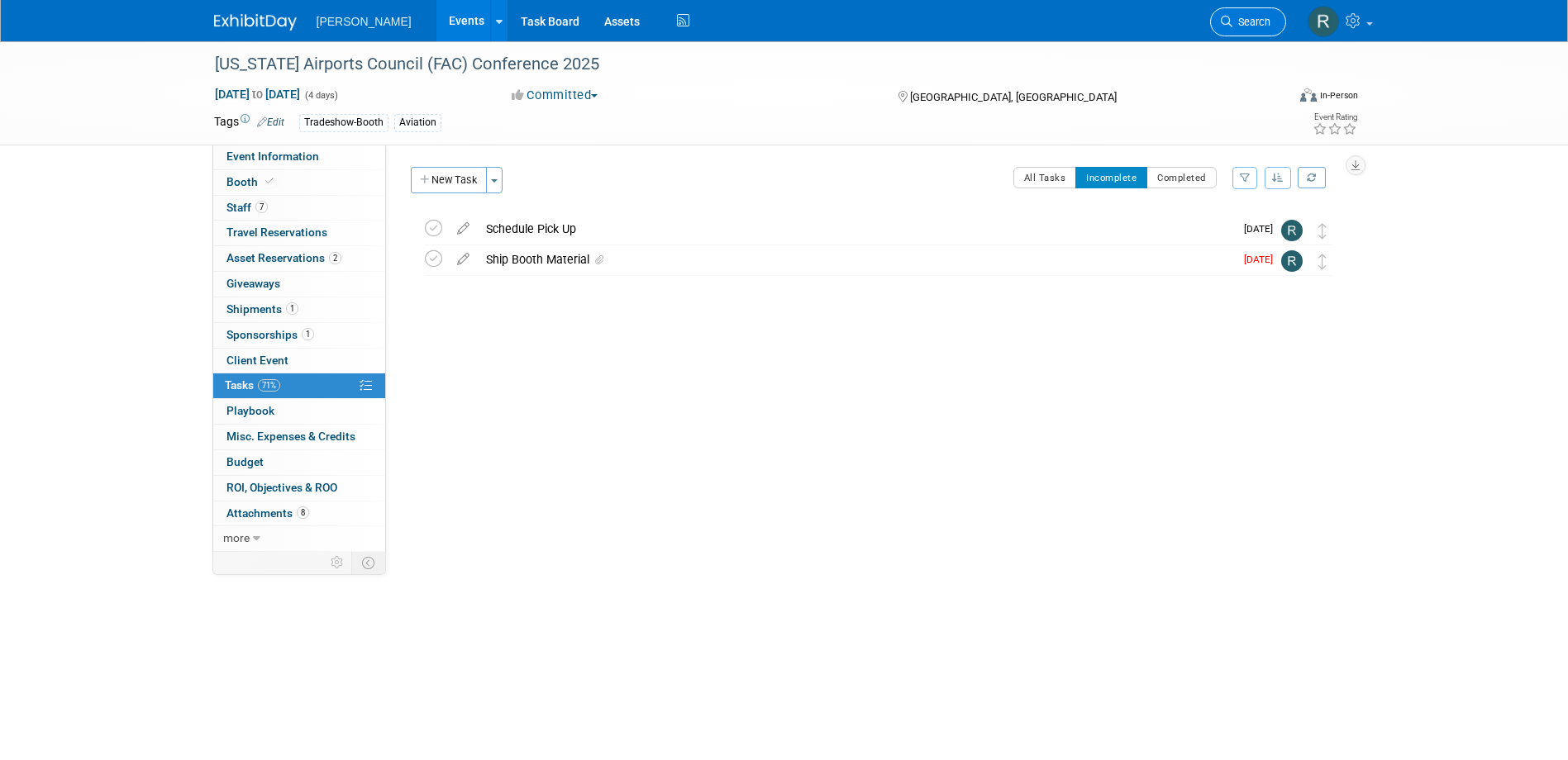 click at bounding box center (1227, 21) 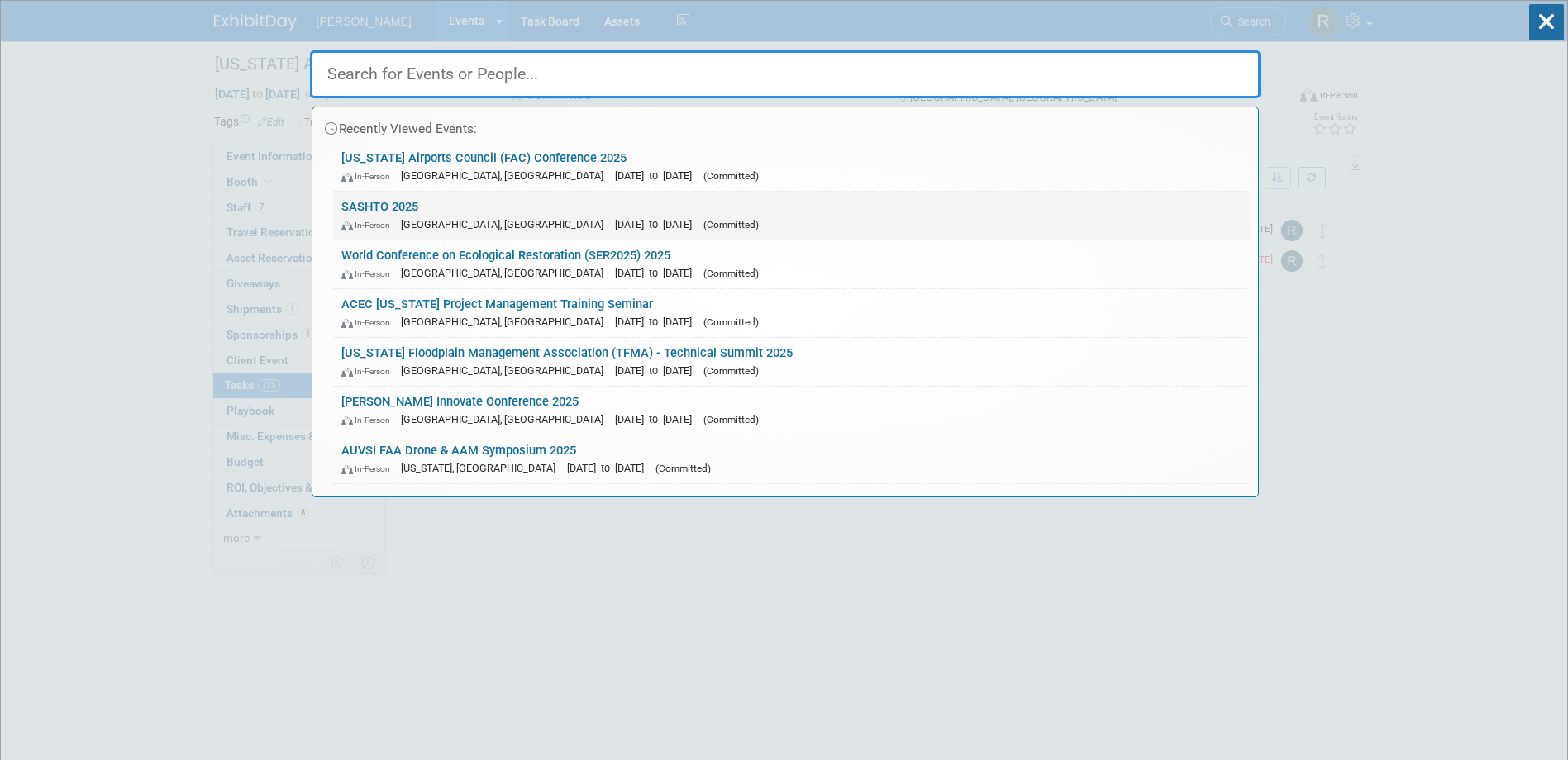 click on "In-Person" at bounding box center [369, 225] 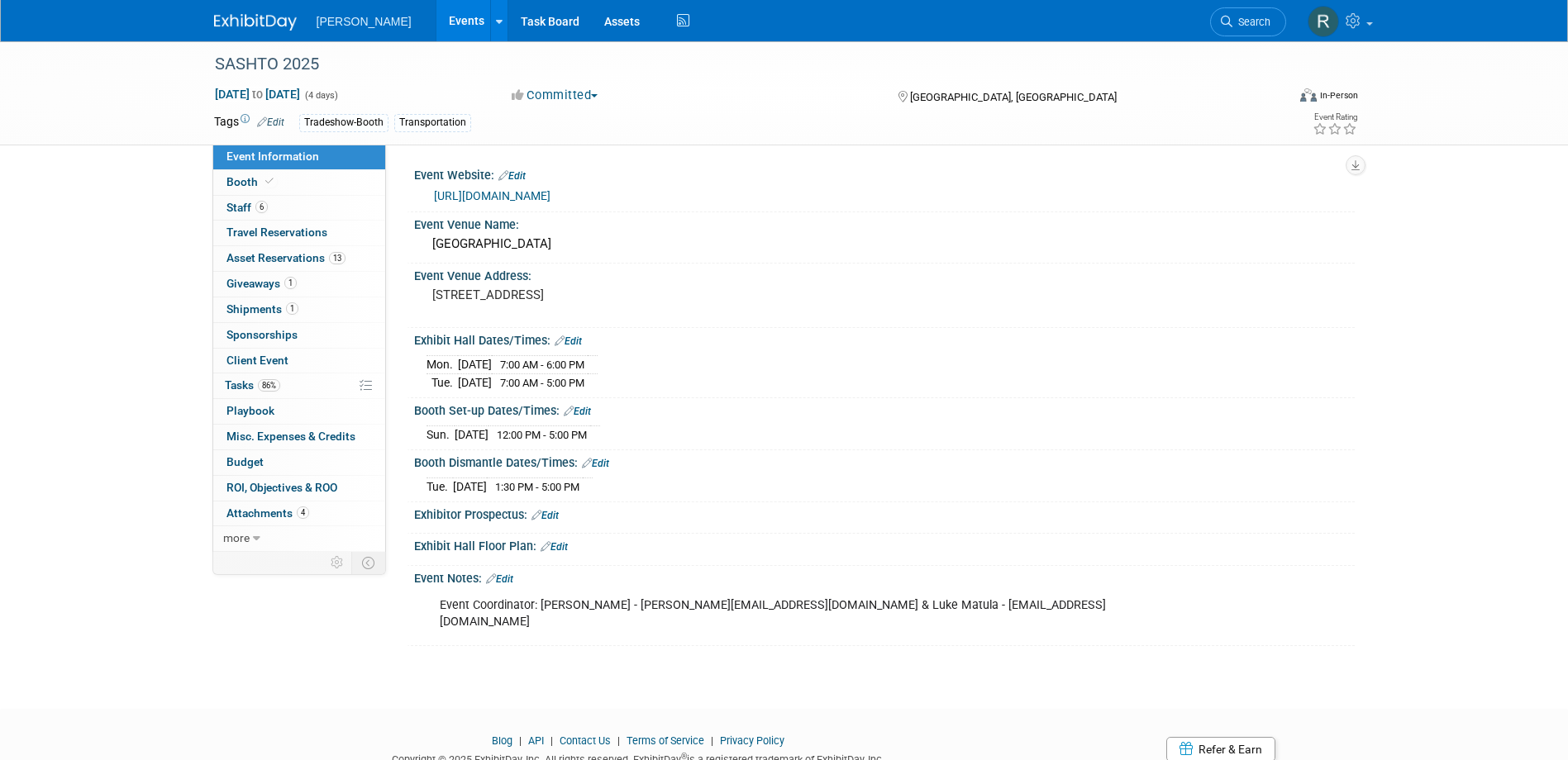 scroll, scrollTop: 0, scrollLeft: 0, axis: both 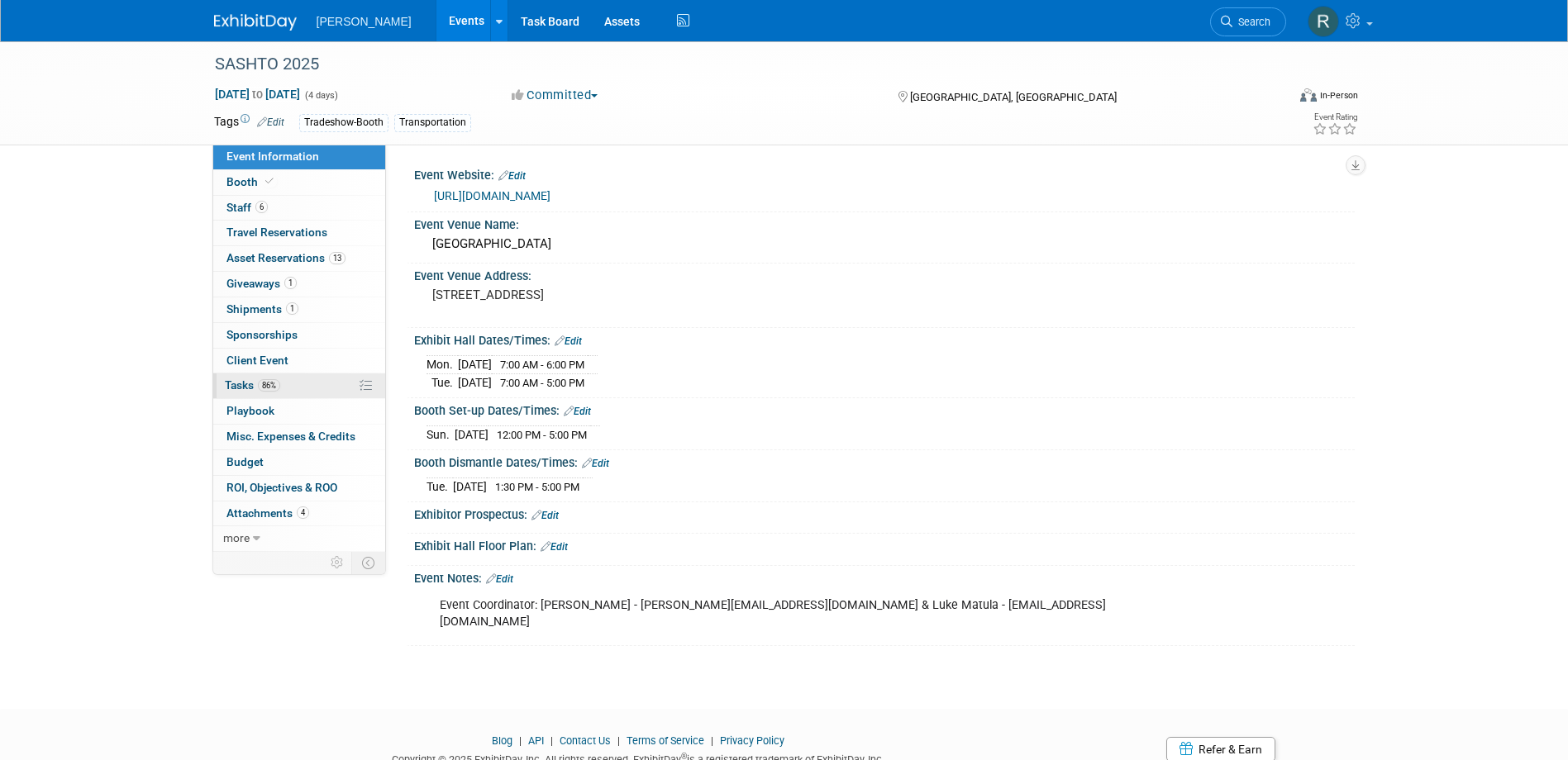 click on "86%
Tasks 86%" at bounding box center [299, 386] 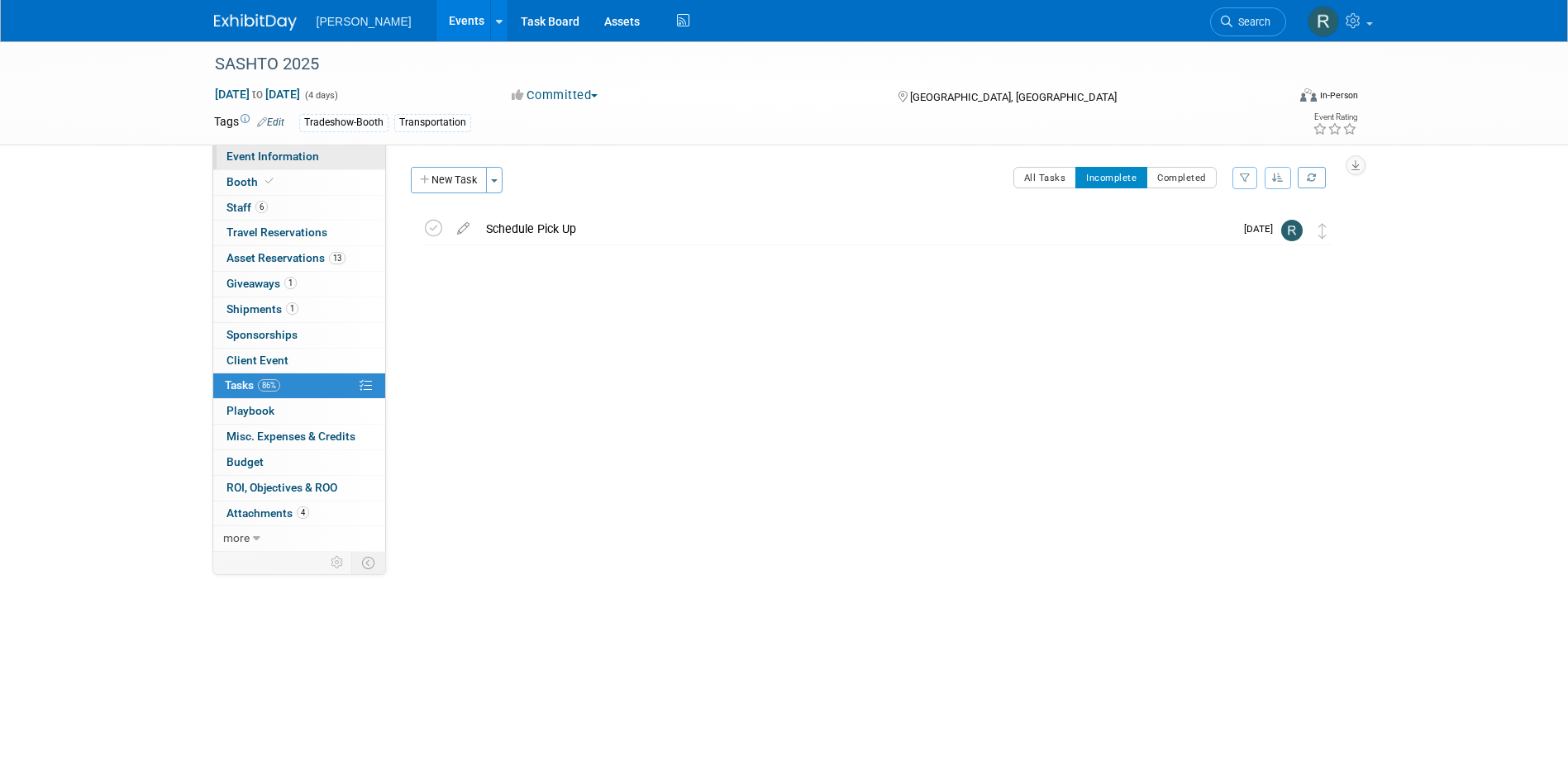click on "Event Information" at bounding box center [299, 157] 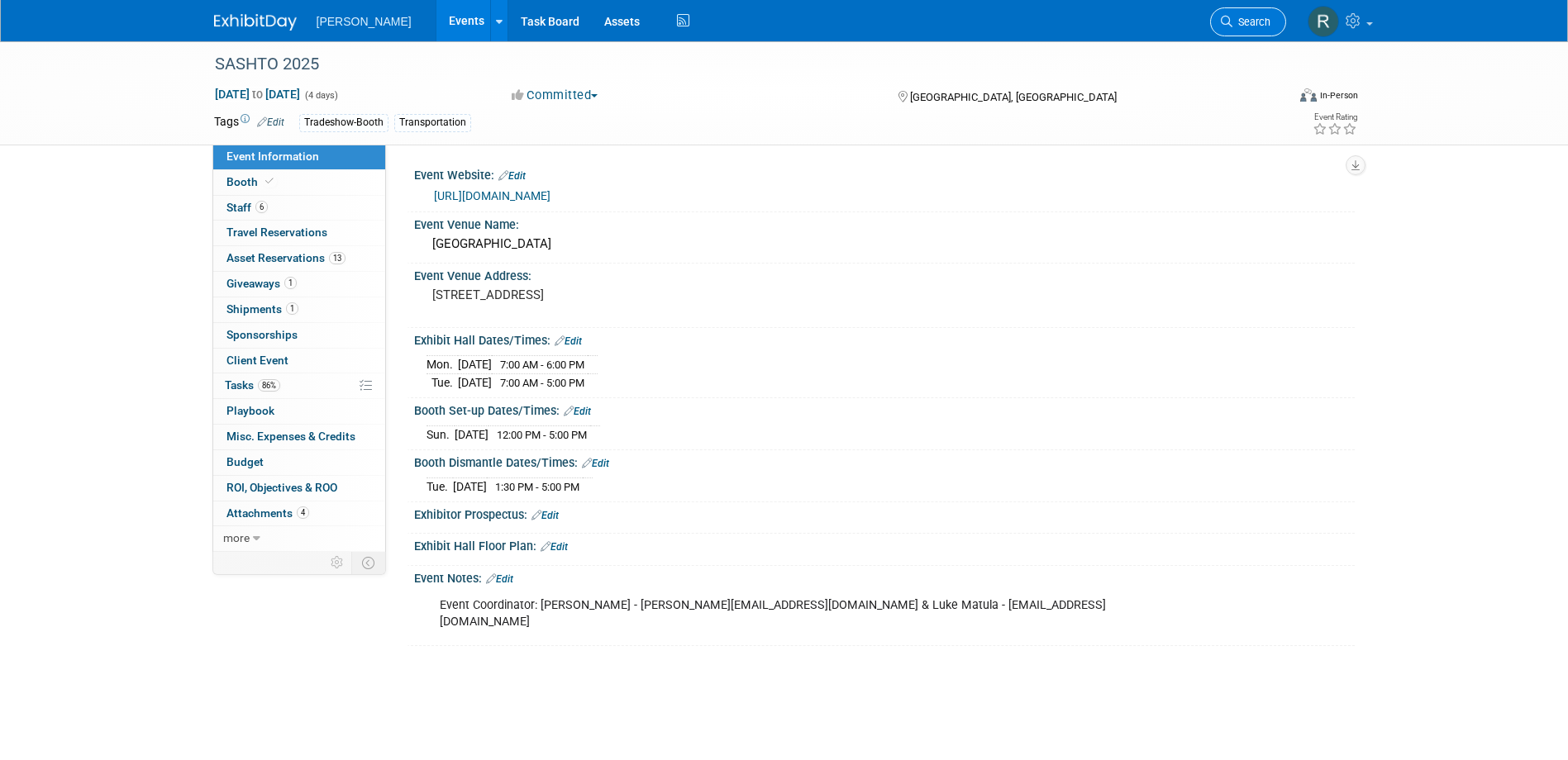 click on "Search" at bounding box center [1251, 21] 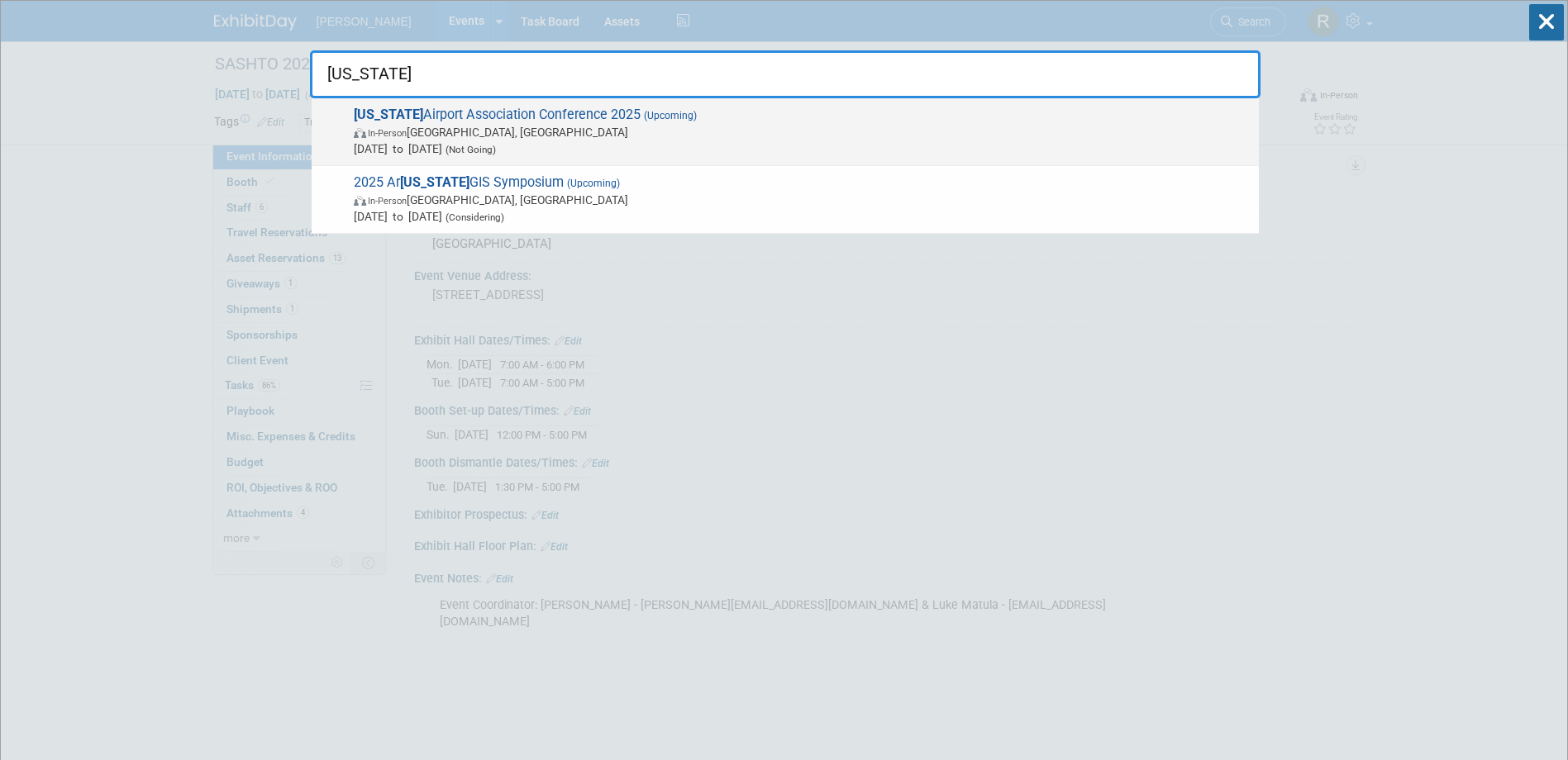 type on "kansas" 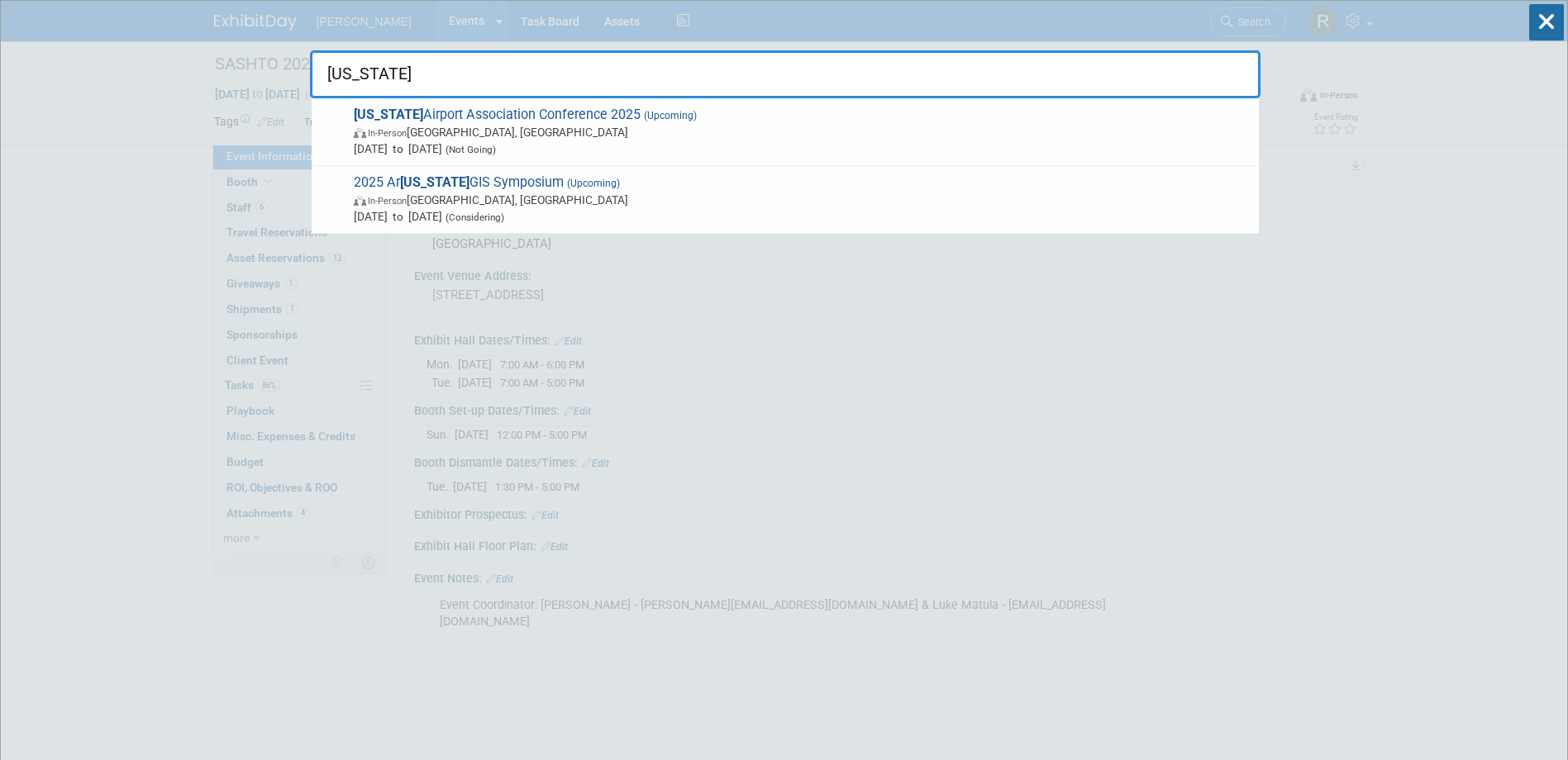 click on "Kansas  Airport Association Conference 2025  (Upcoming)  In-Person     Garden City, KS Oct 1, 2025  to  Oct 3, 2025  (Not Going)" at bounding box center [799, 131] 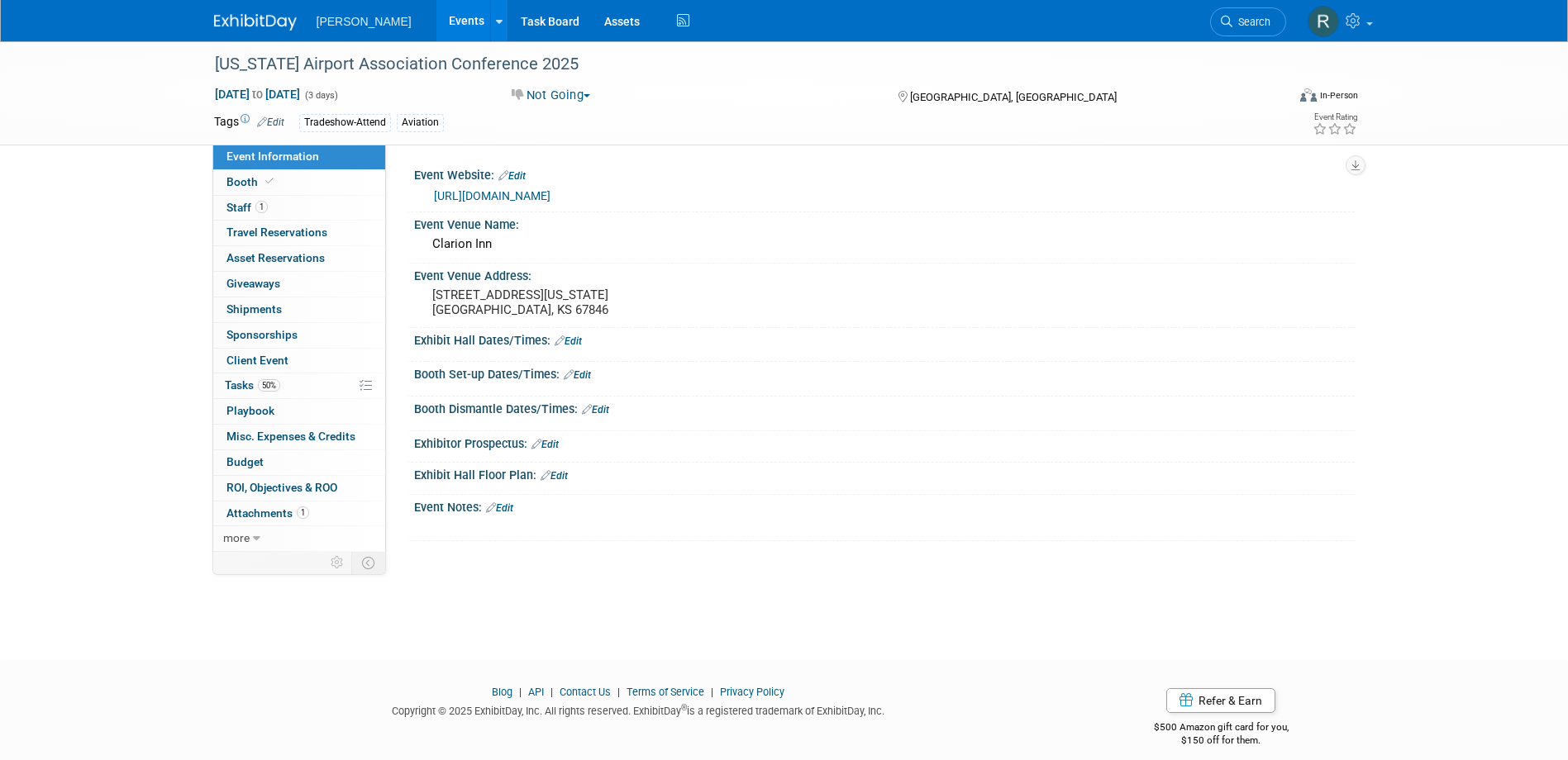 scroll, scrollTop: 0, scrollLeft: 0, axis: both 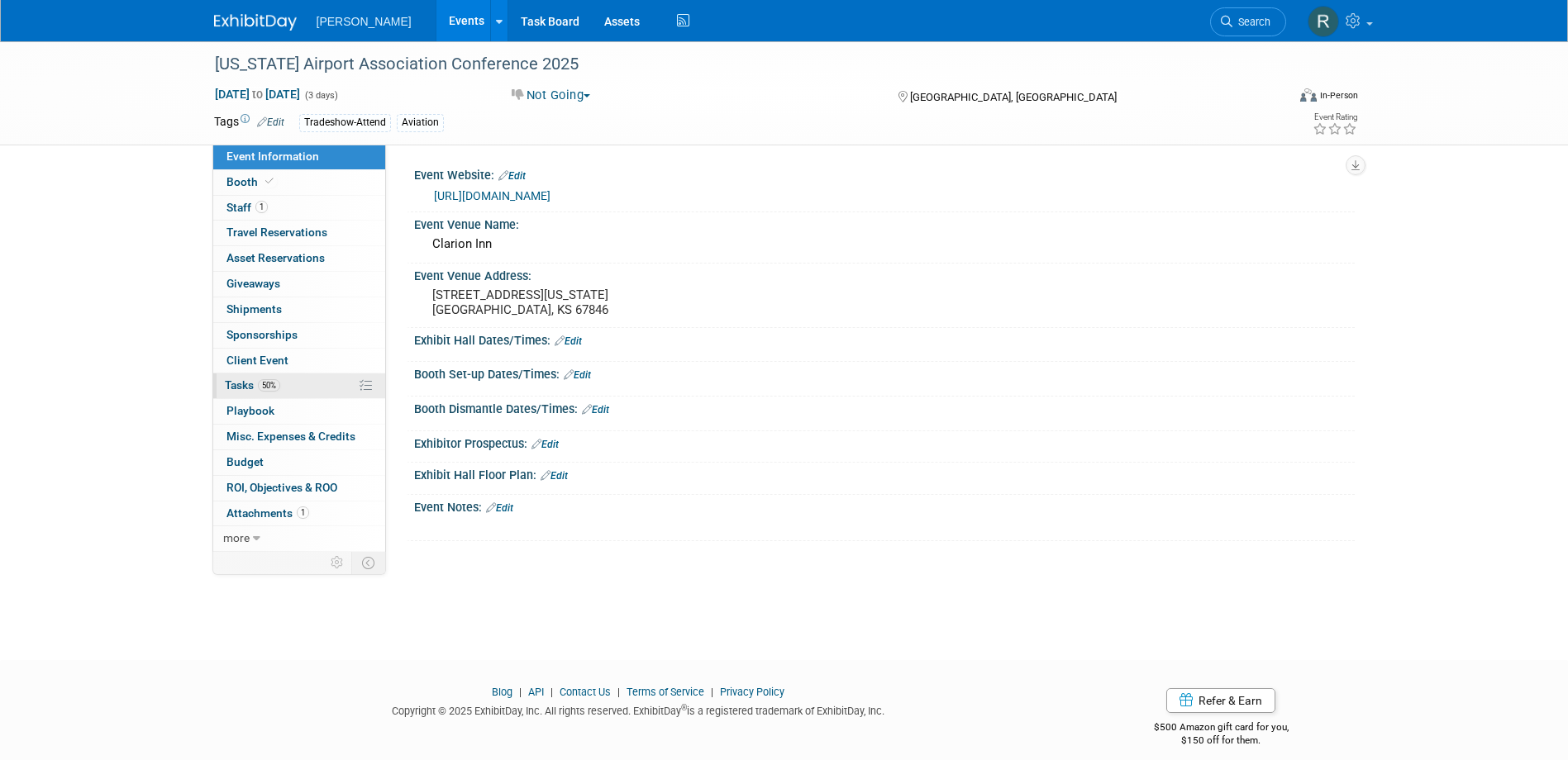 click on "Tasks 50%" at bounding box center [252, 385] 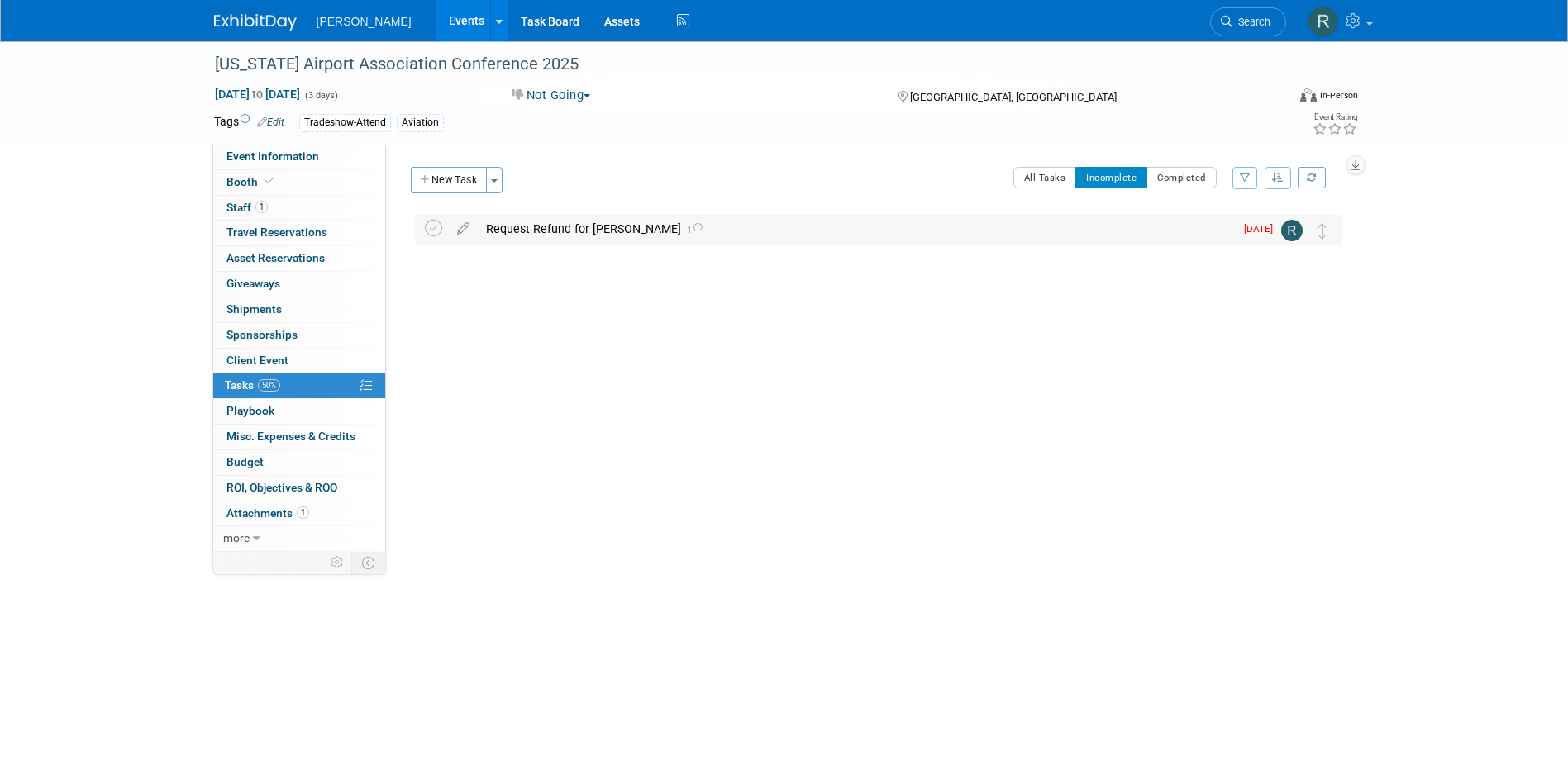click on "Request Refund for [PERSON_NAME]
1" at bounding box center (855, 229) 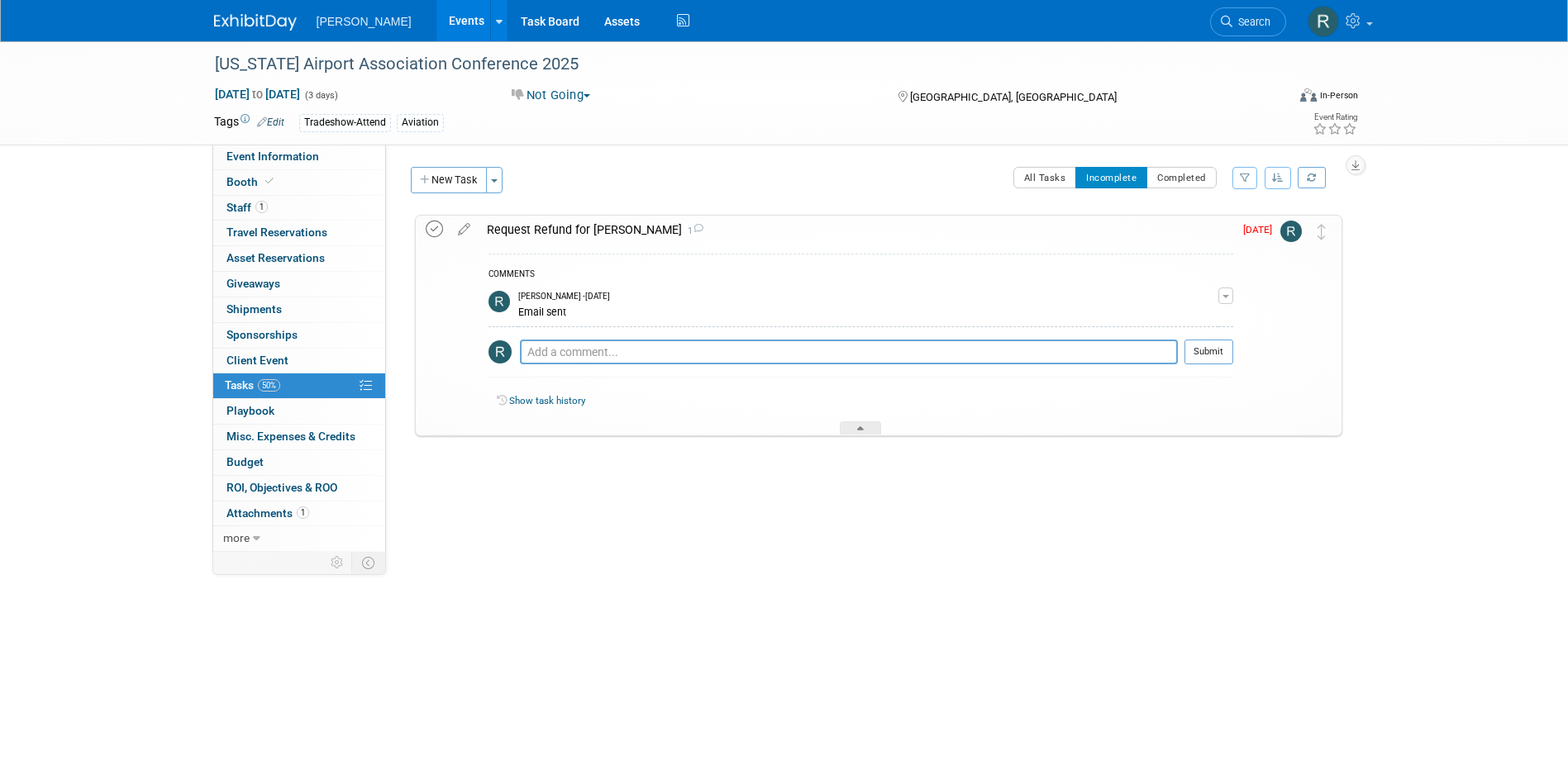 click at bounding box center [434, 229] 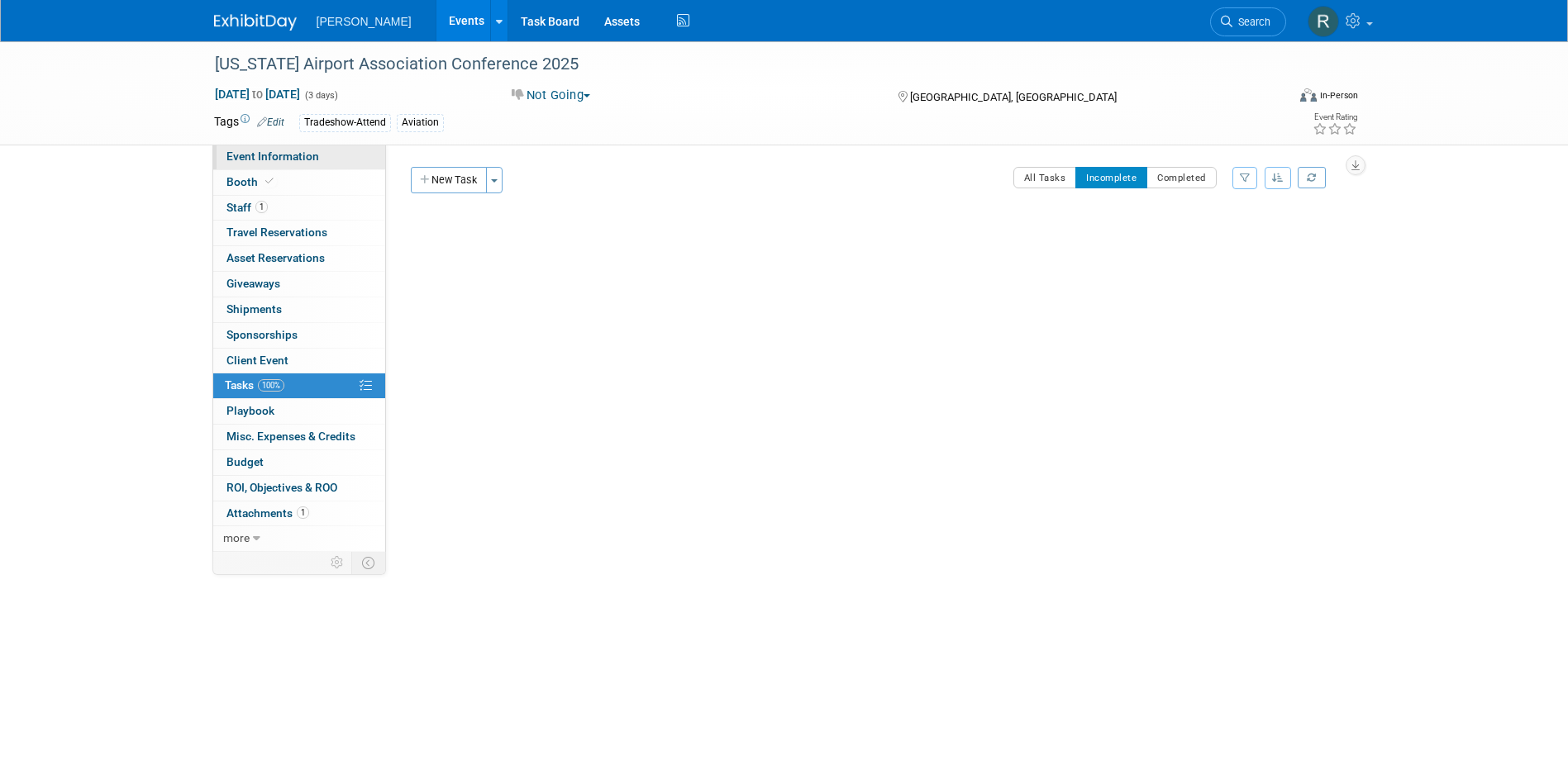 click on "Event Information" at bounding box center [273, 156] 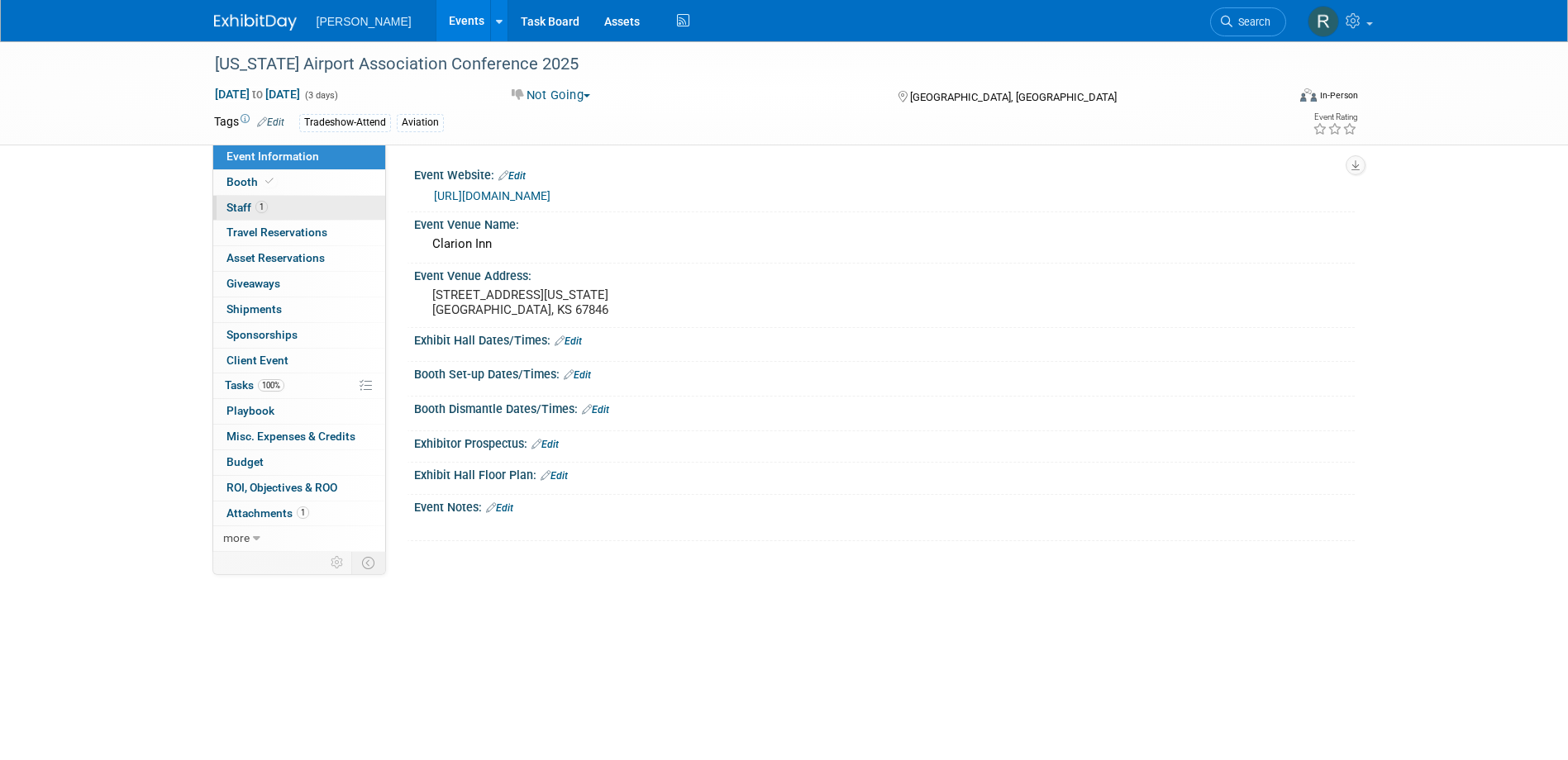 click on "1
Staff 1" at bounding box center (299, 208) 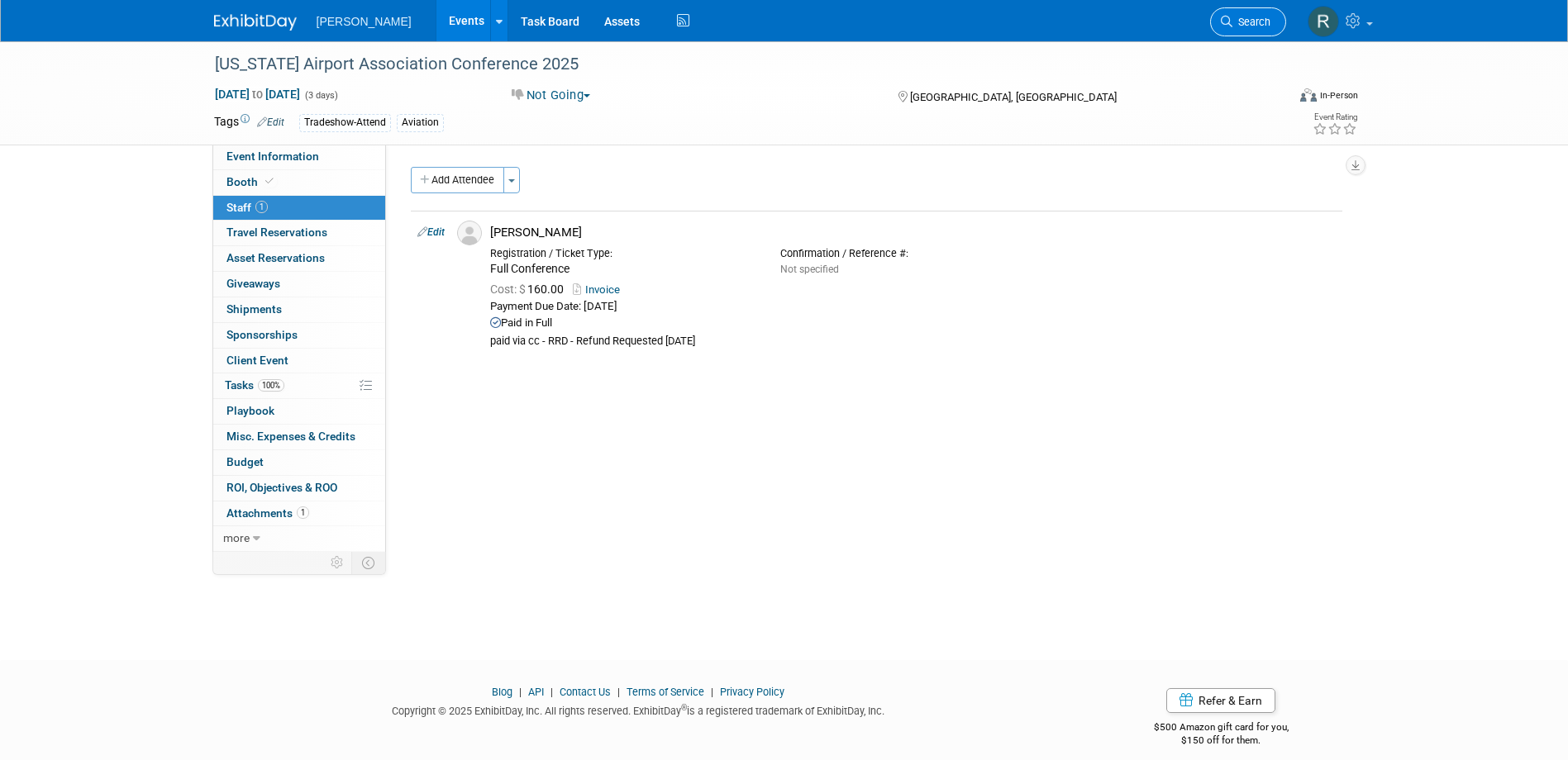click on "Search" at bounding box center [1251, 21] 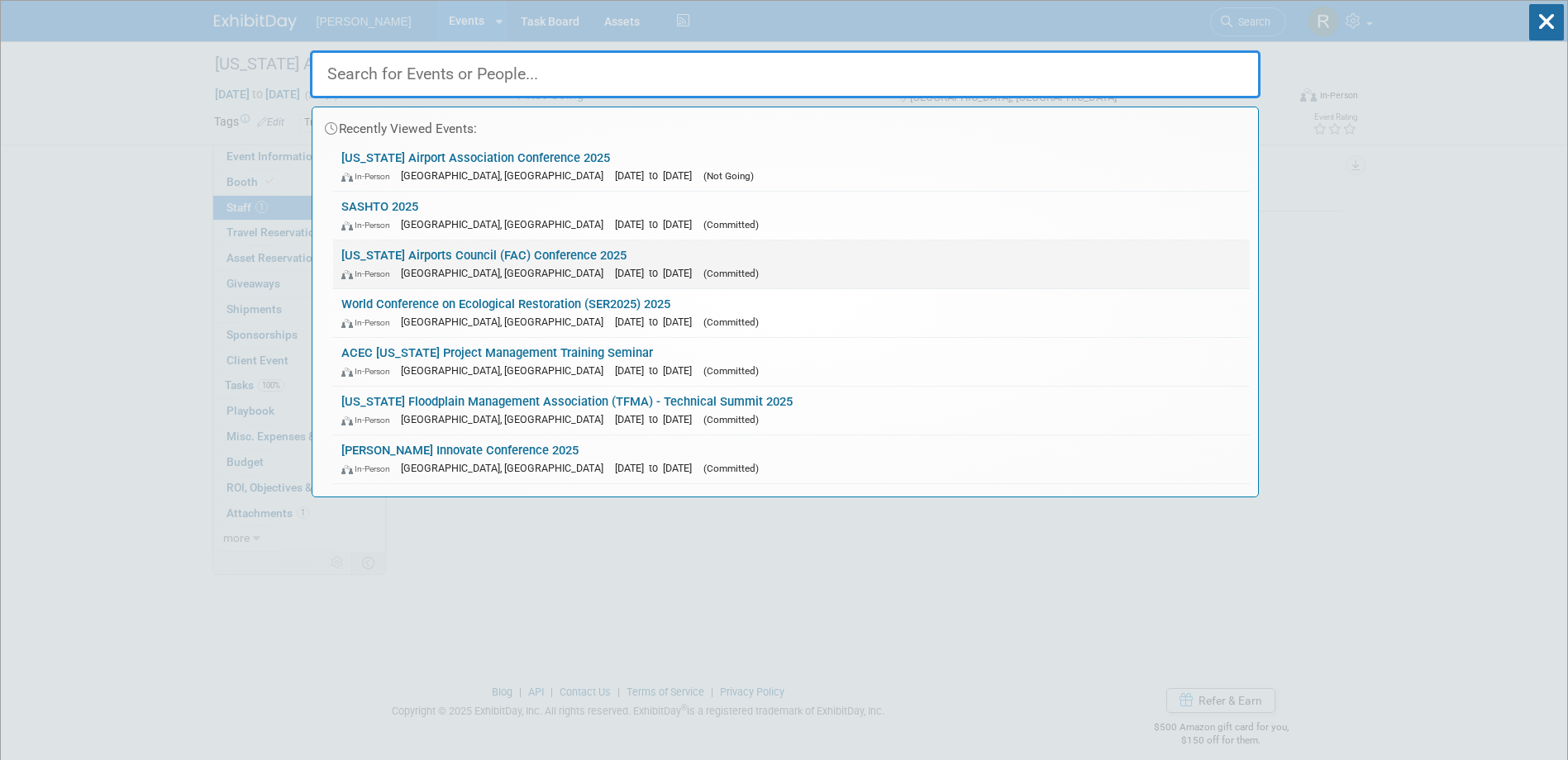 click on "In-Person
Tampa, FL
Aug 3, 2025  to  Aug 6, 2025
(Committed)" at bounding box center [791, 273] 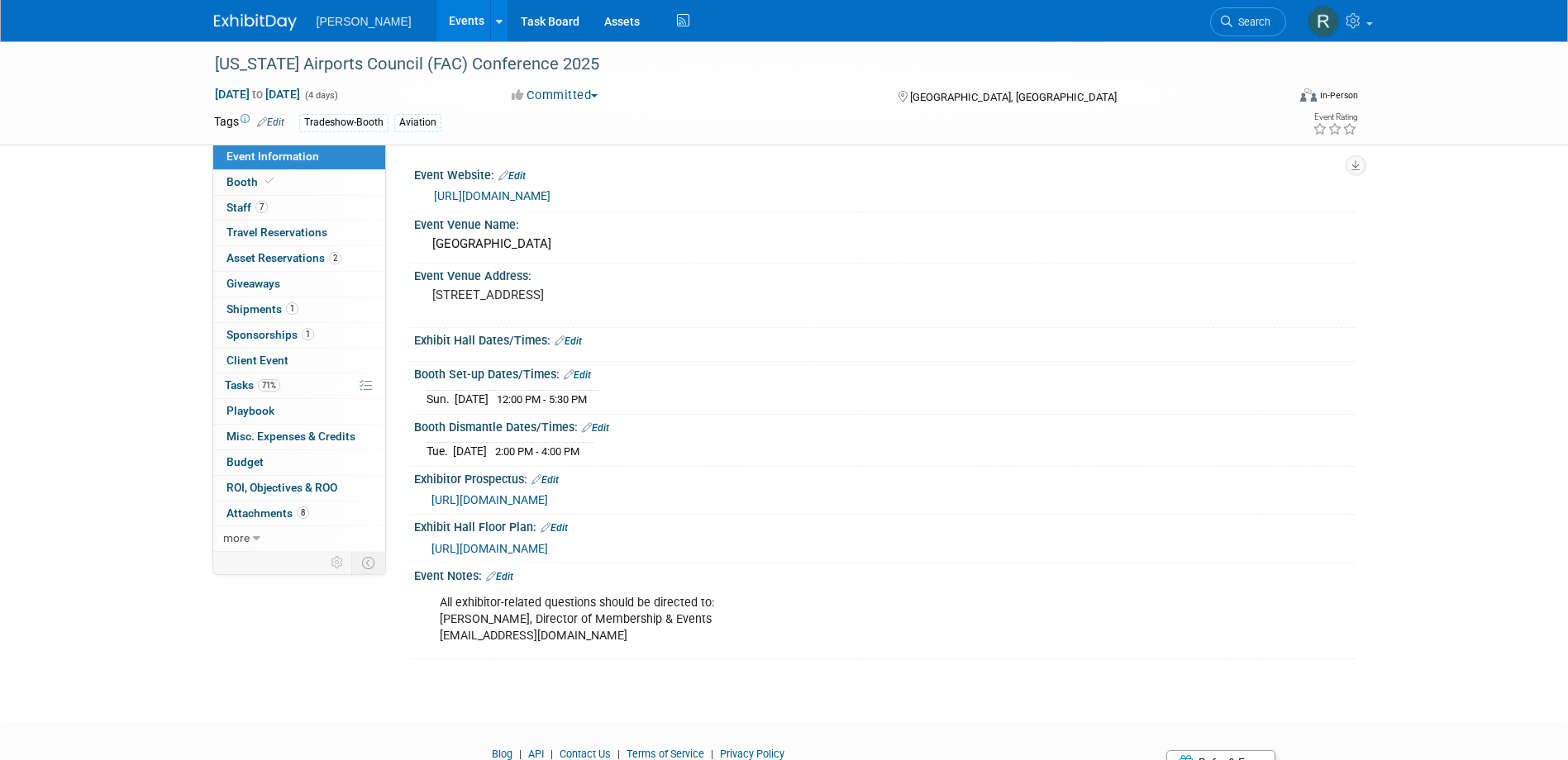 scroll, scrollTop: 0, scrollLeft: 0, axis: both 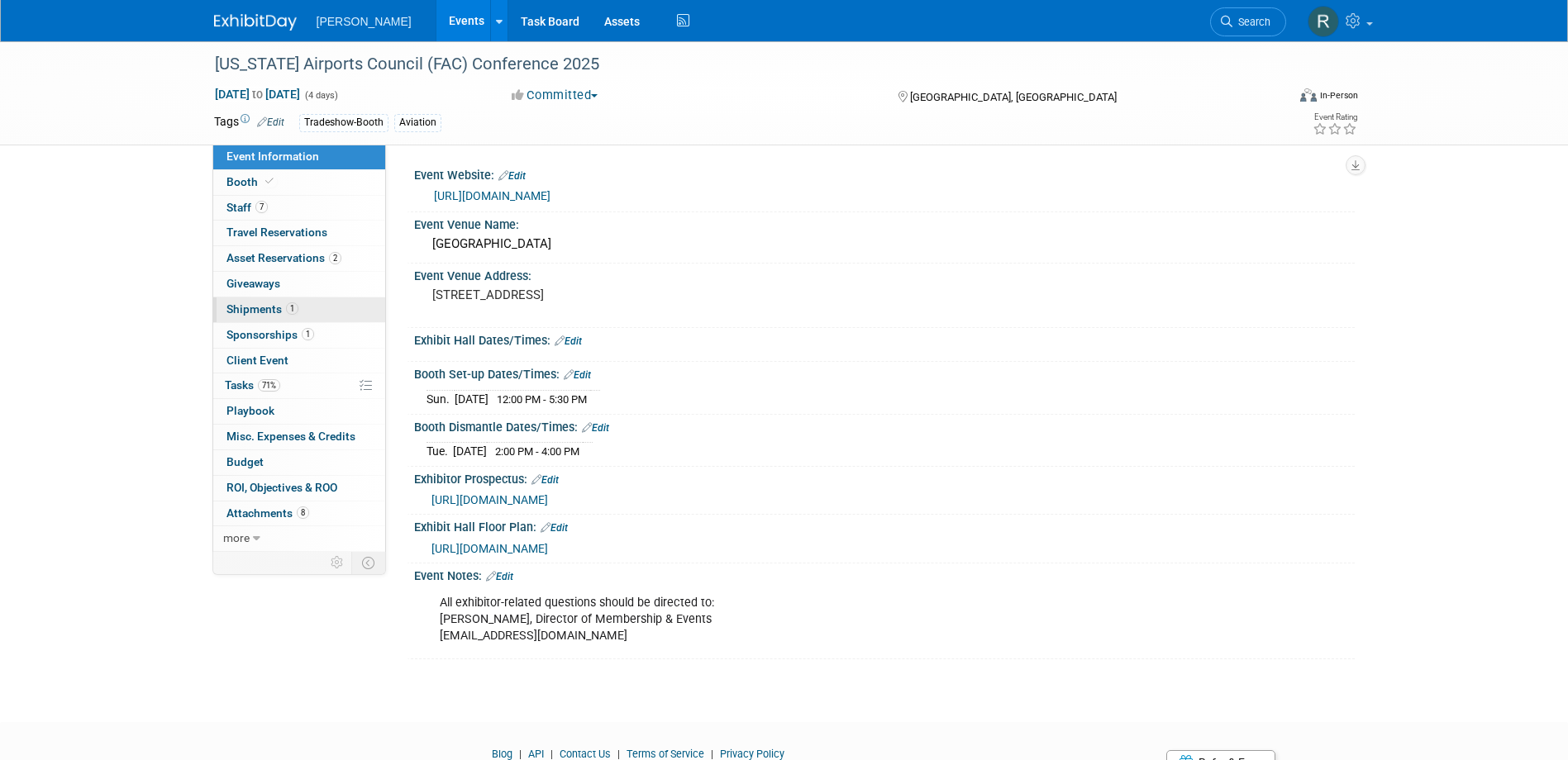 click on "Shipments 1" at bounding box center (262, 309) 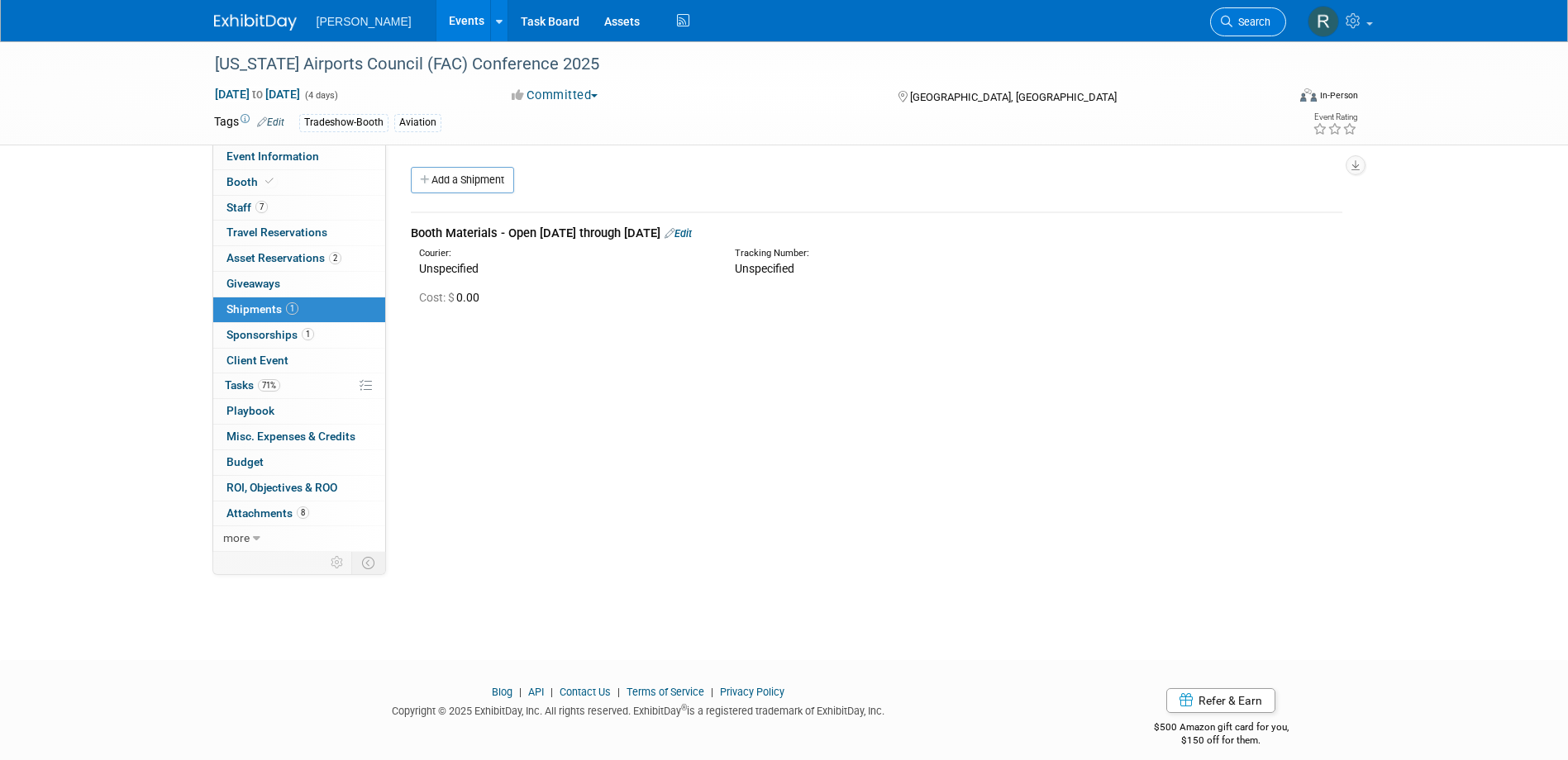 click on "Search" at bounding box center (1251, 21) 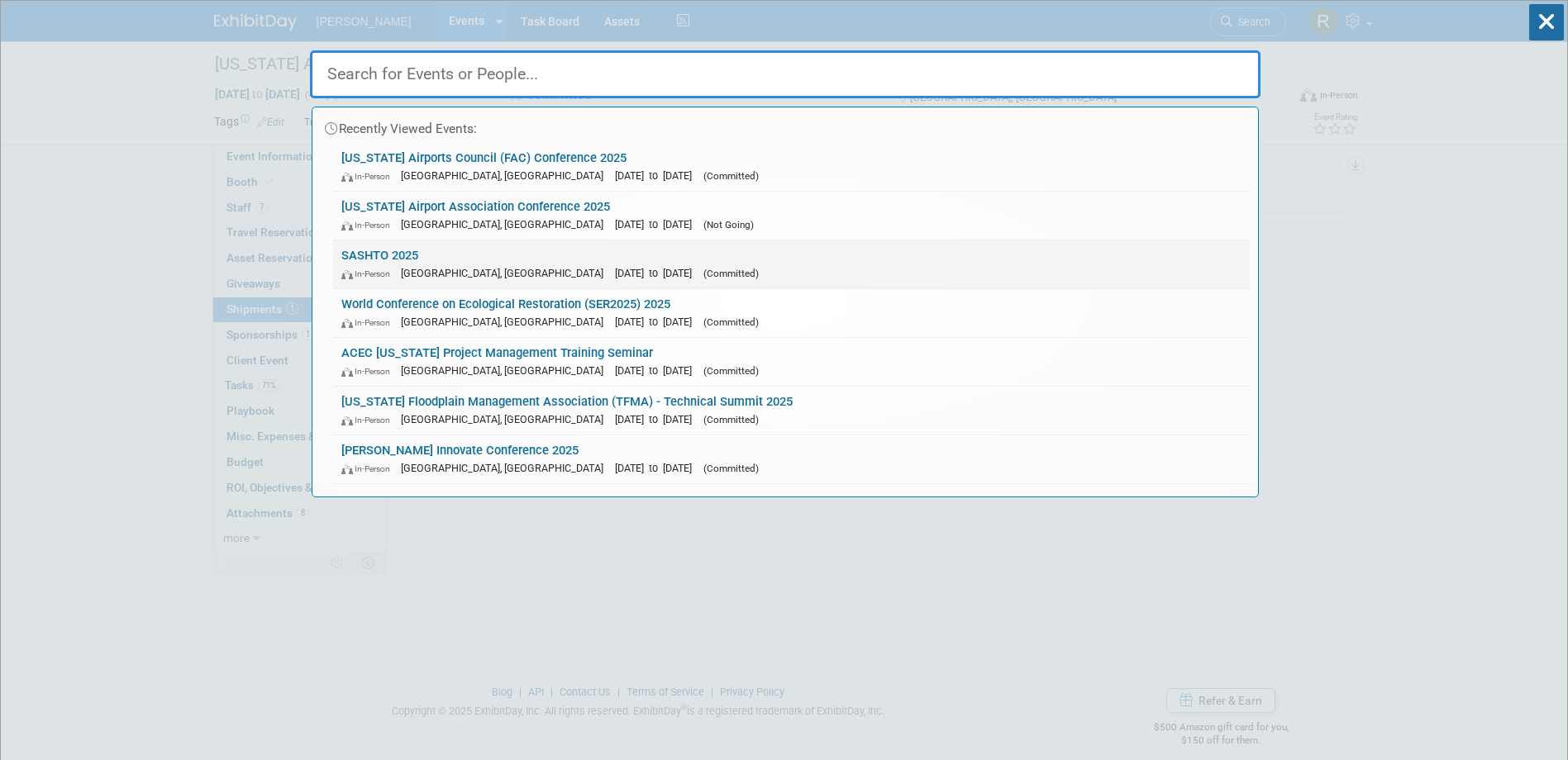 click on "SASHTO 2025
In-Person
Lexington, KY
Aug 3, 2025  to  Aug 6, 2025
(Committed)" at bounding box center (791, 264) 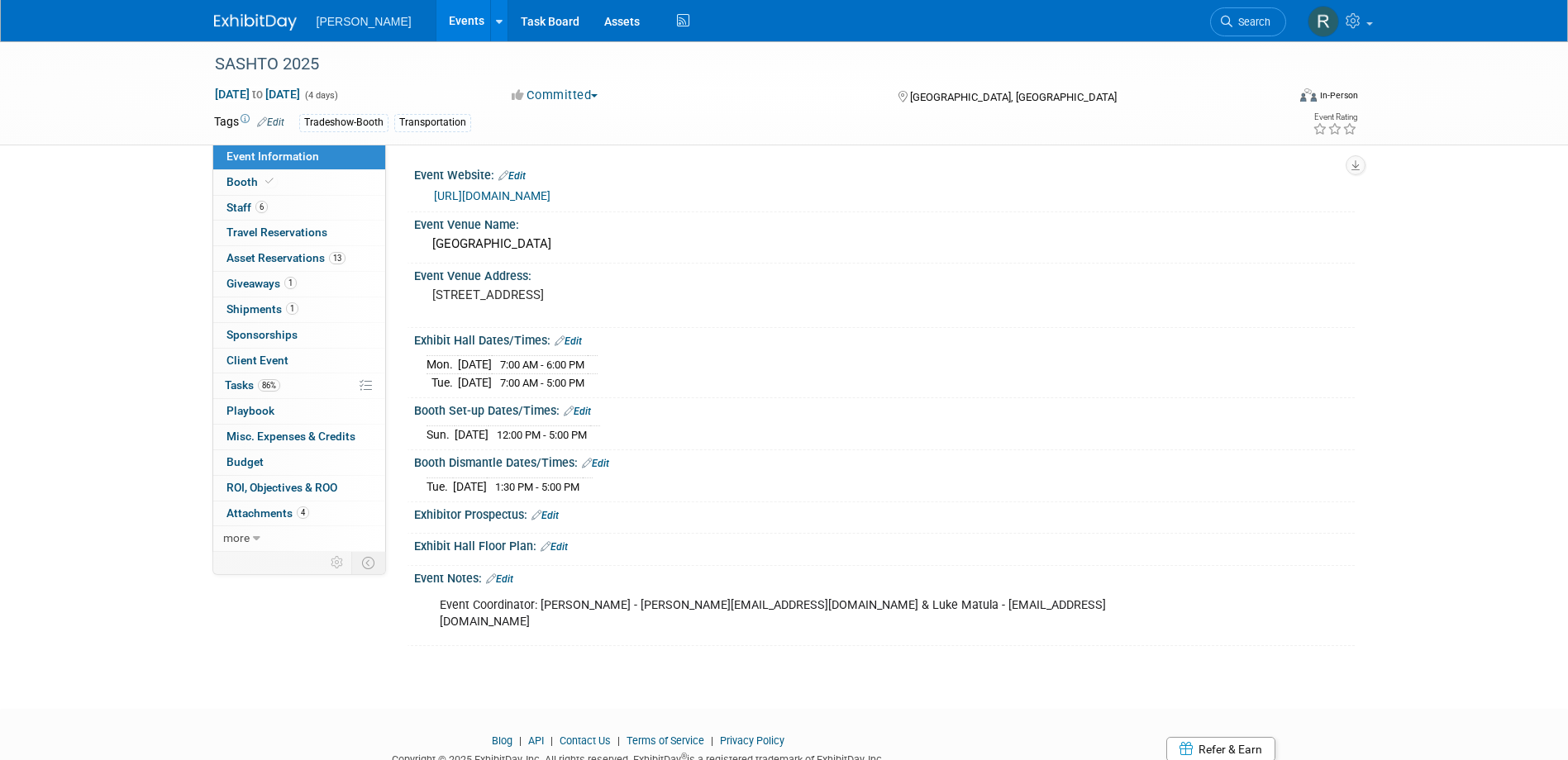 scroll, scrollTop: 0, scrollLeft: 0, axis: both 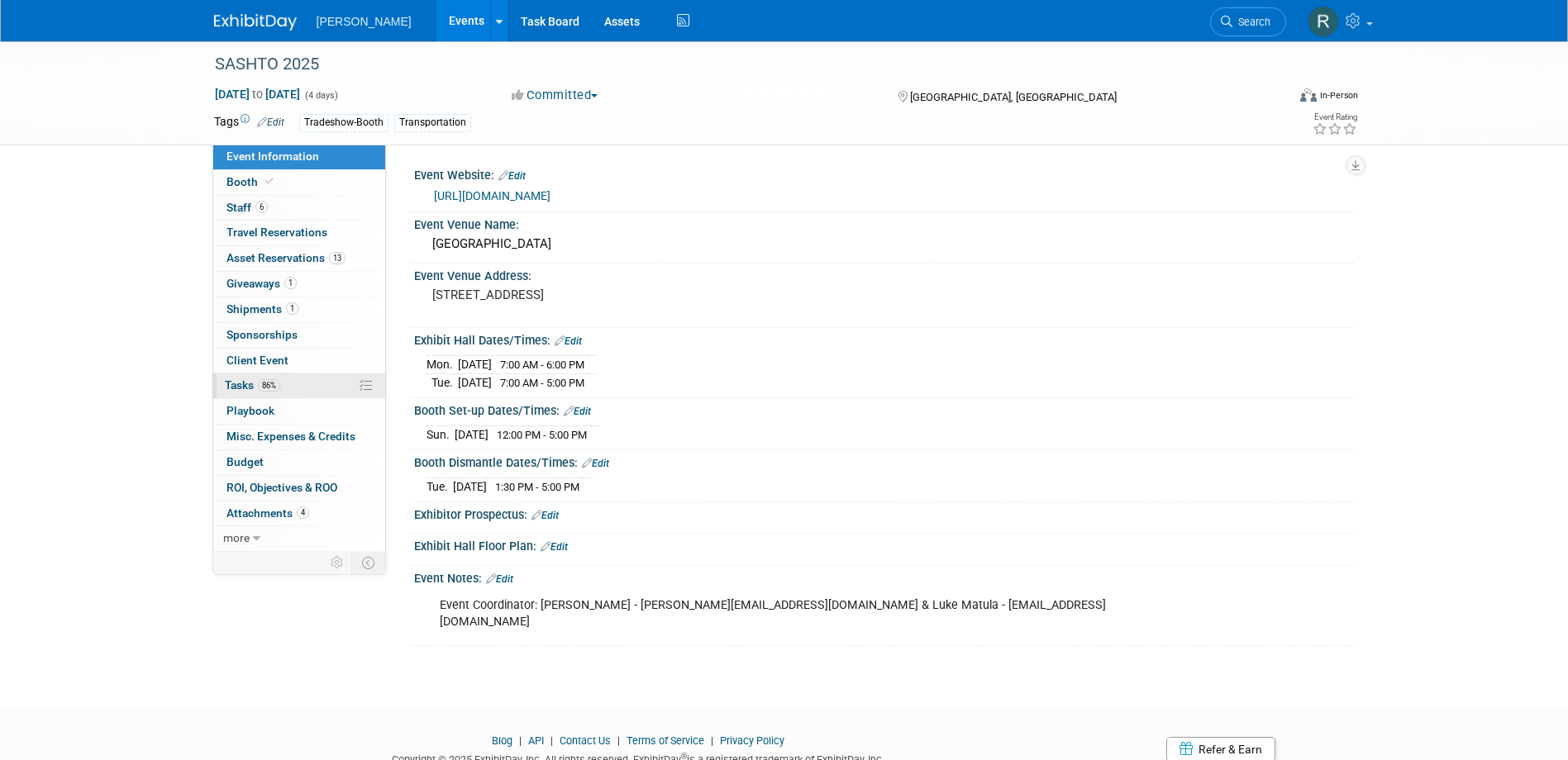 click on "Tasks 86%" at bounding box center (252, 385) 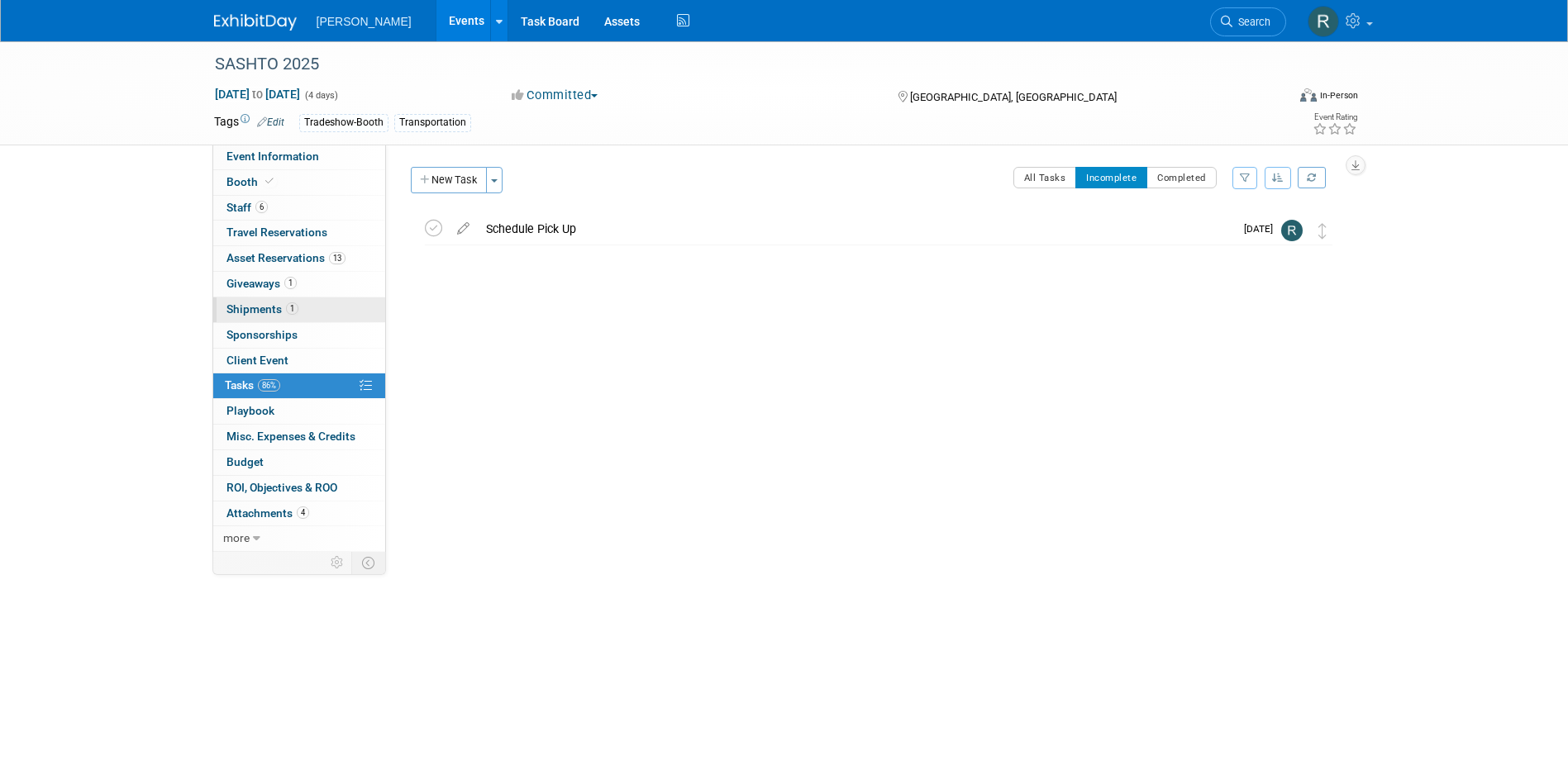click on "Shipments 1" at bounding box center [262, 309] 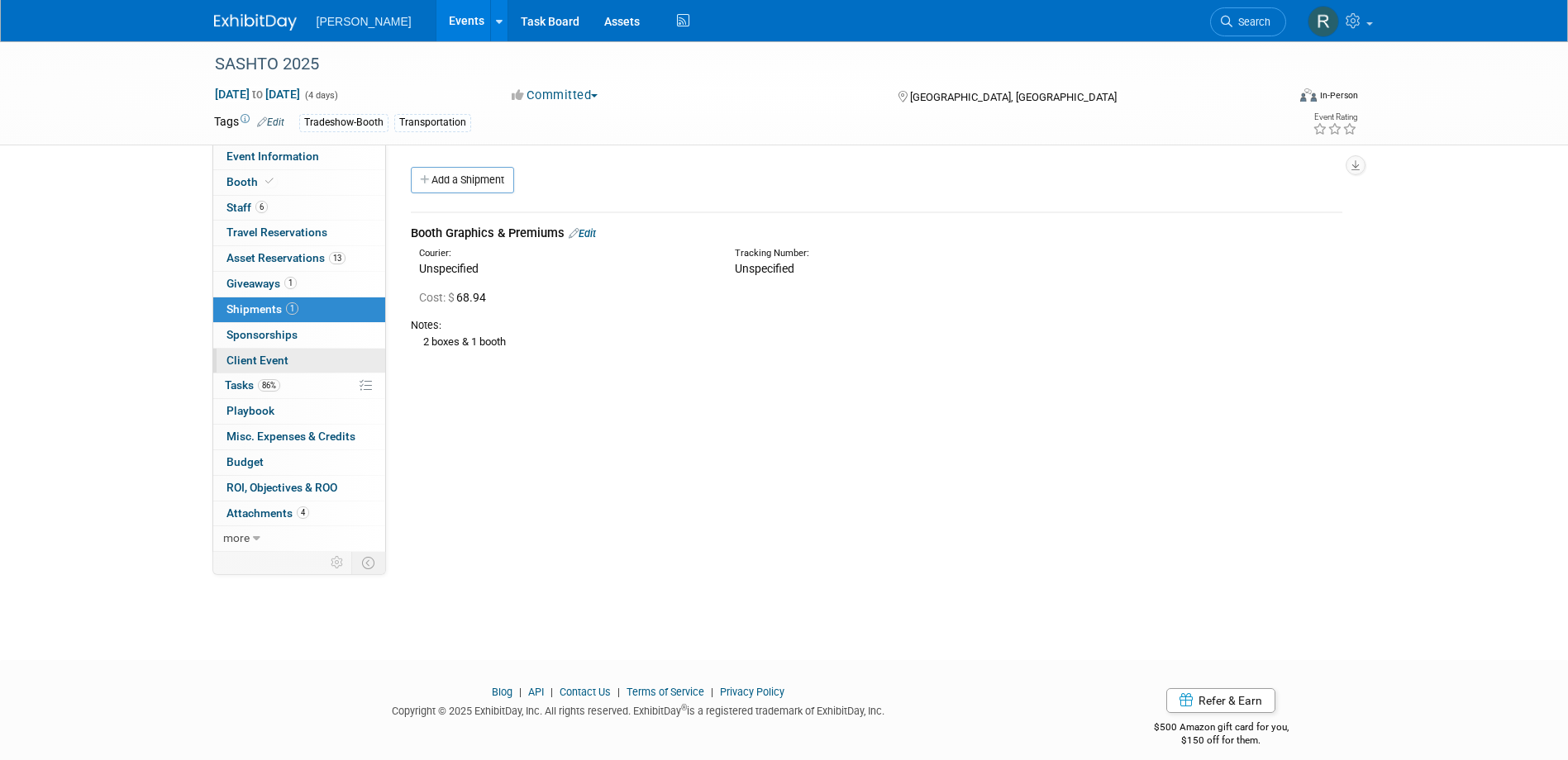 drag, startPoint x: 250, startPoint y: 382, endPoint x: 370, endPoint y: 360, distance: 122 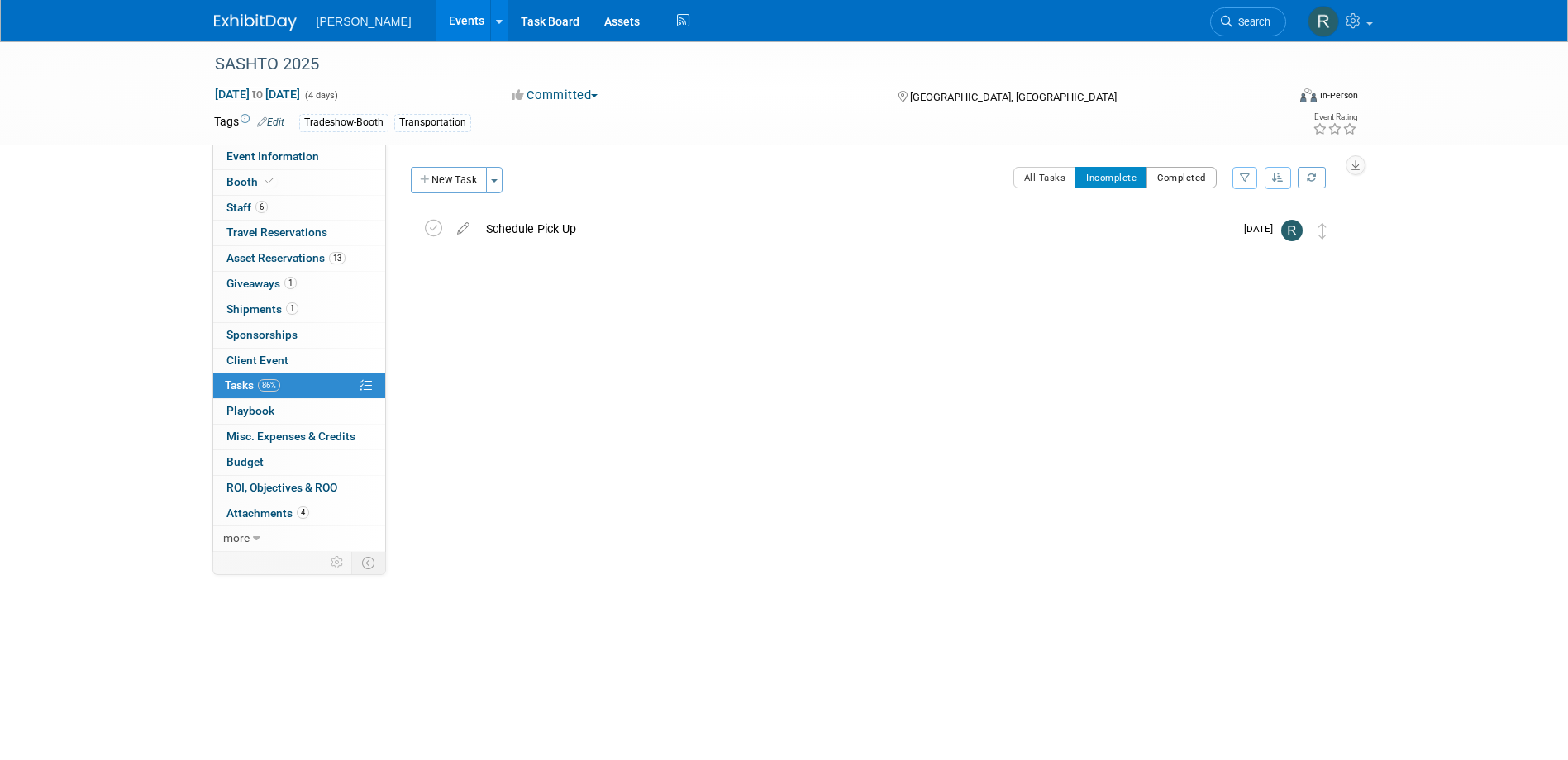 click on "Completed" at bounding box center (1181, 178) 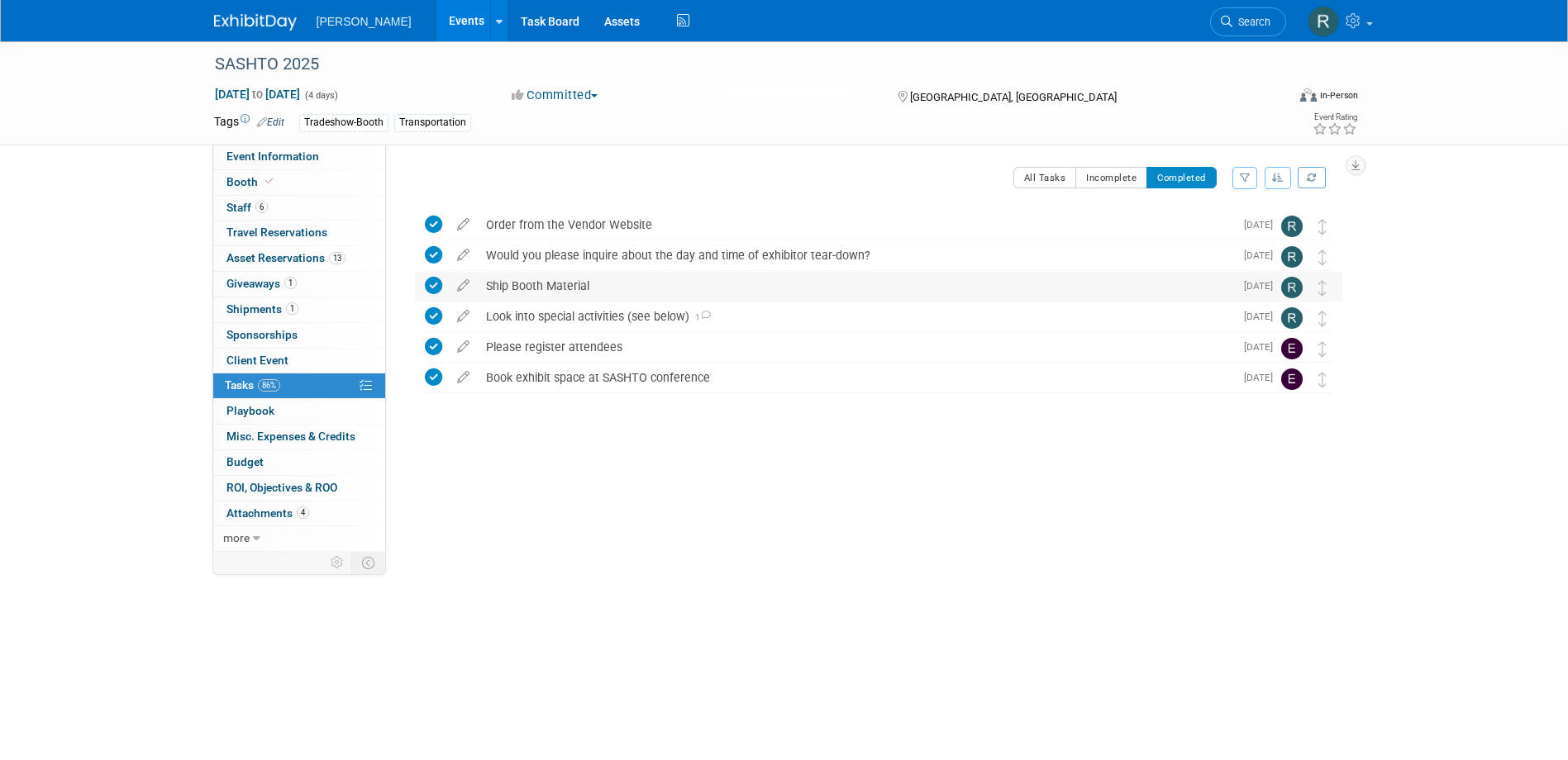 click on "Ship Booth Material" at bounding box center [855, 286] 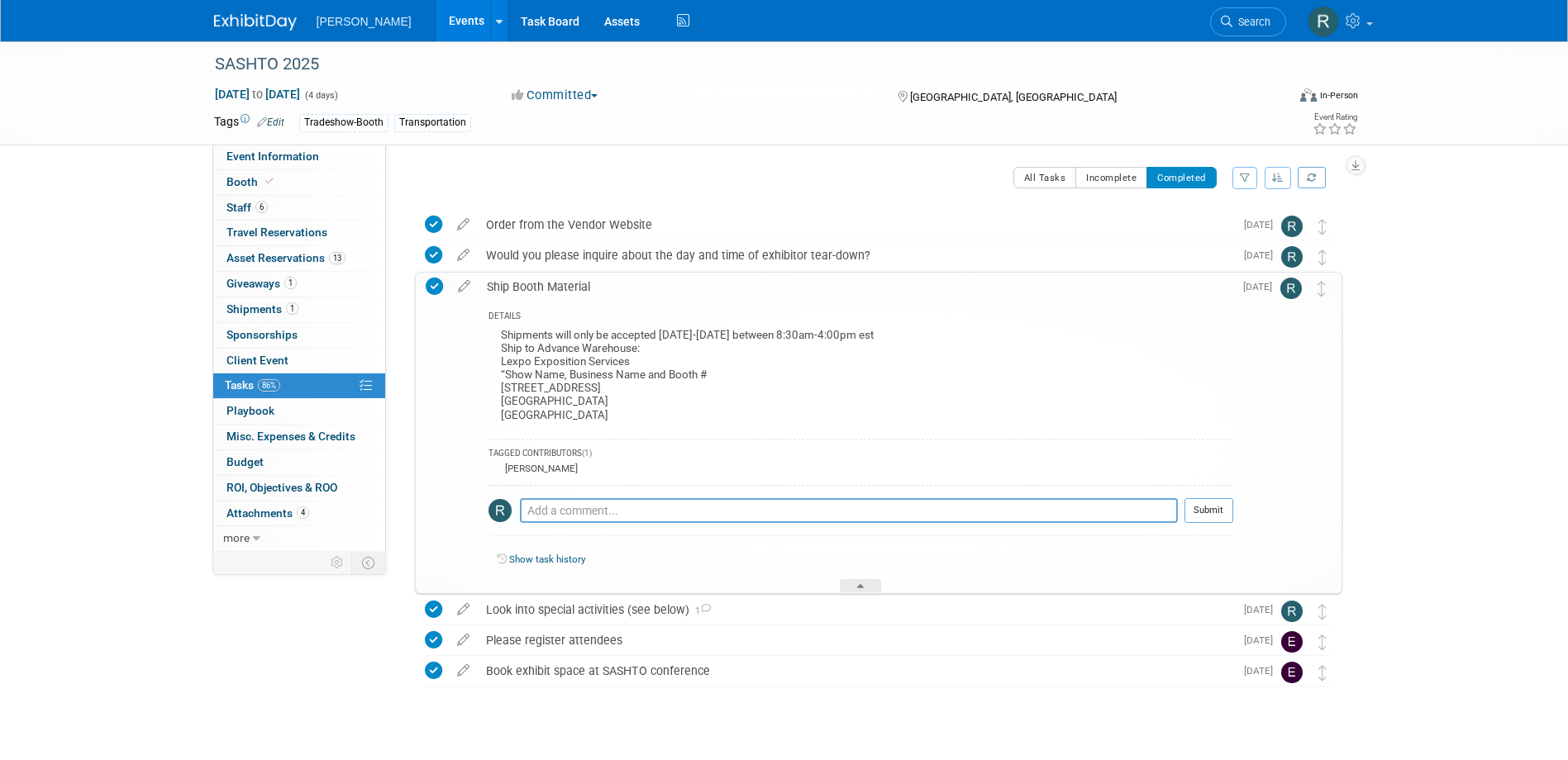 drag, startPoint x: 755, startPoint y: 275, endPoint x: 755, endPoint y: 284, distance: 9 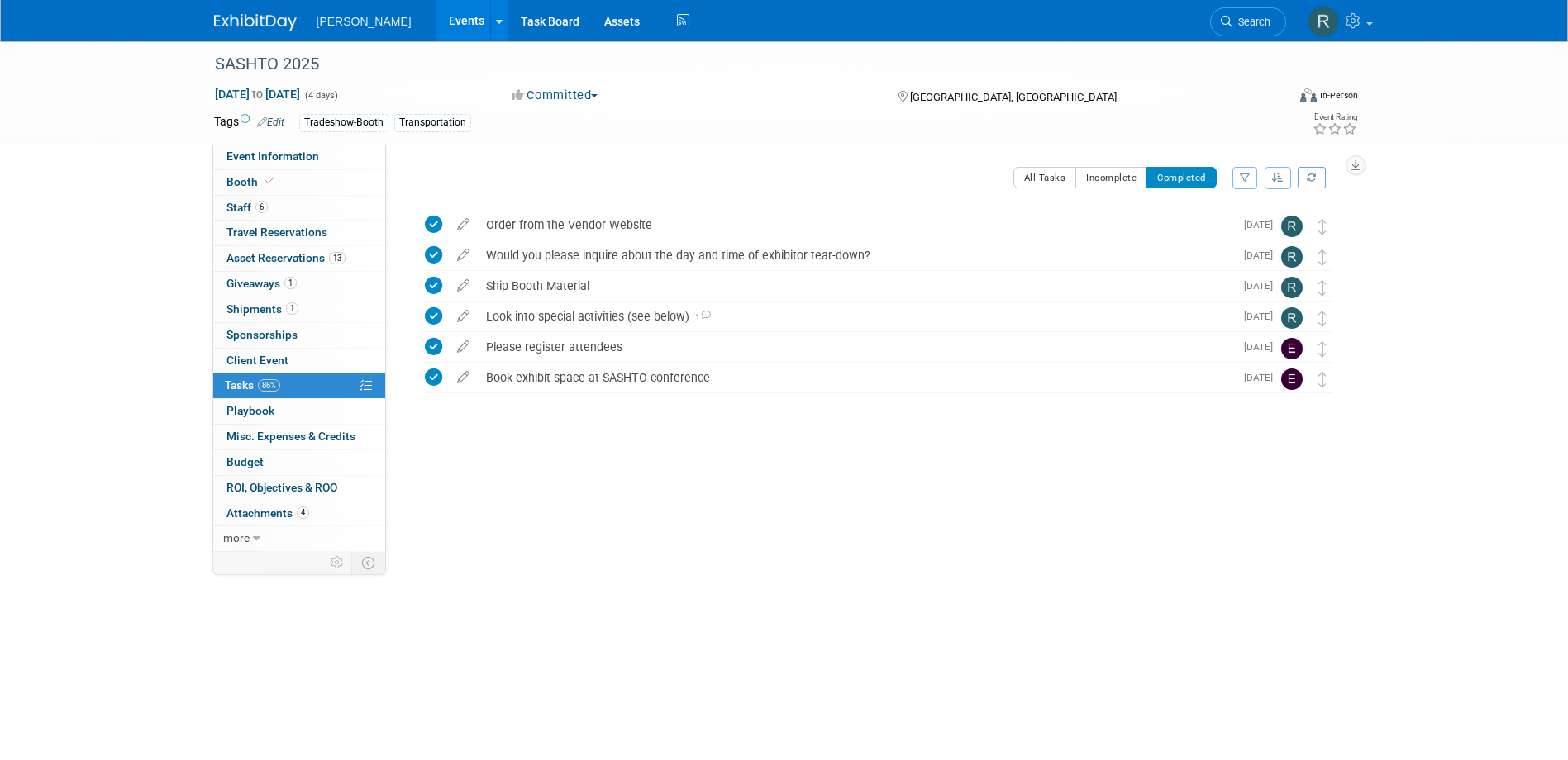 click on "Event Website:
Edit
[URL][DOMAIN_NAME]
Event Venue Name:
[GEOGRAPHIC_DATA]
Event Venue Address:
[STREET_ADDRESS]
Exhibit Hall Dates/Times:
Edit
[DATE]
7:00 AM -
6:00 PM
[DATE]
7:00 AM -
5:00 PM
Save Changes
Cancel
Booth Set-up Dates/Times:
Edit
[DATE]
12:00 PM -
5:00 PM
Save Changes
Cancel
Booth Dismantle Dates/Times:
Edit
[DATE]
1:30 PM -
5:00 PM
Save Changes
Cancel
Exhibitor Prospectus:
Edit
Exhibit Hall Floor Plan:
Edit
Event Notes:
Edit
X
Booth Reservation & Invoice:
Edit" at bounding box center [870, 348] 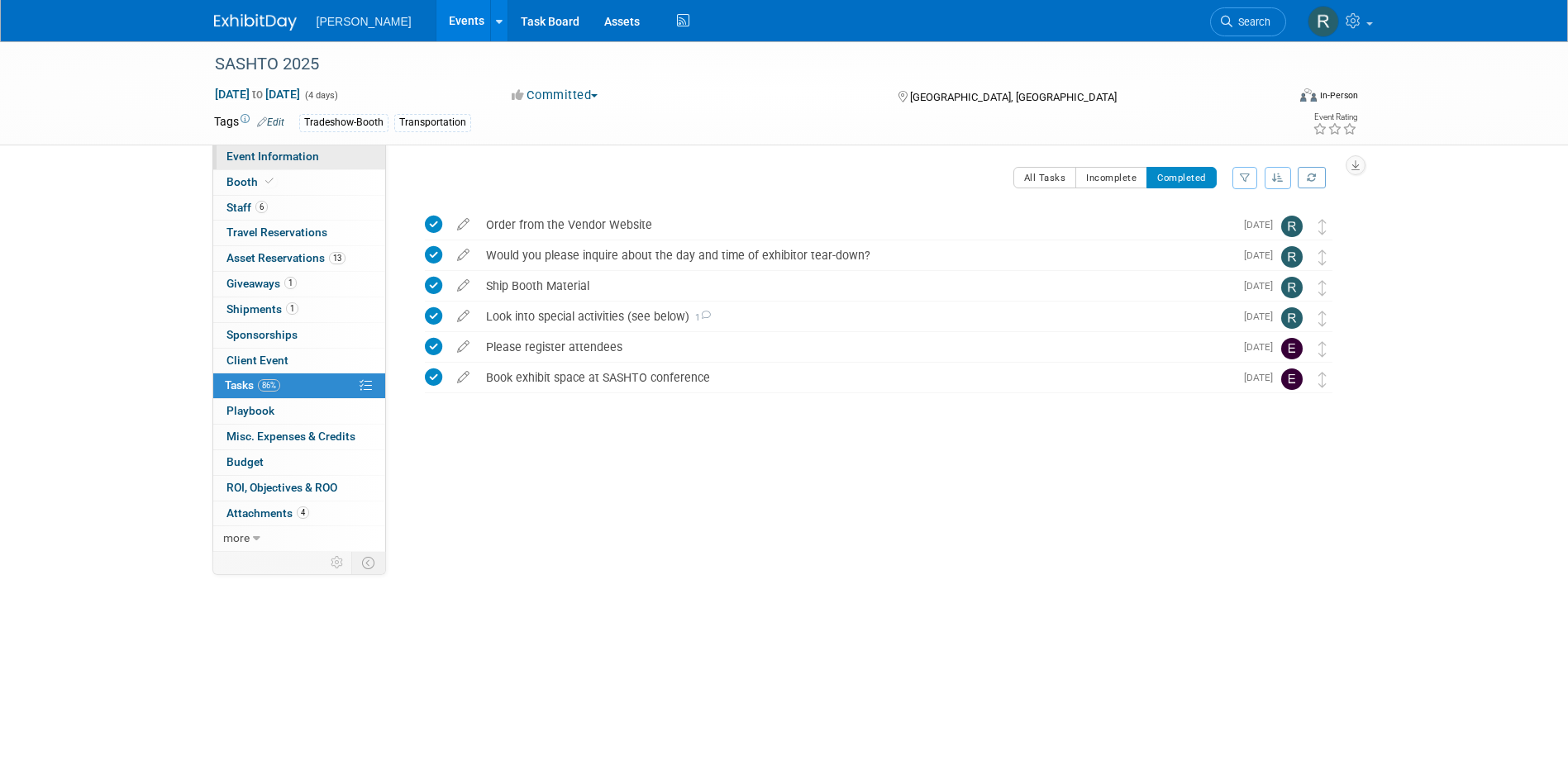 click on "Event Information" at bounding box center (273, 156) 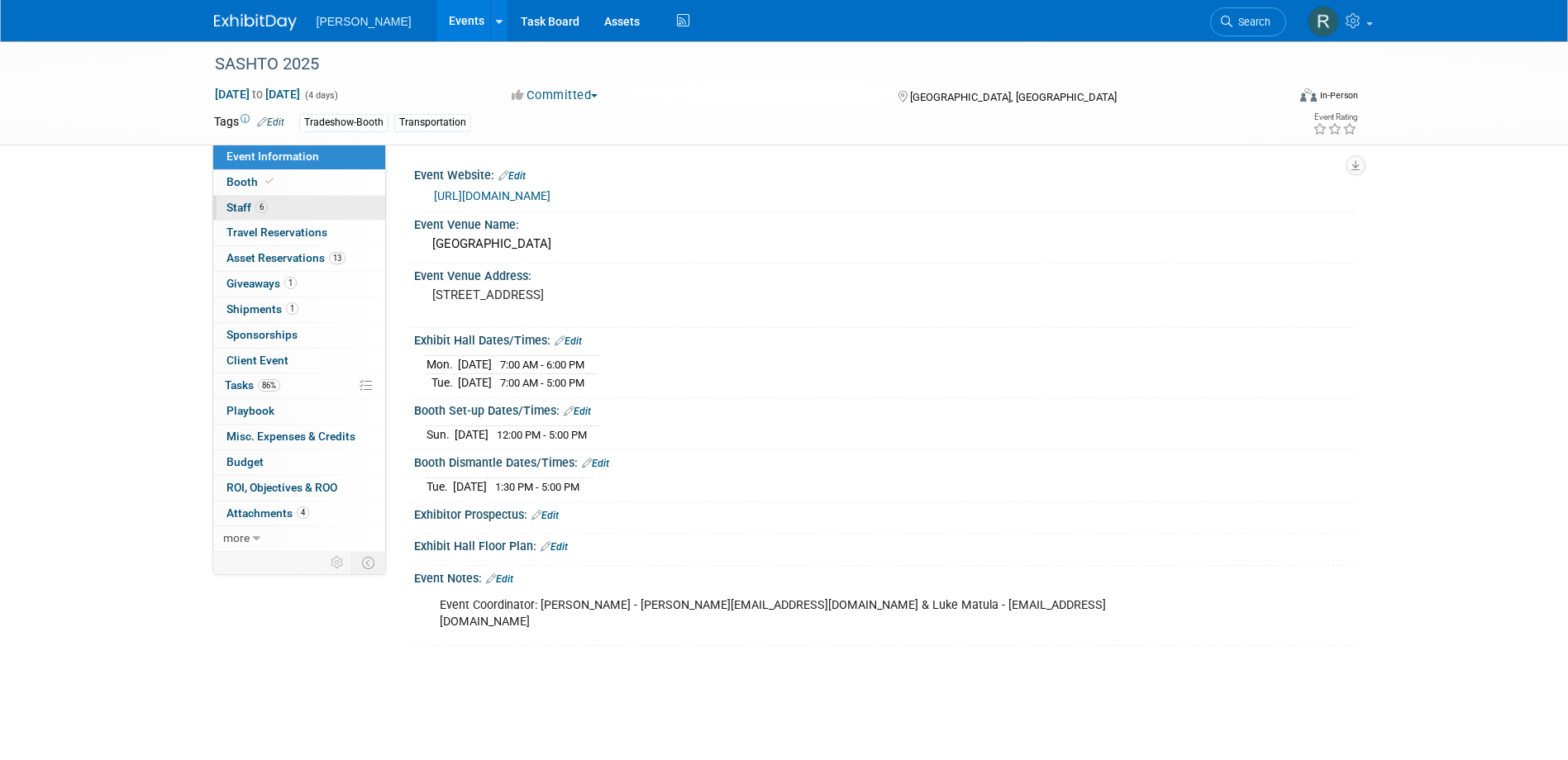 click on "6" at bounding box center (261, 207) 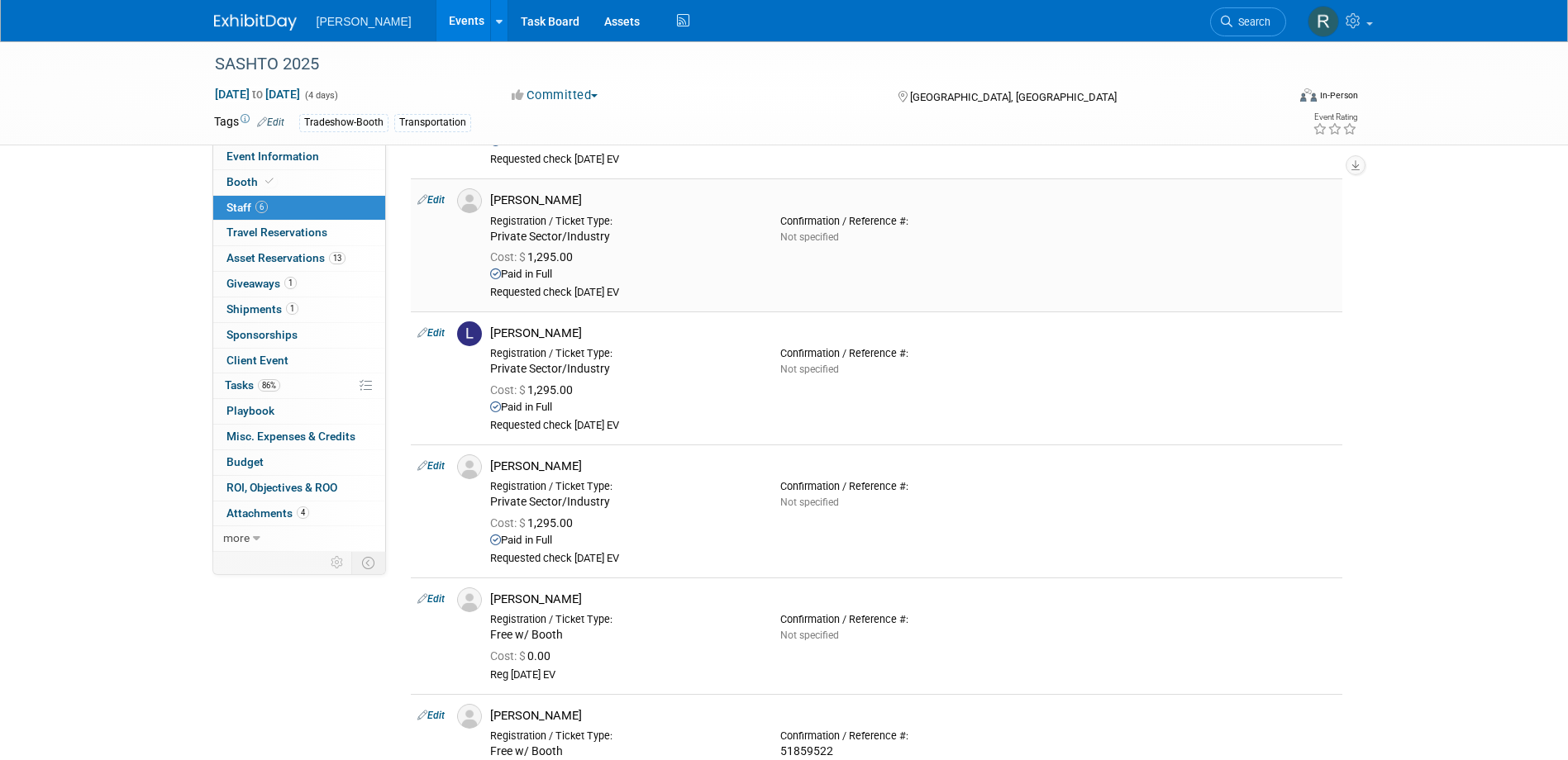 scroll, scrollTop: 0, scrollLeft: 0, axis: both 